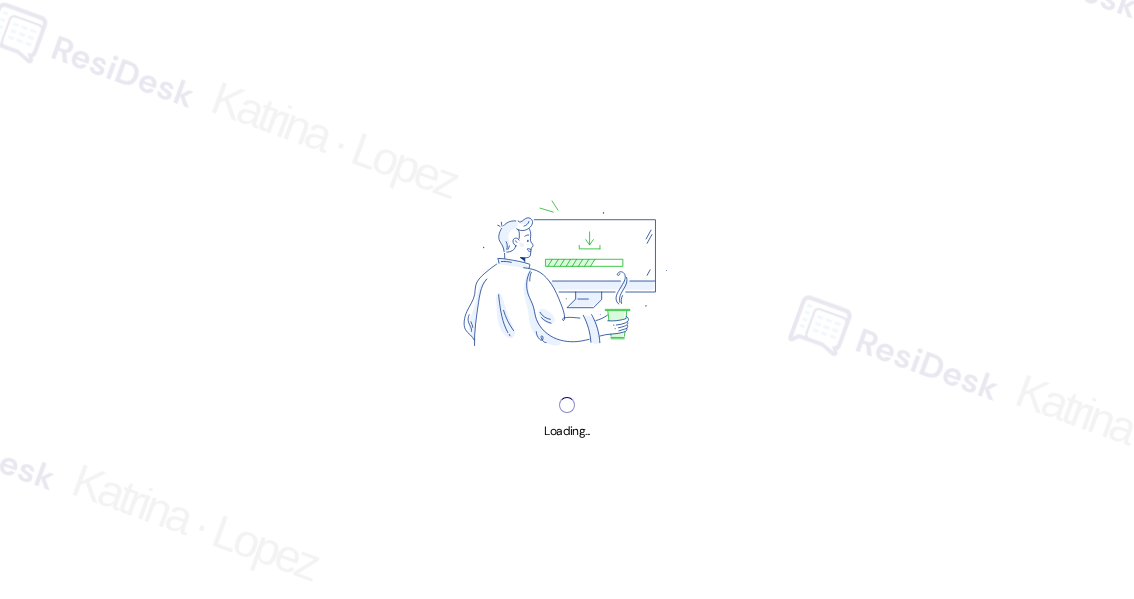 scroll, scrollTop: 0, scrollLeft: 0, axis: both 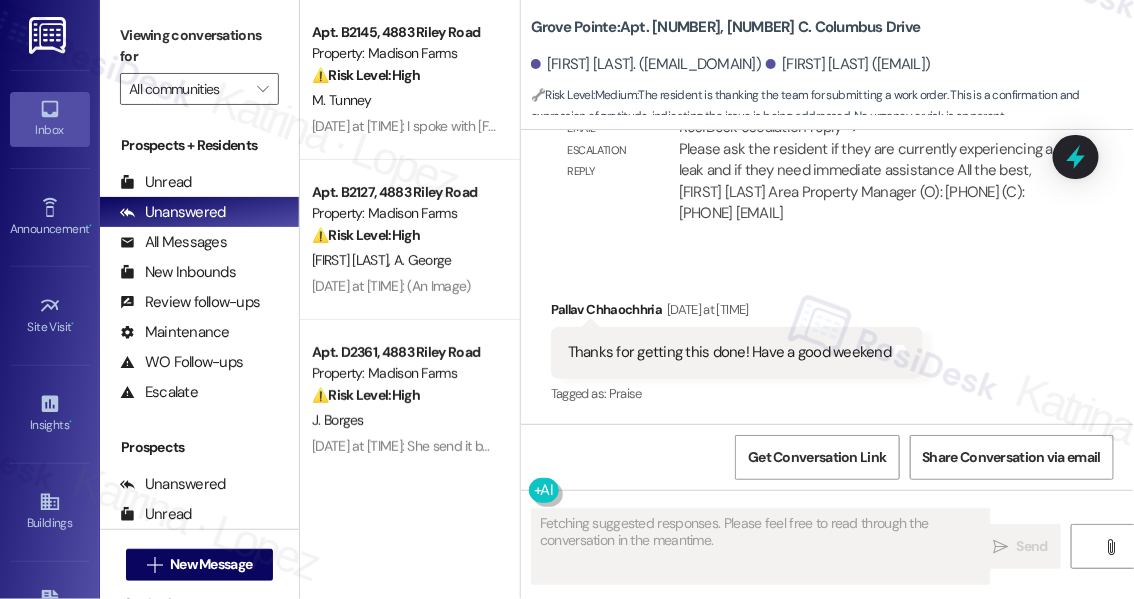 click on "Thanks for getting this done! Have a good weekend" at bounding box center [729, 352] 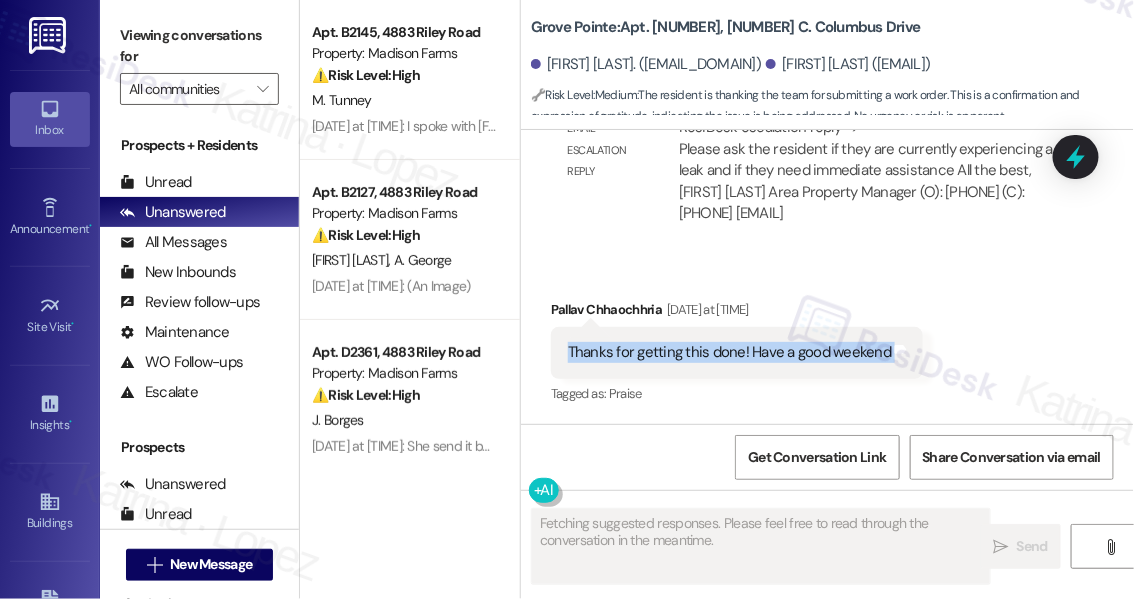 click on "Thanks for getting this done! Have a good weekend" at bounding box center (729, 352) 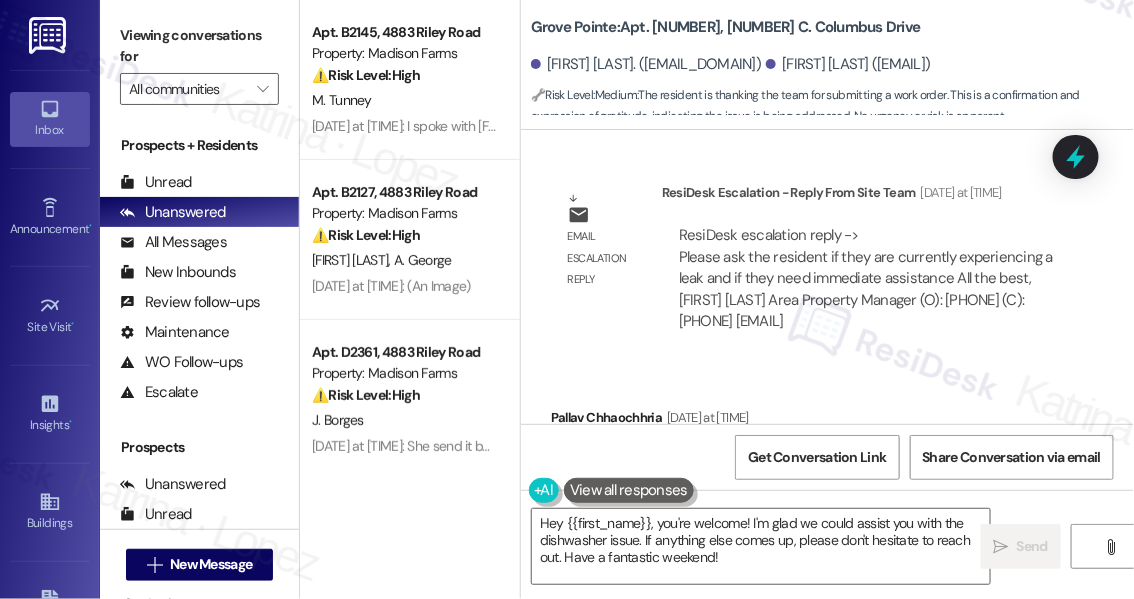 scroll, scrollTop: 26961, scrollLeft: 0, axis: vertical 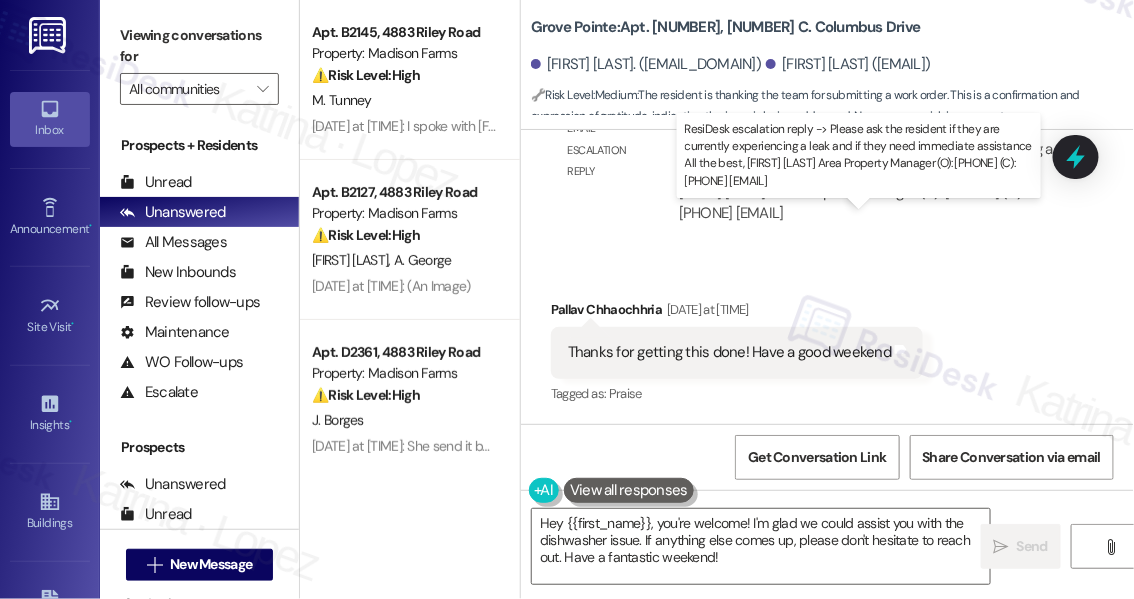 click on "ResiDesk escalation reply ->
Please ask the resident if they are currently experiencing a leak and if they need immediate assistance All the best, Tiffany Porras Area Property Manager (O): 201-464-7855 (C): 908-465-2880 TPorras@t ResiDesk escalation reply ->
Please ask the resident if they are currently experiencing a leak and if they need immediate assistance All the best, Tiffany Porras Area Property Manager (O): 201-464-7855 (C): 908-465-2880 TPorras@t" at bounding box center (867, 170) 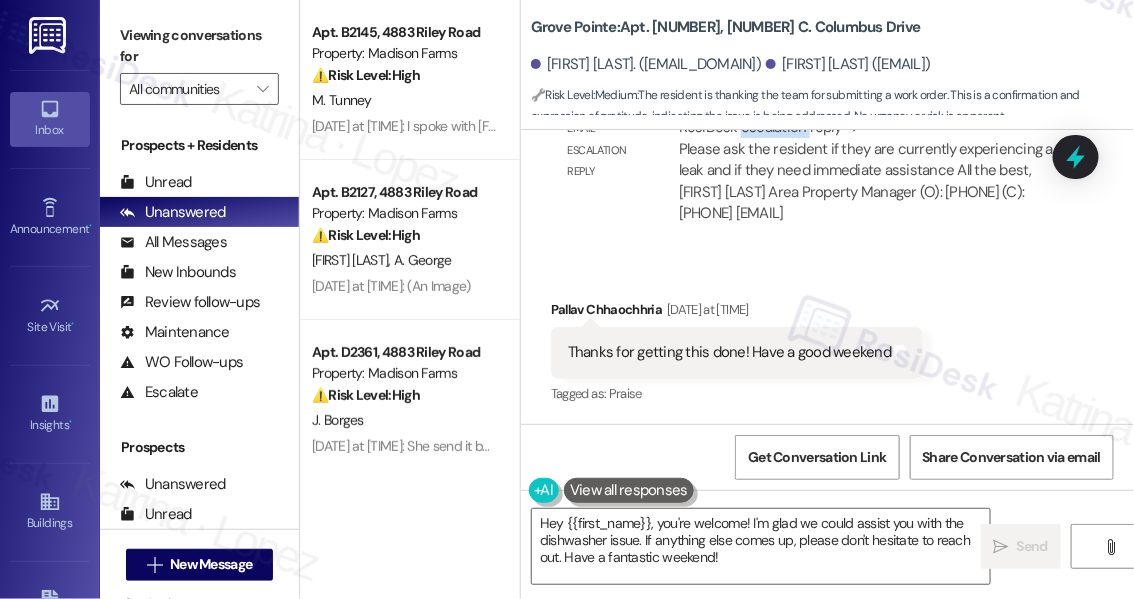 click on "ResiDesk escalation reply ->
Please ask the resident if they are currently experiencing a leak and if they need immediate assistance All the best, Tiffany Porras Area Property Manager (O): 201-464-7855 (C): 908-465-2880 TPorras@t ResiDesk escalation reply ->
Please ask the resident if they are currently experiencing a leak and if they need immediate assistance All the best, Tiffany Porras Area Property Manager (O): 201-464-7855 (C): 908-465-2880 TPorras@t" at bounding box center [867, 170] 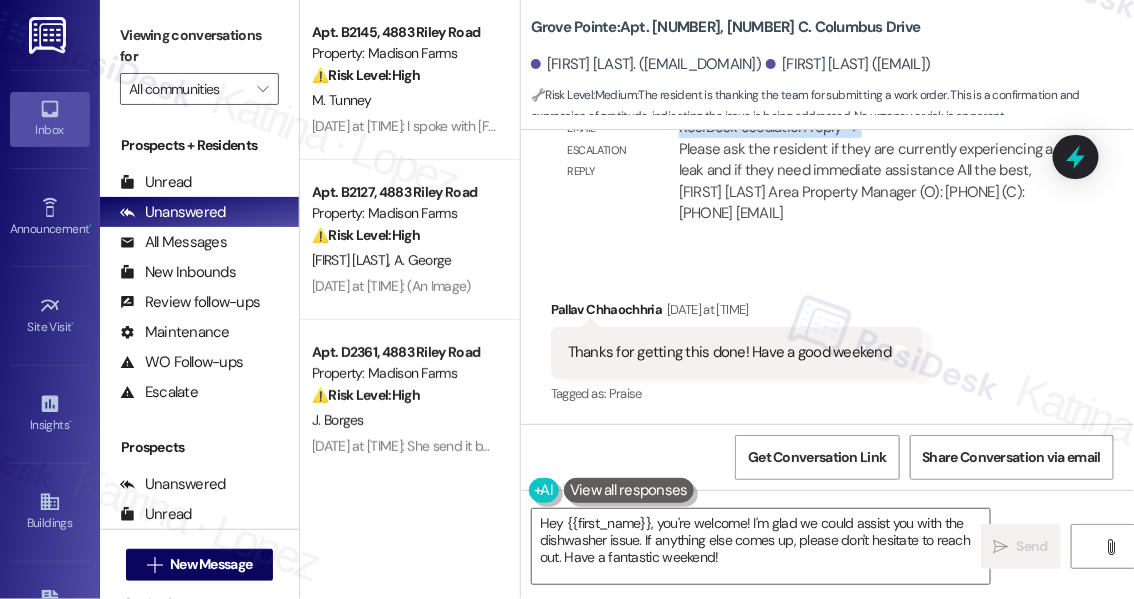 click on "ResiDesk escalation reply ->
Please ask the resident if they are currently experiencing a leak and if they need immediate assistance All the best, Tiffany Porras Area Property Manager (O): 201-464-7855 (C): 908-465-2880 TPorras@t ResiDesk escalation reply ->
Please ask the resident if they are currently experiencing a leak and if they need immediate assistance All the best, Tiffany Porras Area Property Manager (O): 201-464-7855 (C): 908-465-2880 TPorras@t" at bounding box center (867, 170) 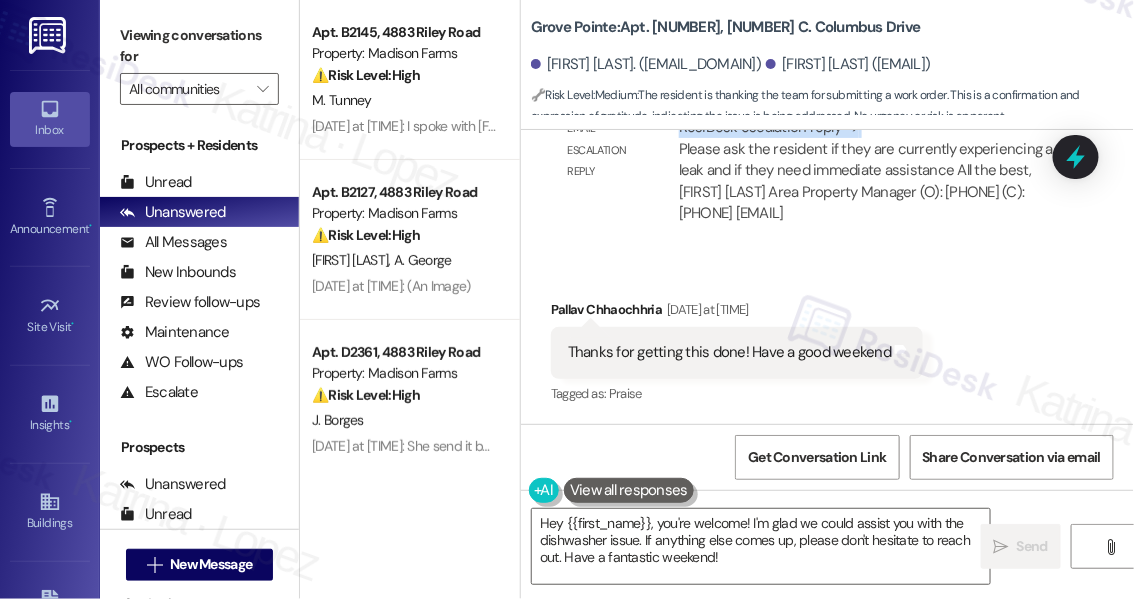 scroll, scrollTop: 27052, scrollLeft: 0, axis: vertical 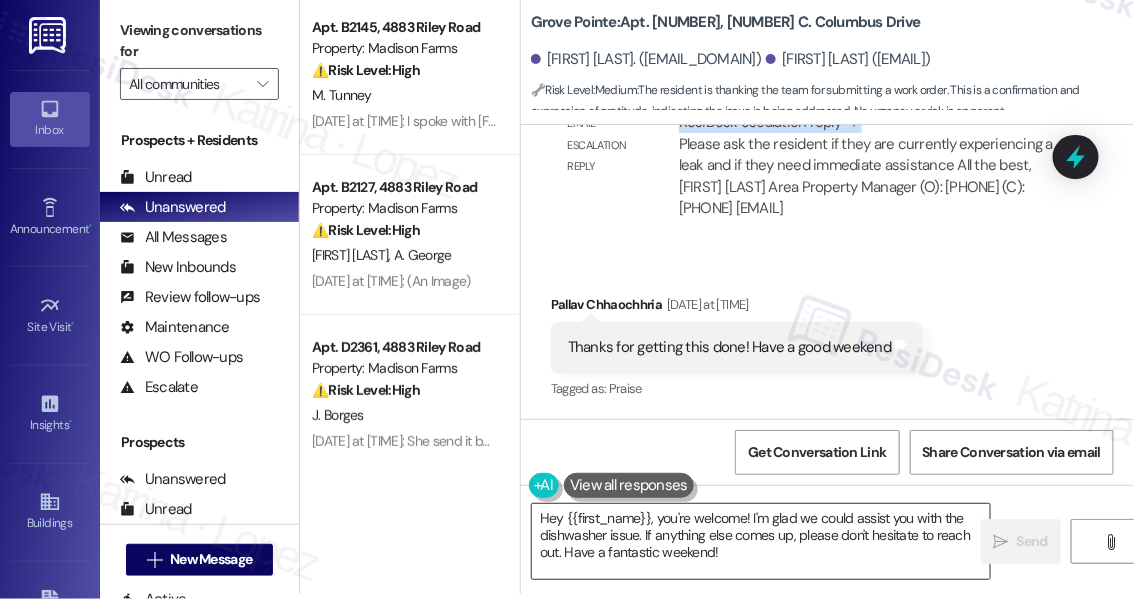 click on "Hey {{first_name}}, you're welcome! I'm glad we could assist you with the dishwasher issue. If anything else comes up, please don't hesitate to reach out. Have a fantastic weekend!" at bounding box center (761, 541) 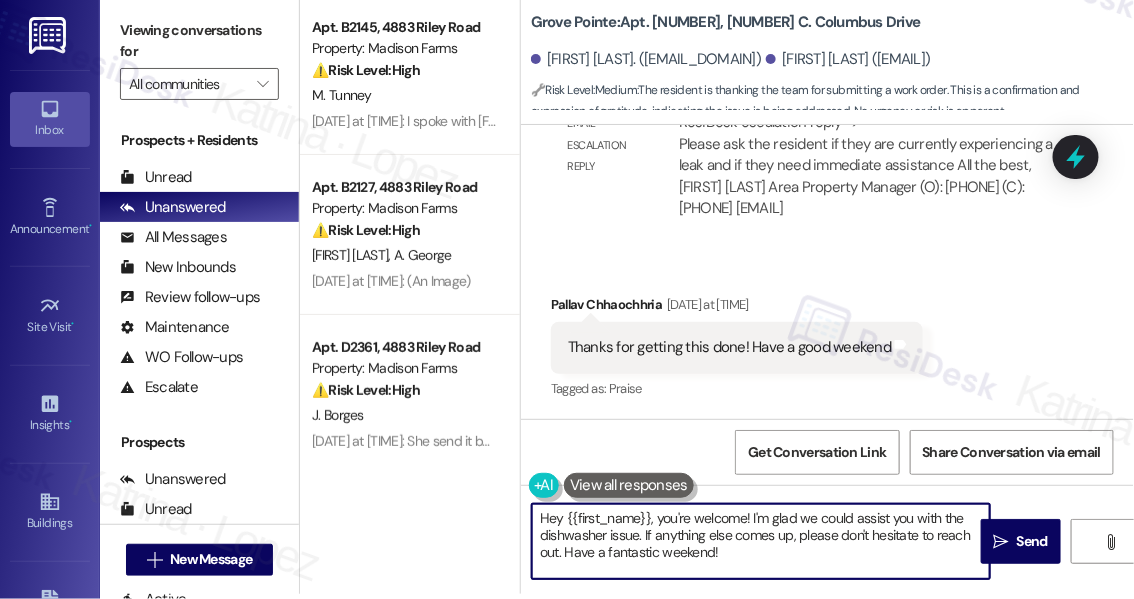 click on "Hey {{first_name}}, you're welcome! I'm glad we could assist you with the dishwasher issue. If anything else comes up, please don't hesitate to reach out. Have a fantastic weekend!" at bounding box center (761, 541) 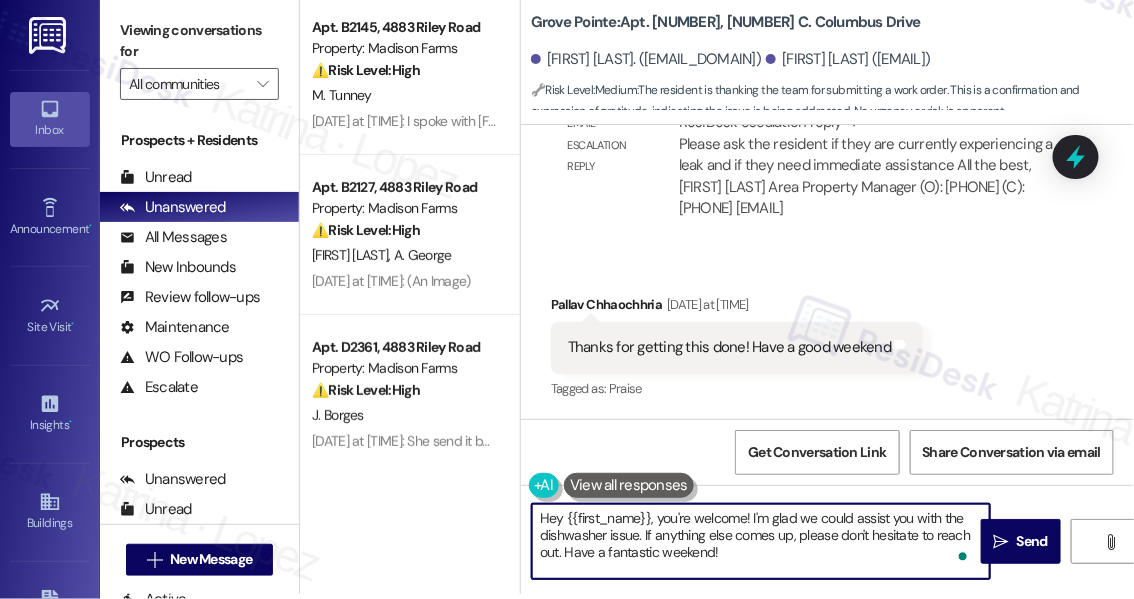 click on "Hey {{first_name}}, you're welcome! I'm glad we could assist you with the dishwasher issue. If anything else comes up, please don't hesitate to reach out. Have a fantastic weekend!" at bounding box center [761, 541] 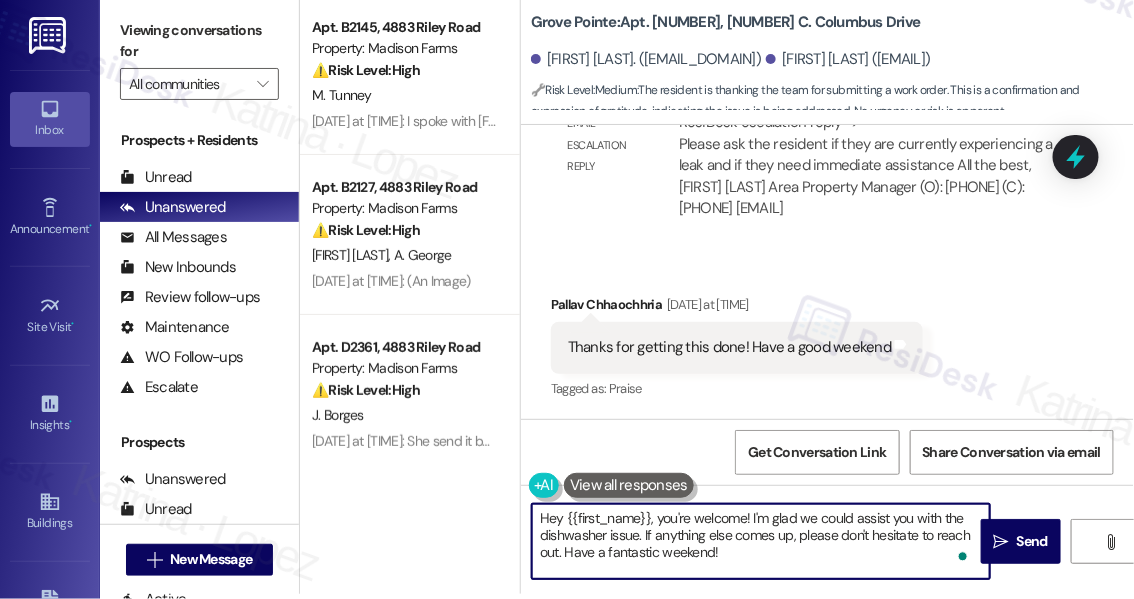 click on "Hey {{first_name}}, you're welcome! I'm glad we could assist you with the dishwasher issue. If anything else comes up, please don't hesitate to reach out. Have a fantastic weekend!" at bounding box center [761, 541] 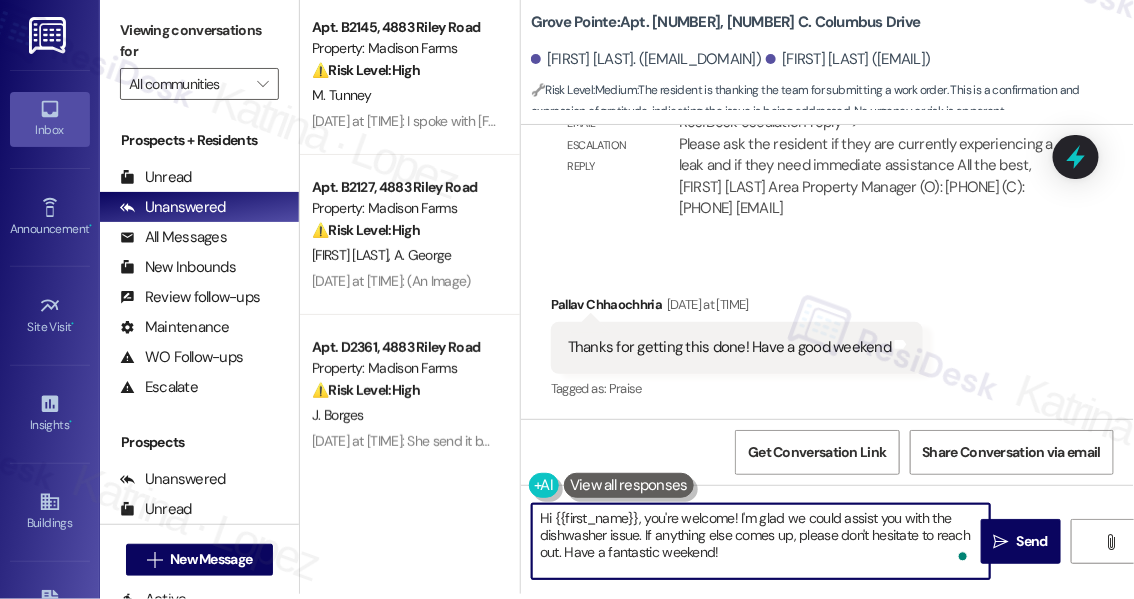 click on "Pallav Chhaochhria Aug 01, 2025 at 8:40 PM" at bounding box center [737, 308] 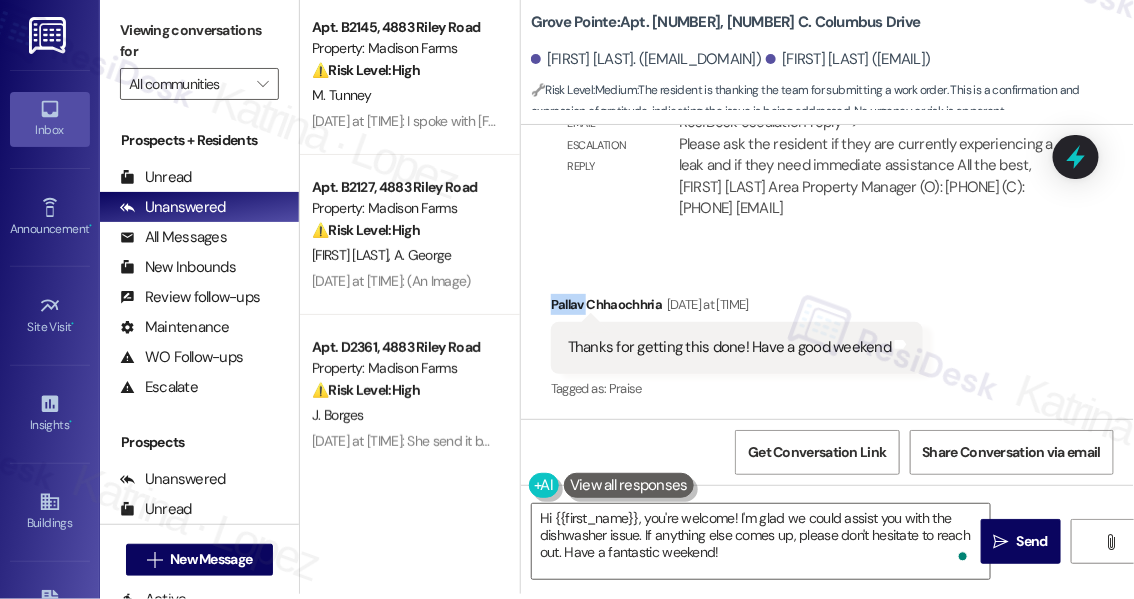 click on "Pallav Chhaochhria Aug 01, 2025 at 8:40 PM" at bounding box center (737, 308) 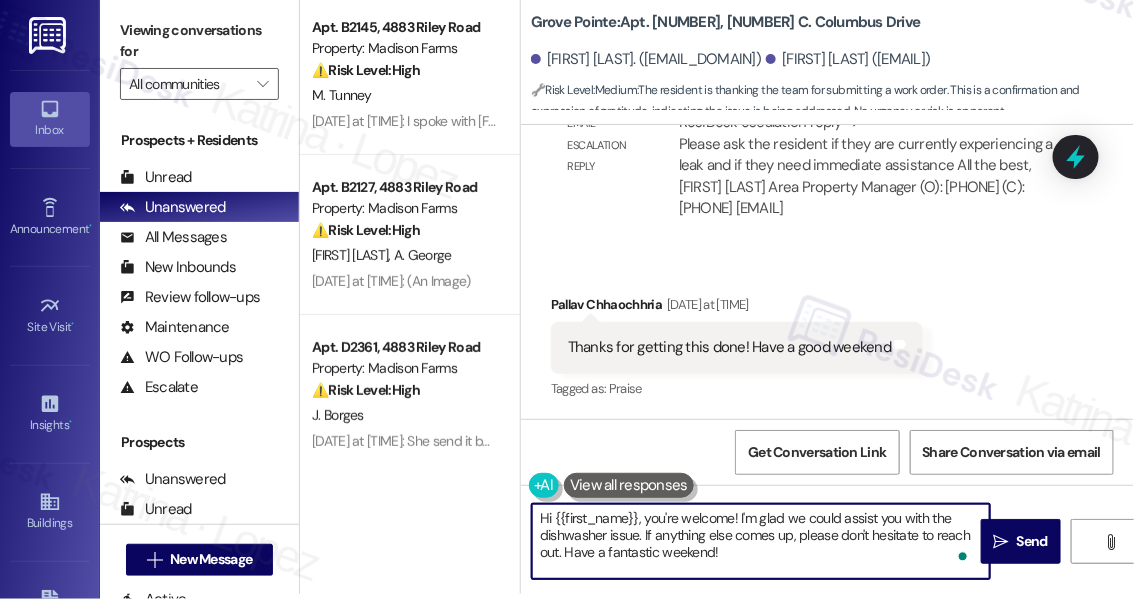drag, startPoint x: 555, startPoint y: 519, endPoint x: 635, endPoint y: 515, distance: 80.09994 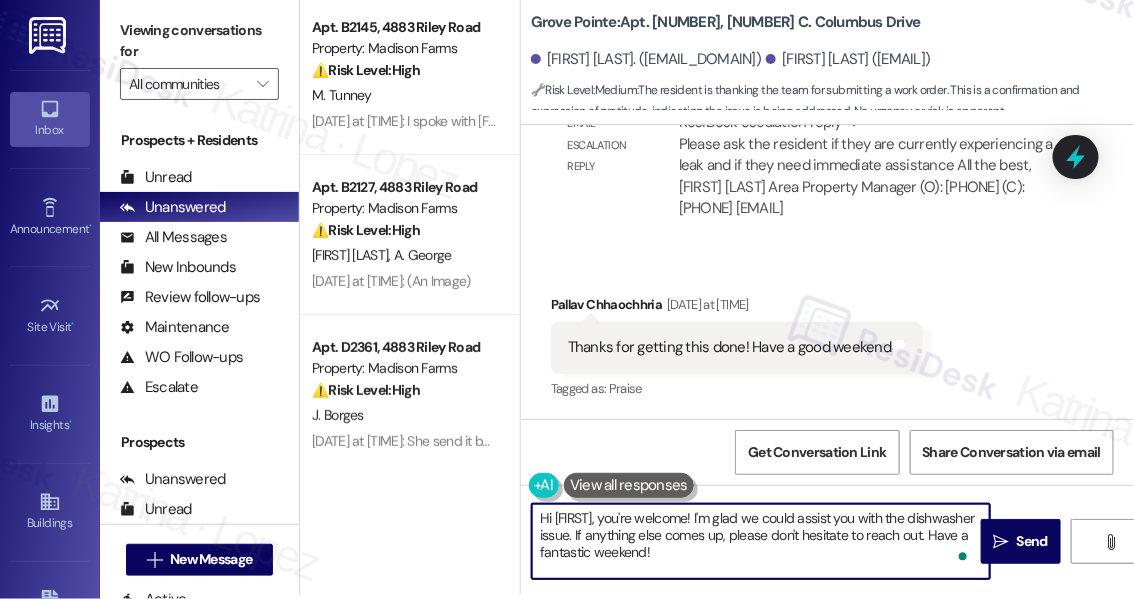 scroll, scrollTop: 27052, scrollLeft: 0, axis: vertical 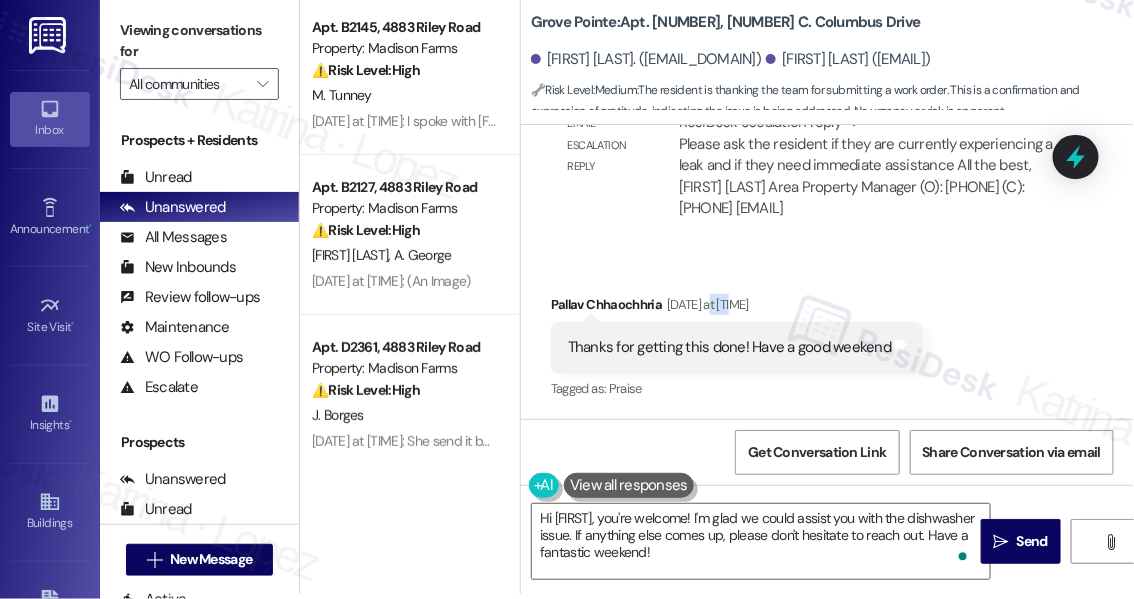 drag, startPoint x: 730, startPoint y: 305, endPoint x: 755, endPoint y: 298, distance: 25.96151 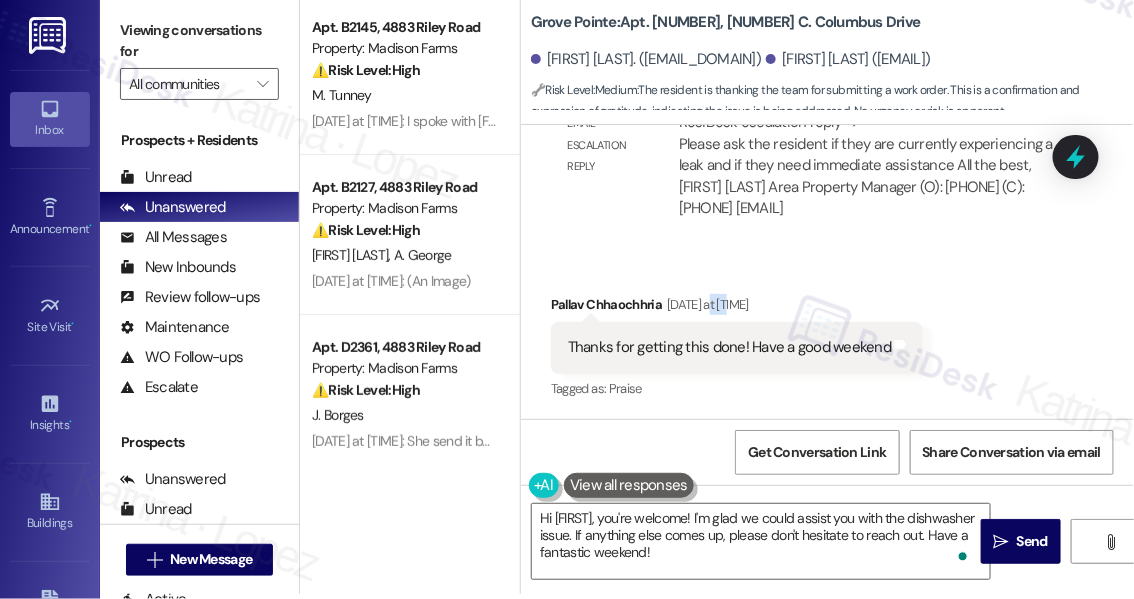 scroll, scrollTop: 26961, scrollLeft: 0, axis: vertical 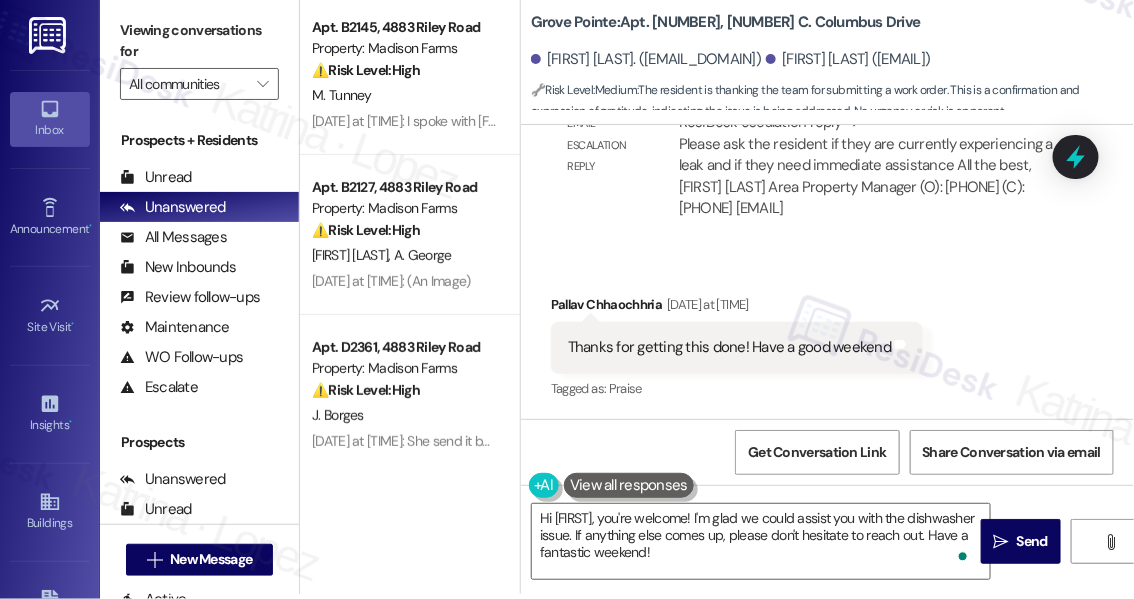 click on "Aug 01, 2025 at 8:25 PM" at bounding box center (959, 79) 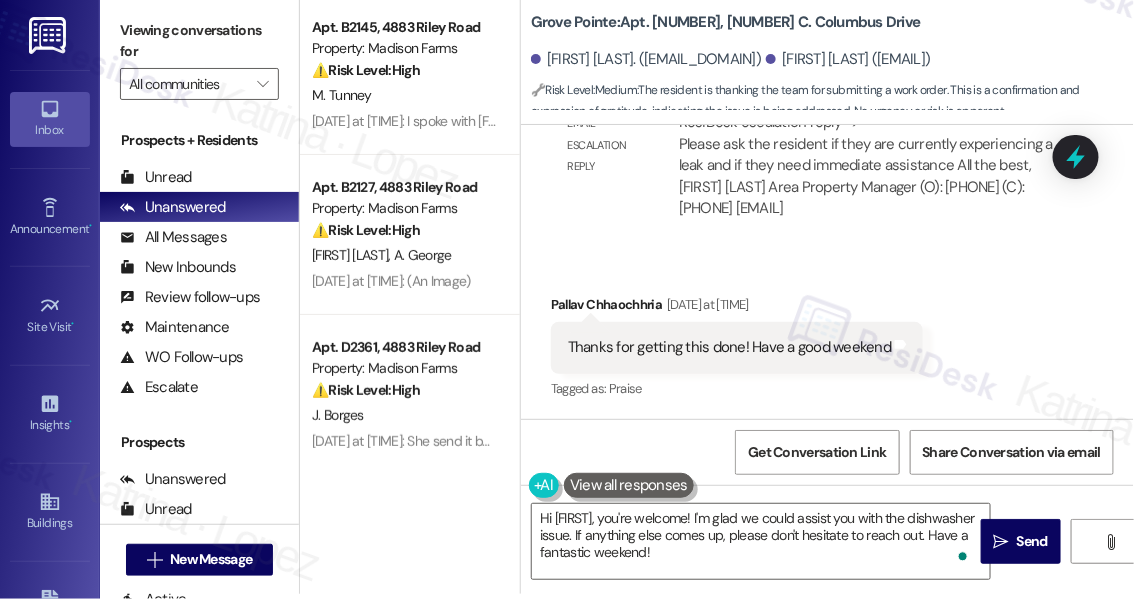 click on "Thanks for getting this done! Have a good weekend" at bounding box center (729, 347) 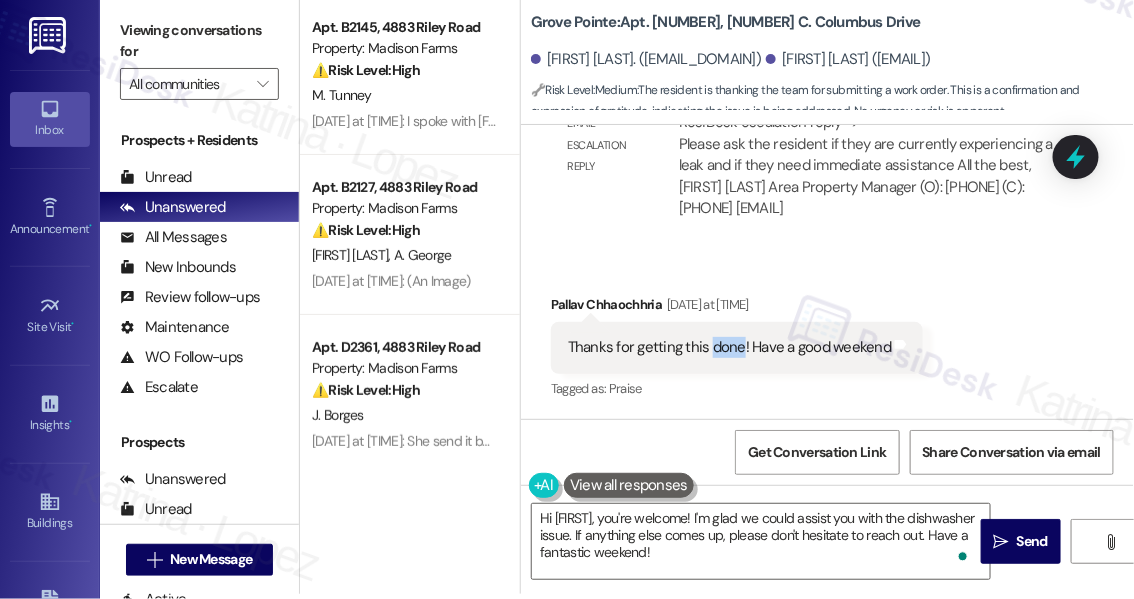 click on "Thanks for getting this done! Have a good weekend" at bounding box center [729, 347] 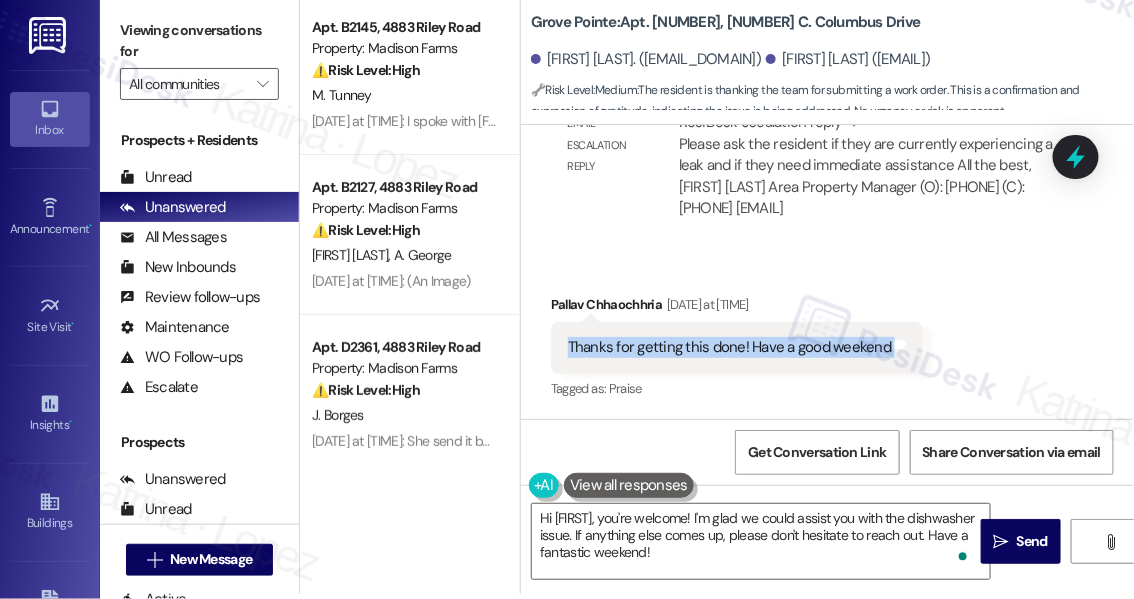 click on "Thanks for getting this done! Have a good weekend" at bounding box center [729, 347] 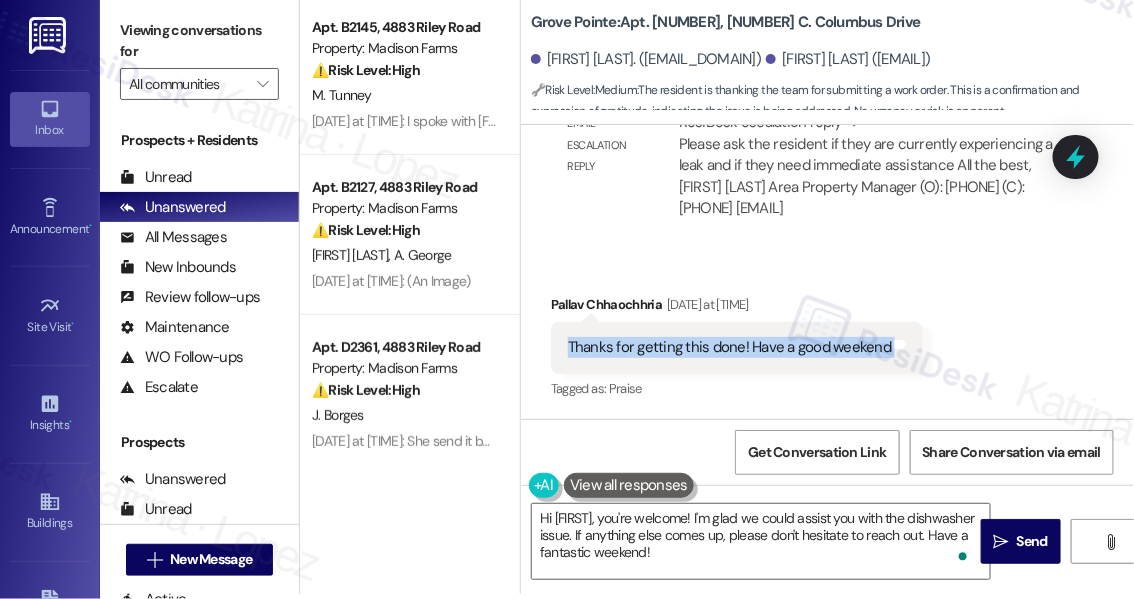 click on "Thanks for getting this done! Have a good weekend" at bounding box center [729, 347] 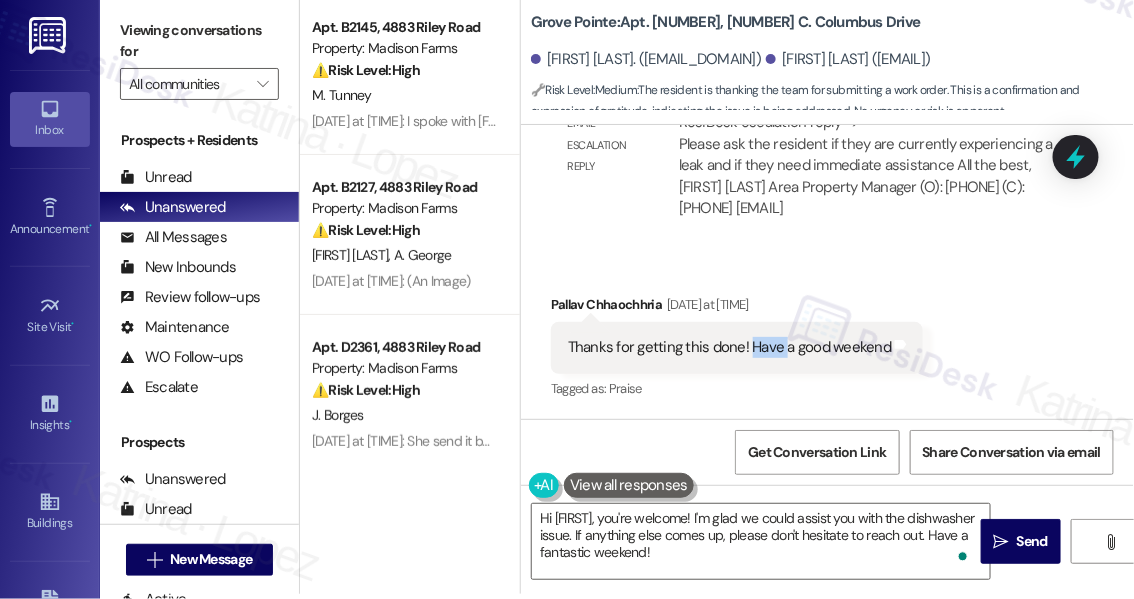 click on "Thanks for getting this done! Have a good weekend" at bounding box center (729, 347) 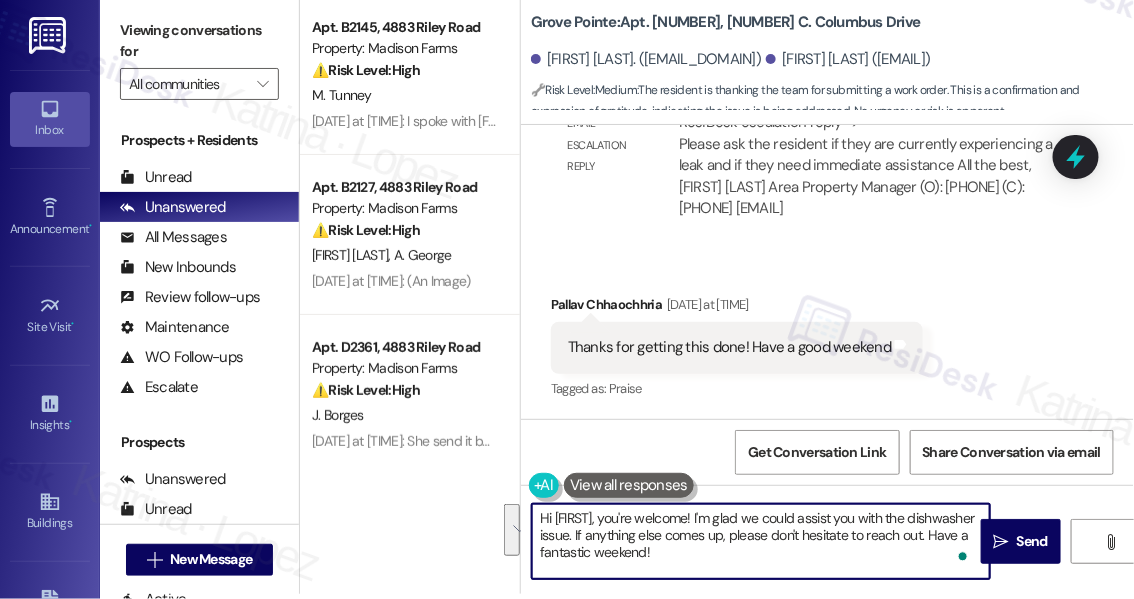 drag, startPoint x: 588, startPoint y: 520, endPoint x: 690, endPoint y: 548, distance: 105.773346 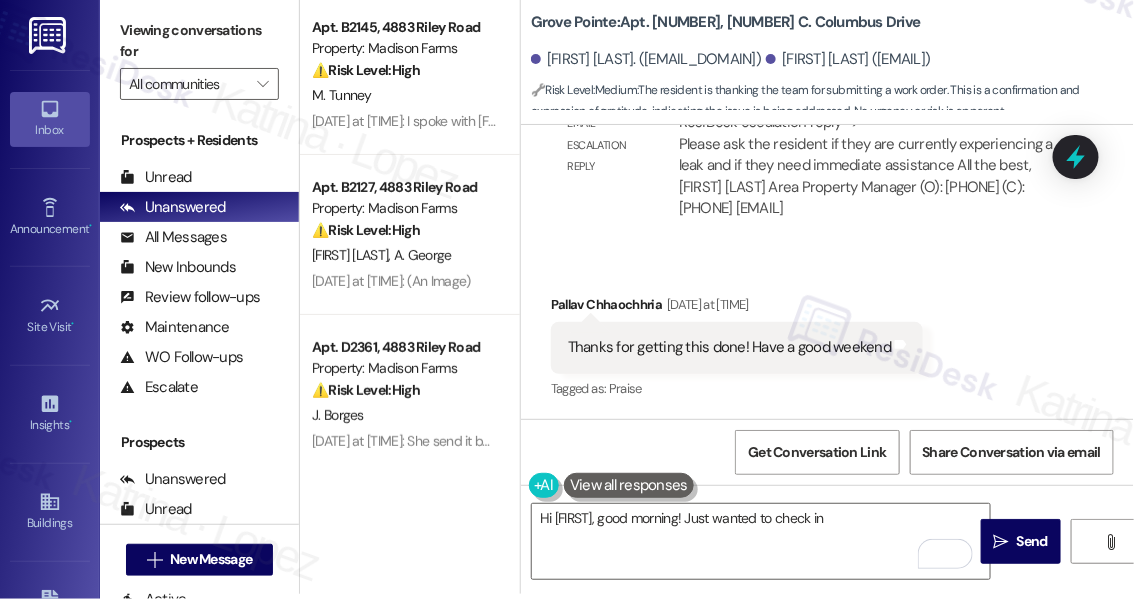 click on "Grove Pointe:  Apt. 1803, 100 C. Columbus Drive" at bounding box center (726, 22) 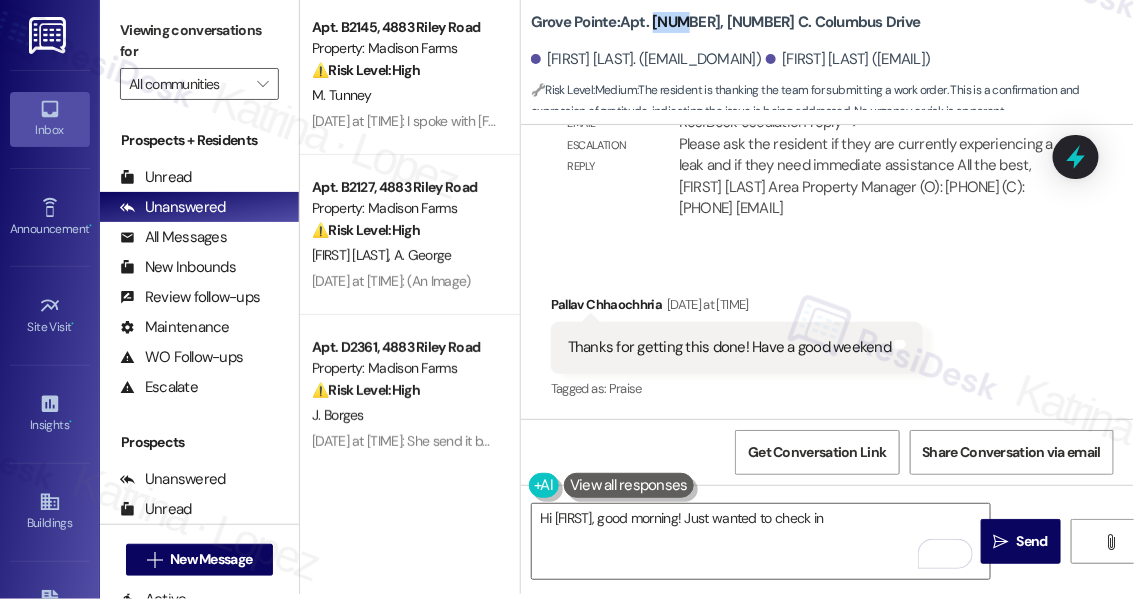 click on "Grove Pointe:  Apt. 1803, 100 C. Columbus Drive" at bounding box center [726, 22] 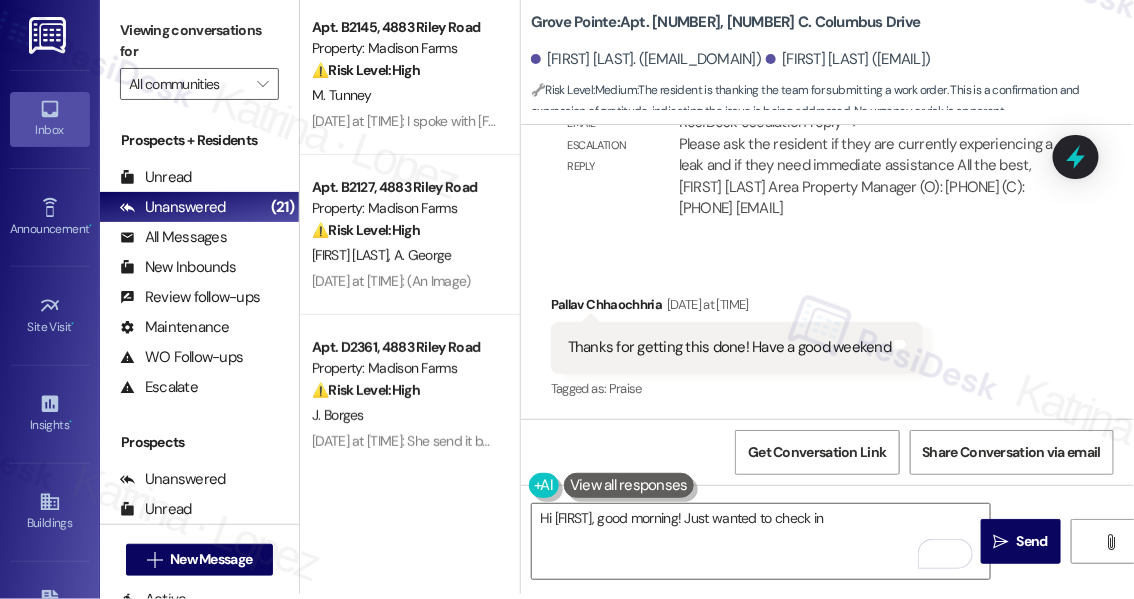 click on "Viewing conversations for All communities " at bounding box center [199, 57] 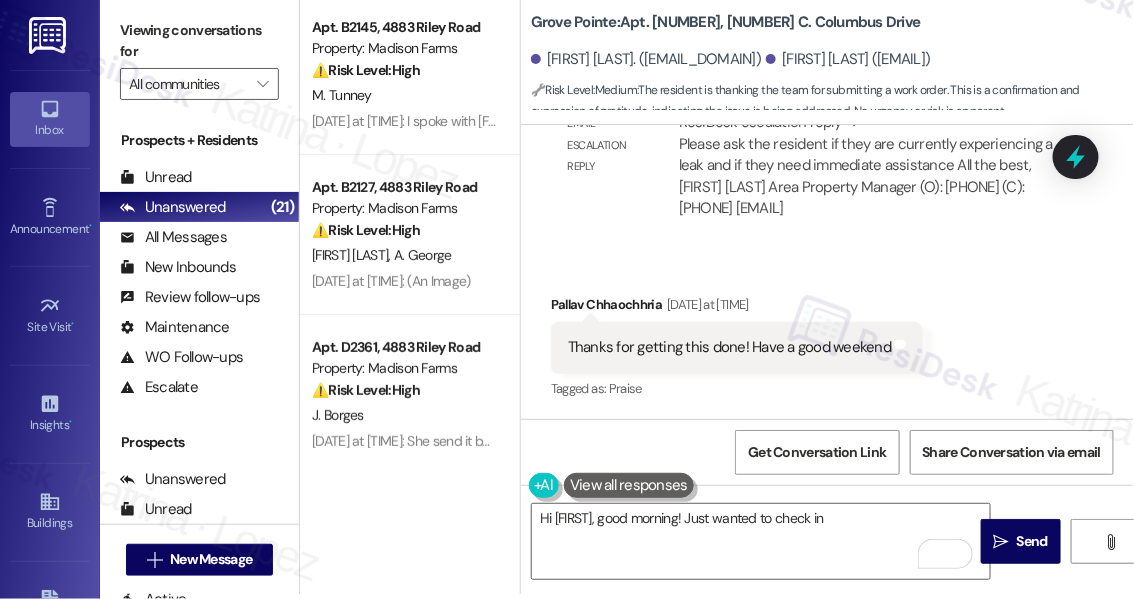 click on "Viewing conversations for" at bounding box center (199, 41) 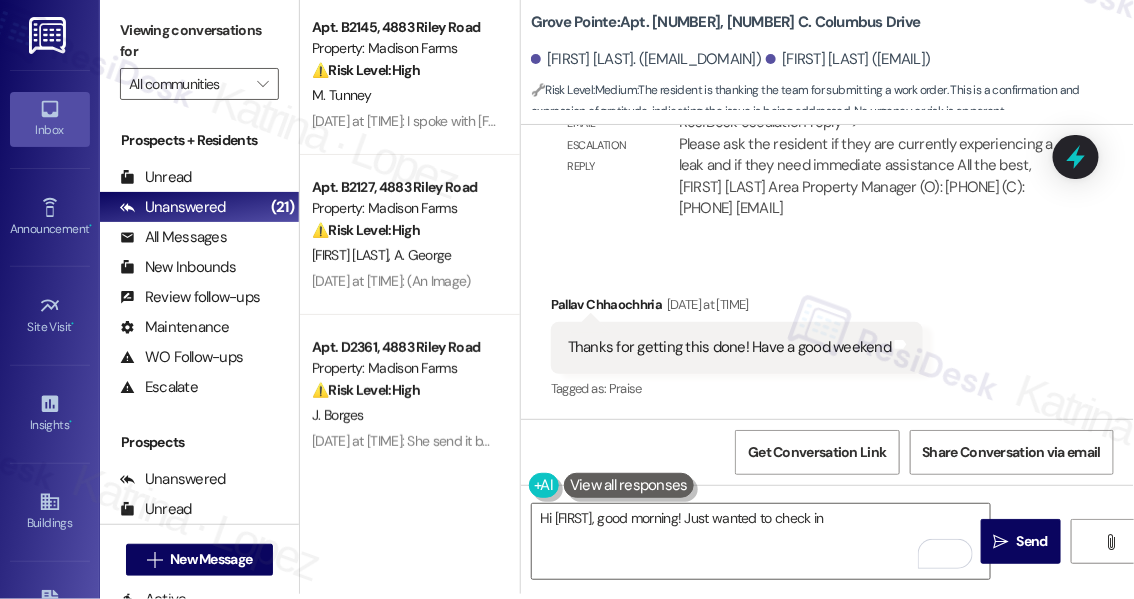 click on "Thanks for getting this done! Have a good weekend" at bounding box center (729, 347) 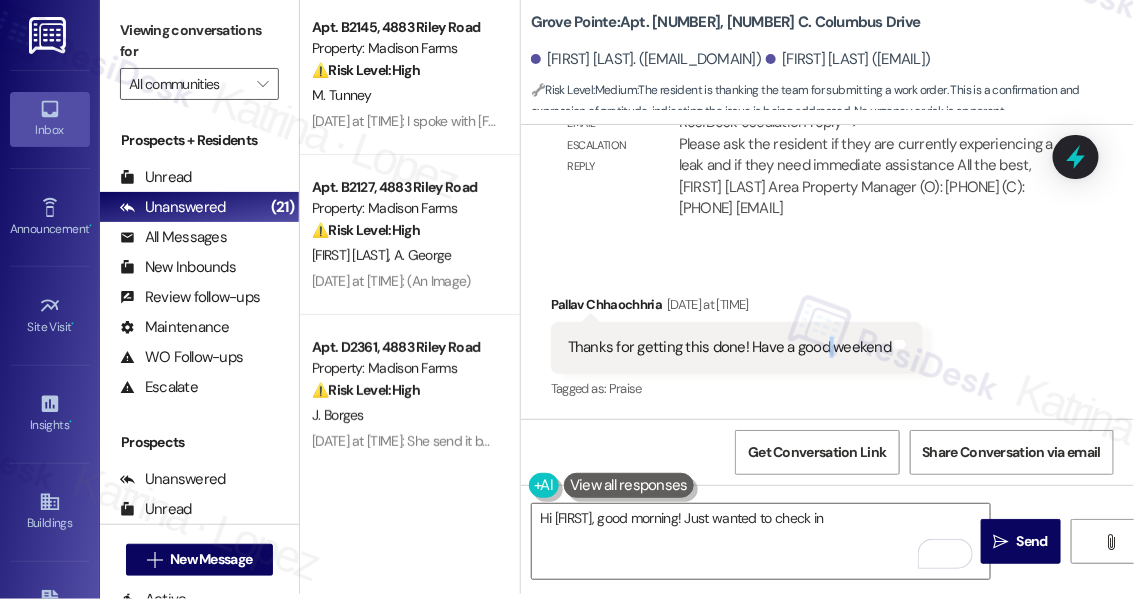 click on "Thanks for getting this done! Have a good weekend" at bounding box center [729, 347] 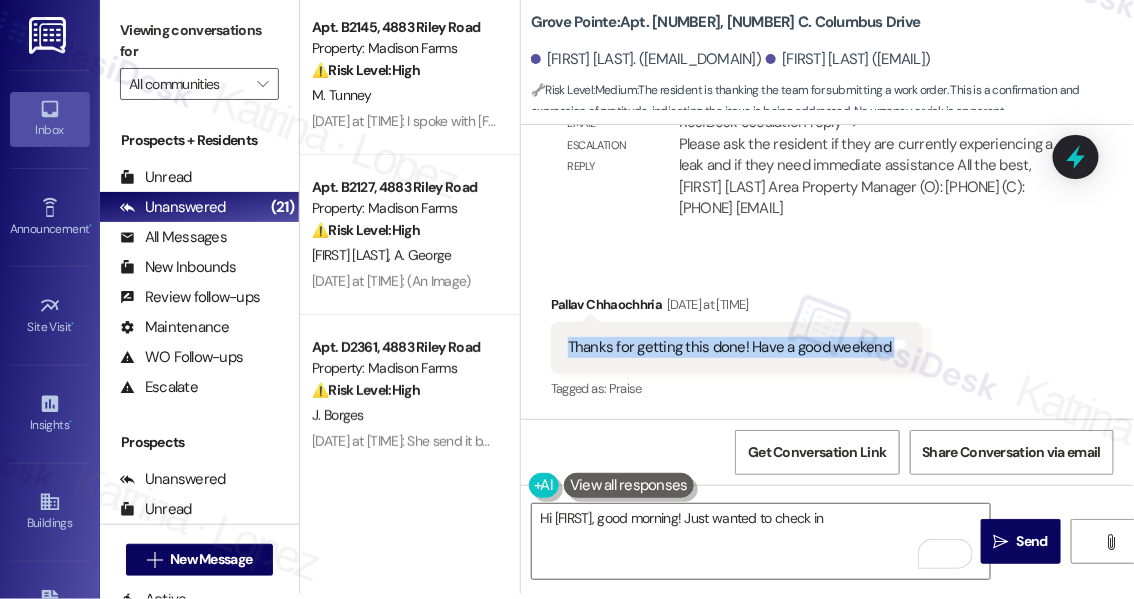 click on "Thanks for getting this done! Have a good weekend" at bounding box center (729, 347) 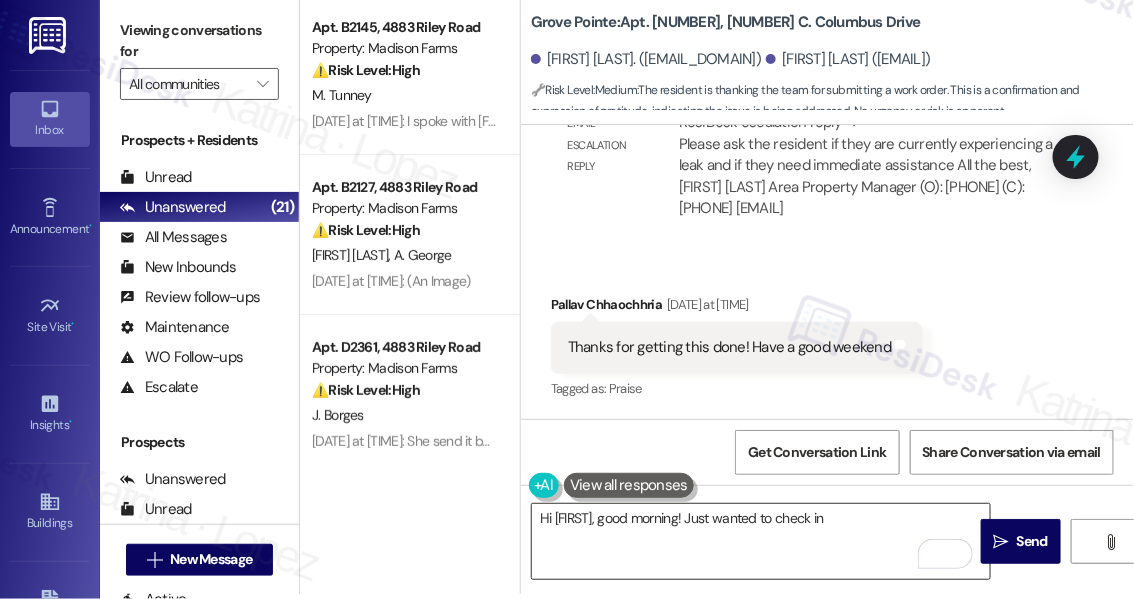 click on "Hi Pallav, good morning! Just wanted to check in" at bounding box center [761, 541] 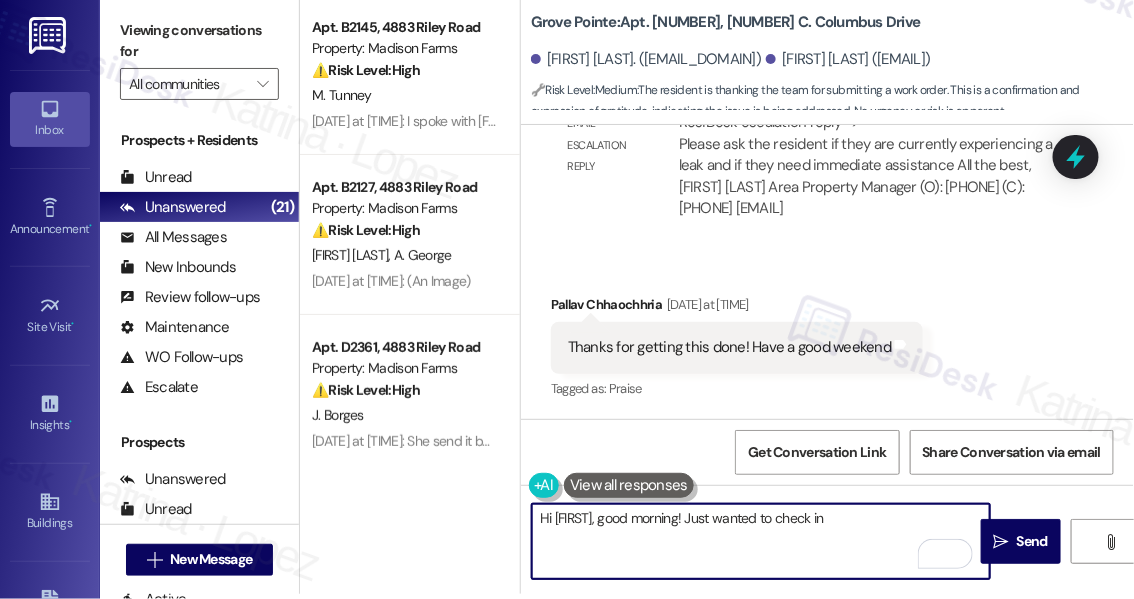 click on "Hi Pallav, good morning! Just wanted to check in" at bounding box center (761, 541) 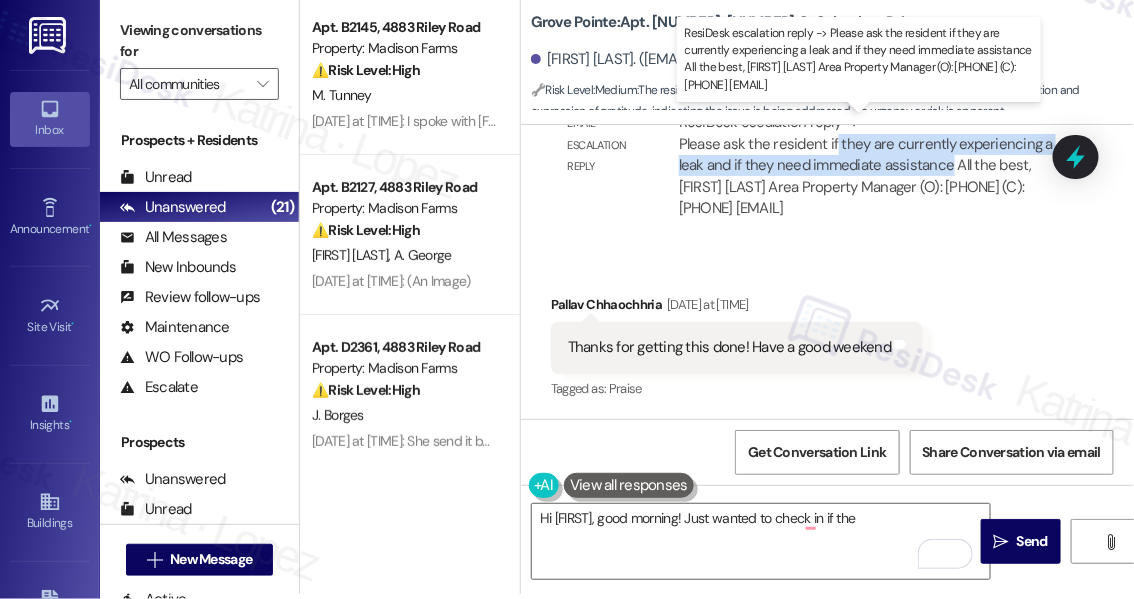 drag, startPoint x: 830, startPoint y: 142, endPoint x: 944, endPoint y: 164, distance: 116.1034 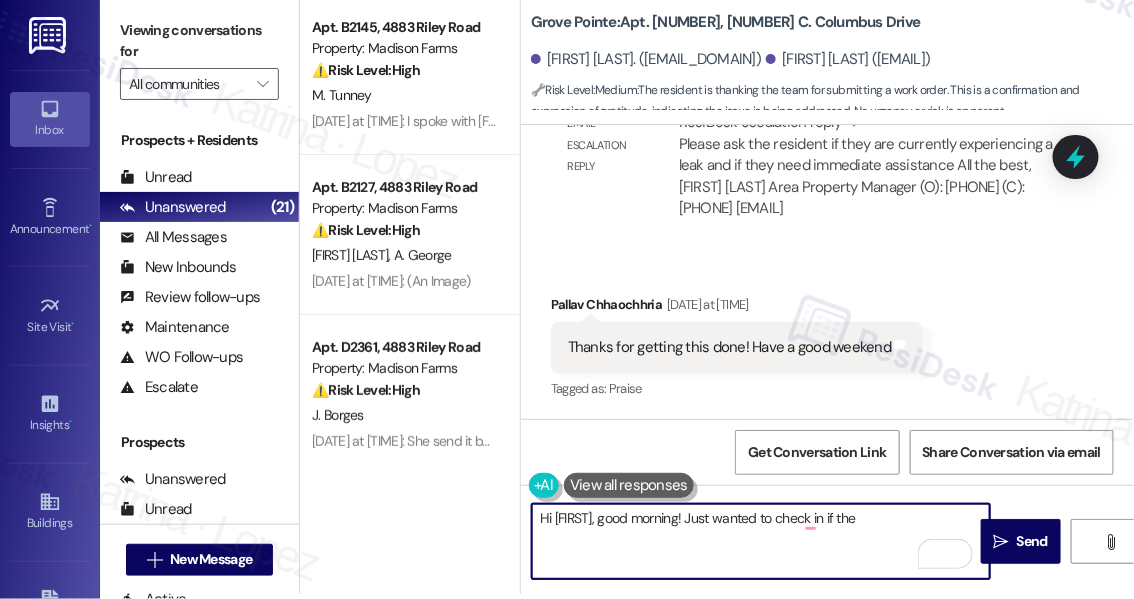 click on "Hi Pallav, good morning! Just wanted to check in if the" at bounding box center (761, 541) 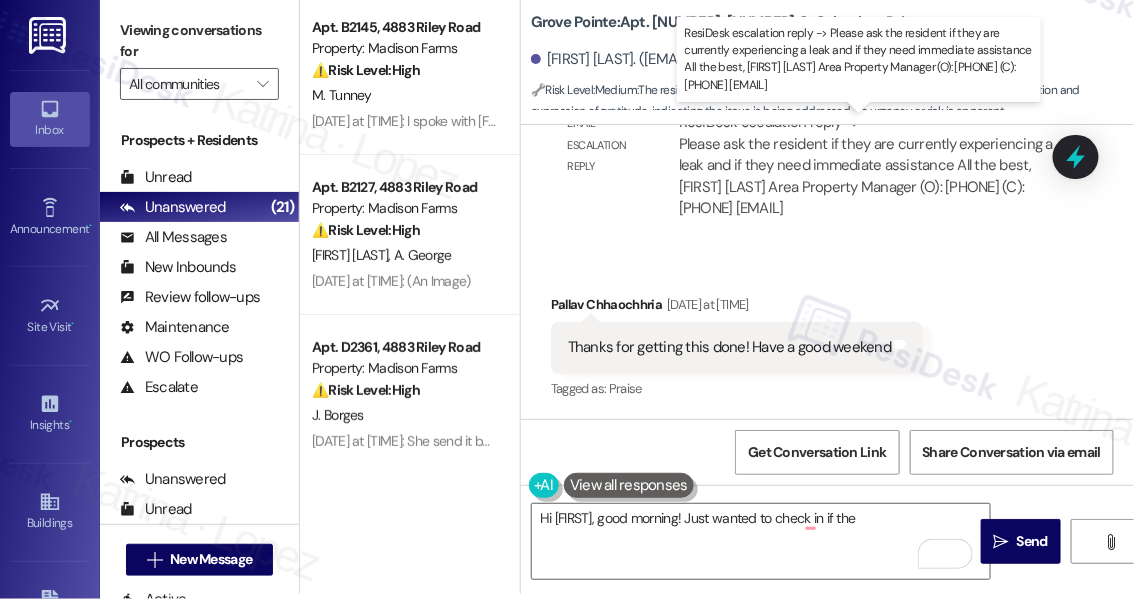 click on "ResiDesk escalation reply ->
Please ask the resident if they are currently experiencing a leak and if they need immediate assistance All the best, Tiffany Porras Area Property Manager (O): 201-464-7855 (C): 908-465-2880 TPorras@t ResiDesk escalation reply ->
Please ask the resident if they are currently experiencing a leak and if they need immediate assistance All the best, Tiffany Porras Area Property Manager (O): 201-464-7855 (C): 908-465-2880 TPorras@t" at bounding box center (866, 165) 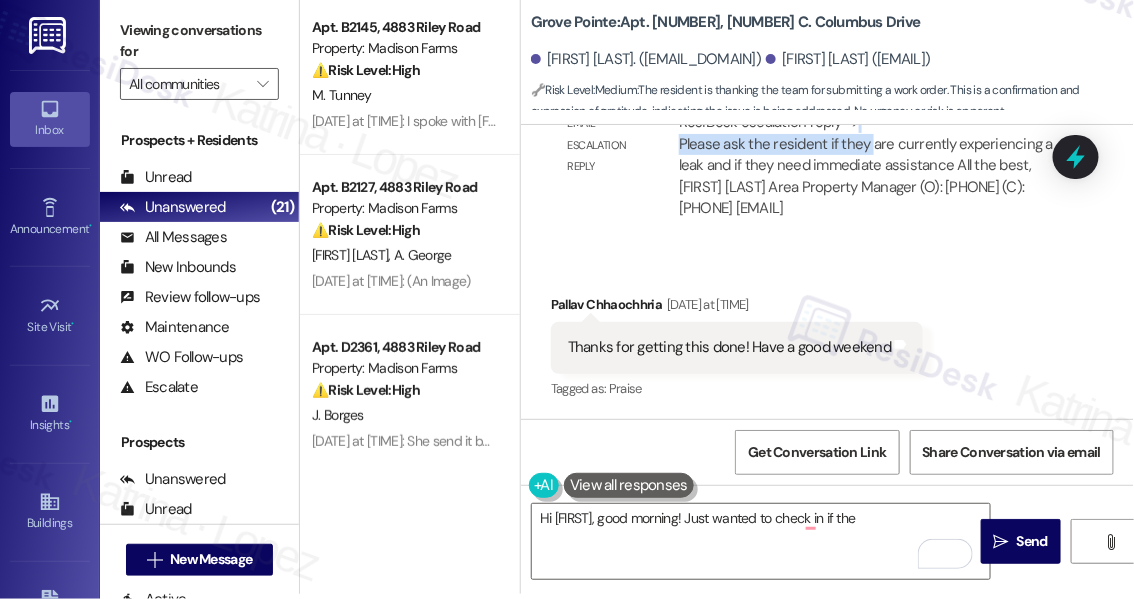 scroll, scrollTop: 27039, scrollLeft: 0, axis: vertical 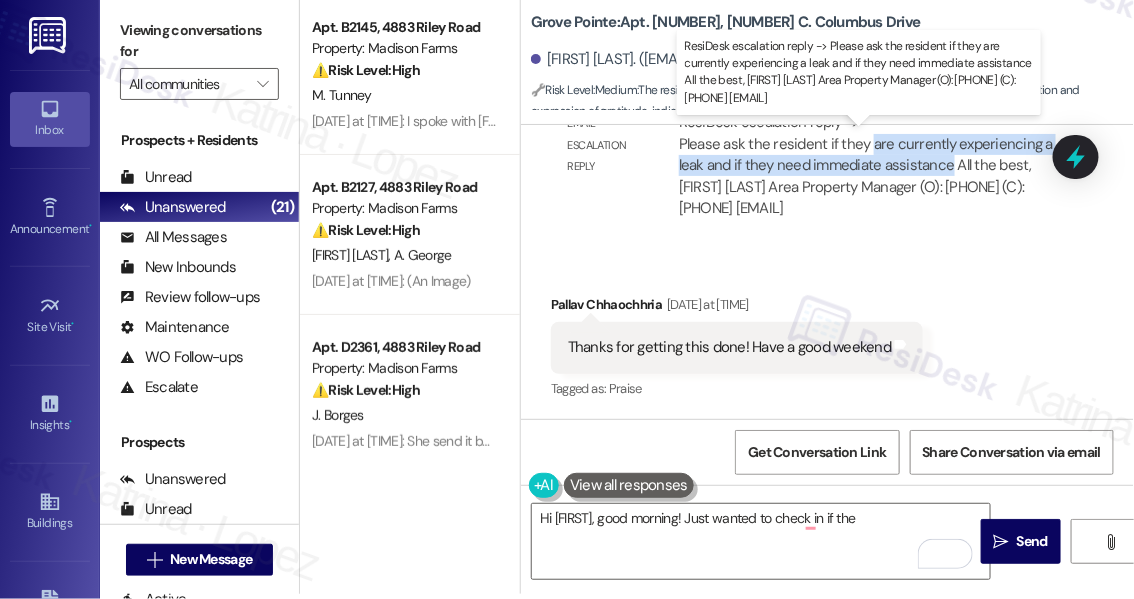 drag, startPoint x: 866, startPoint y: 143, endPoint x: 946, endPoint y: 172, distance: 85.09406 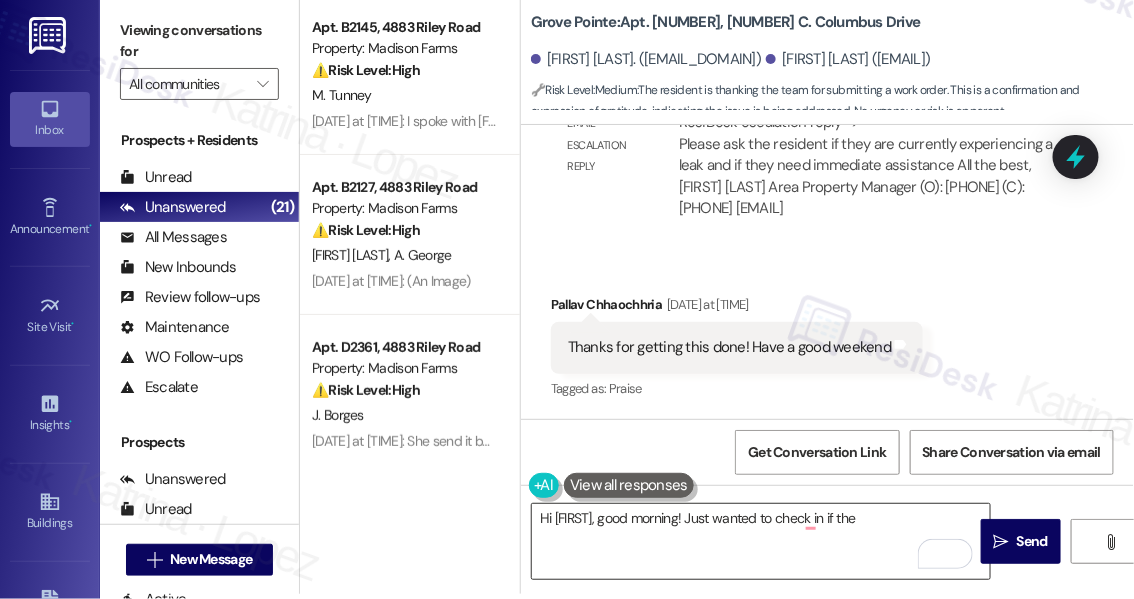 click on "Hi Pallav, good morning! Just wanted to check in if the" at bounding box center [761, 541] 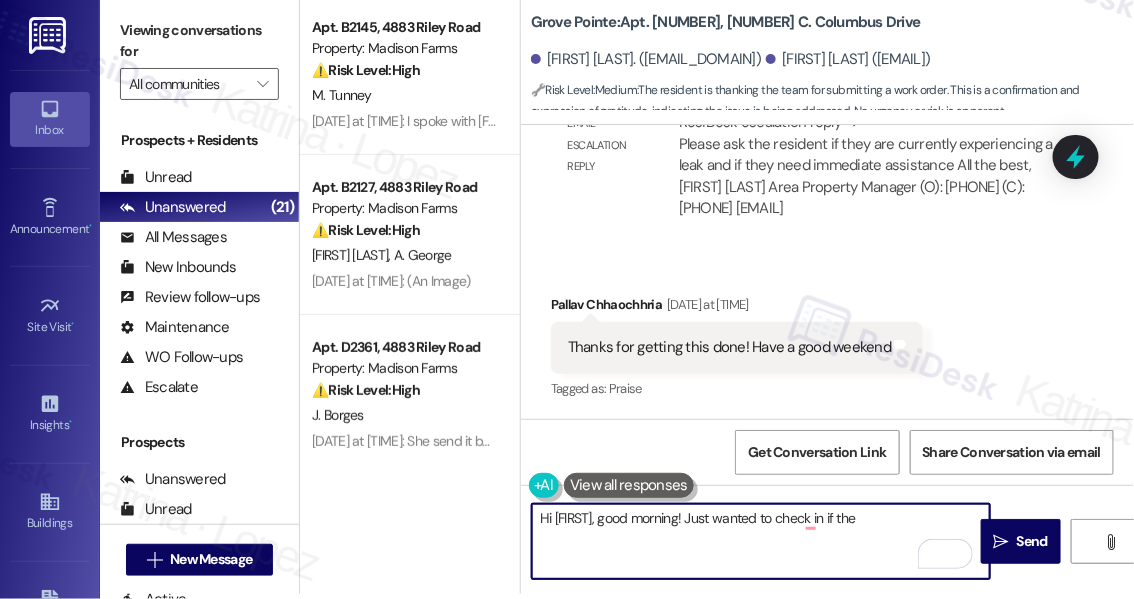 drag, startPoint x: 880, startPoint y: 520, endPoint x: 831, endPoint y: 512, distance: 49.648766 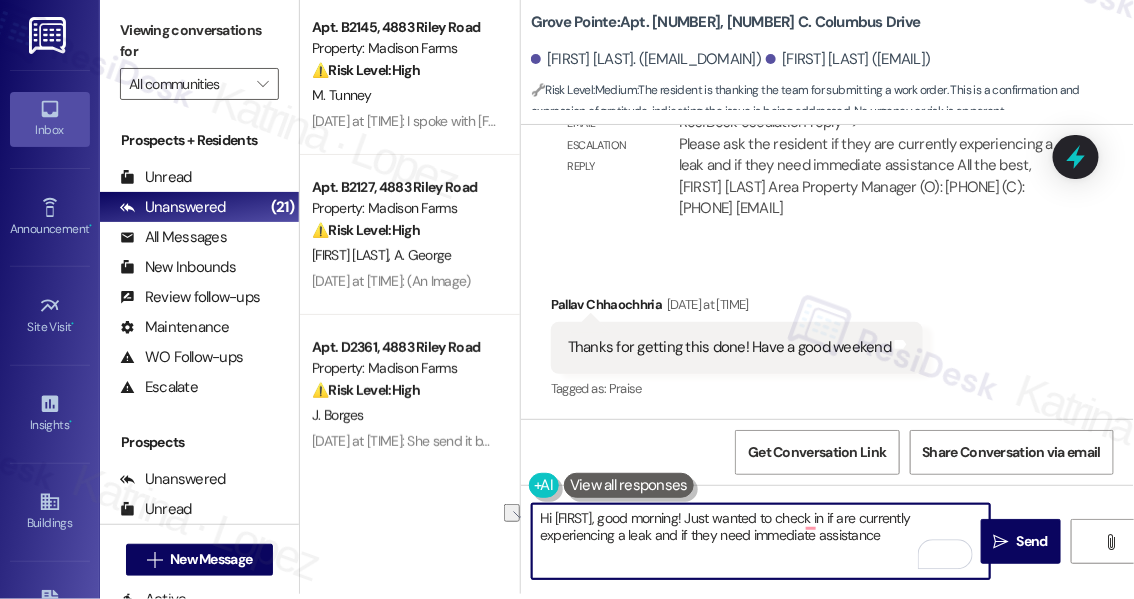 drag, startPoint x: 845, startPoint y: 511, endPoint x: 818, endPoint y: 511, distance: 27 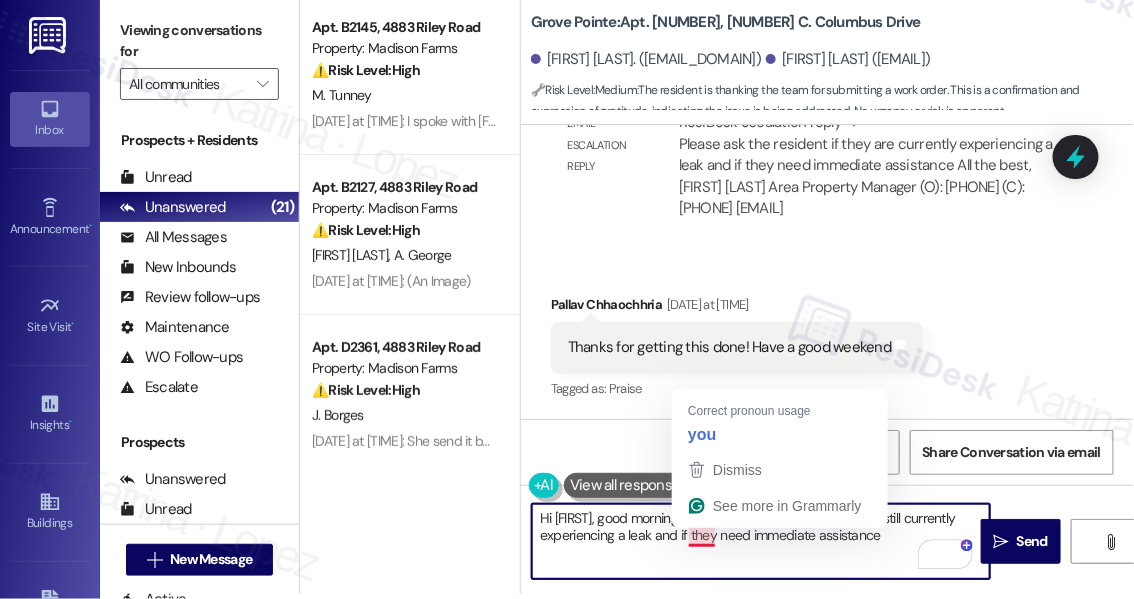 click on "Hi Pallav, good morning! Just wanted to check in if you are still currently experiencing a leak and if they need immediate assistance" at bounding box center [761, 541] 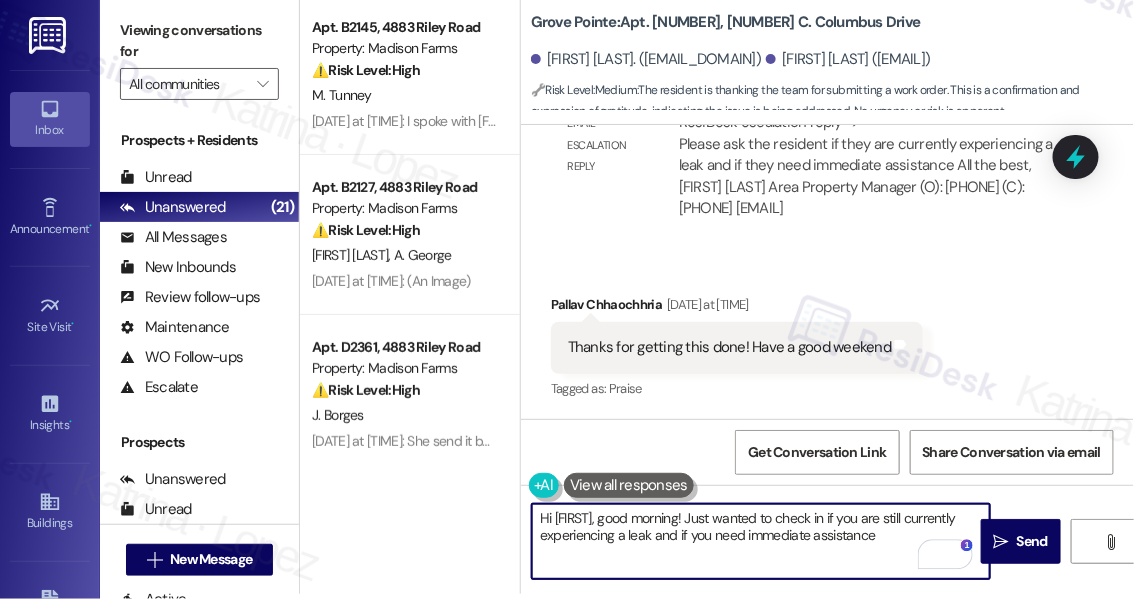 click on "Hi Pallav, good morning! Just wanted to check in if you are still currently experiencing a leak and if you need immediate assistance" at bounding box center [761, 541] 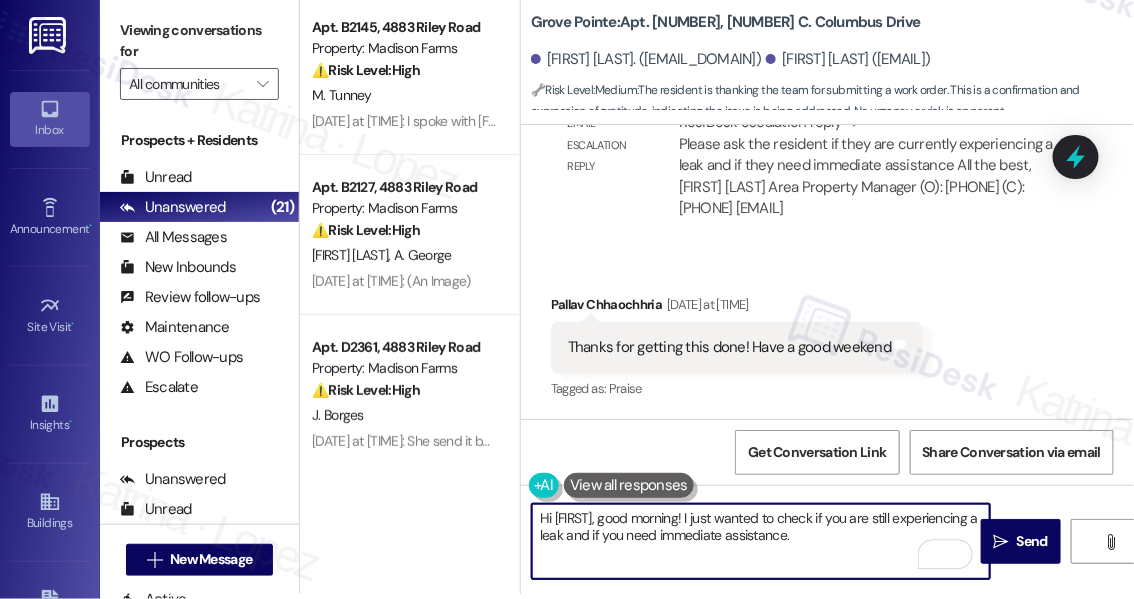 click on "Hi Pallav, good morning! I just wanted to check if you are still experiencing a leak and if you need immediate assistance." at bounding box center [761, 541] 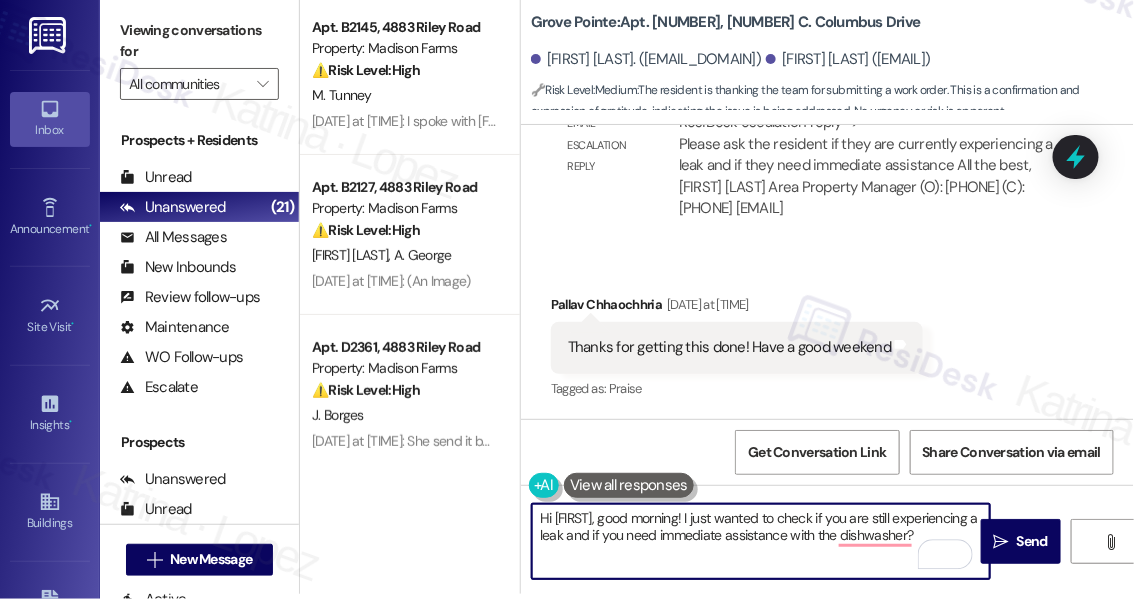 click on "Hi Pallav, good morning! I just wanted to check if you are still experiencing a leak and if you need immediate assistance with the dishwasher?" at bounding box center [761, 541] 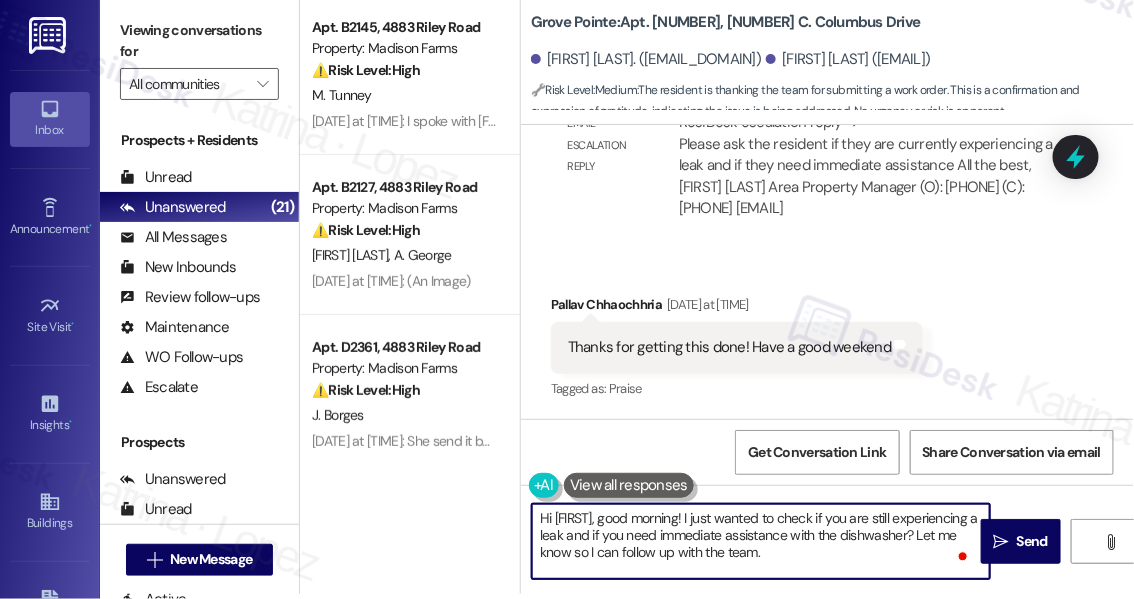 type on "Hi Pallav, good morning! I just wanted to check if you are still experiencing a leak and if you need immediate assistance with the dishwasher? Let me know so I can follow up with the team." 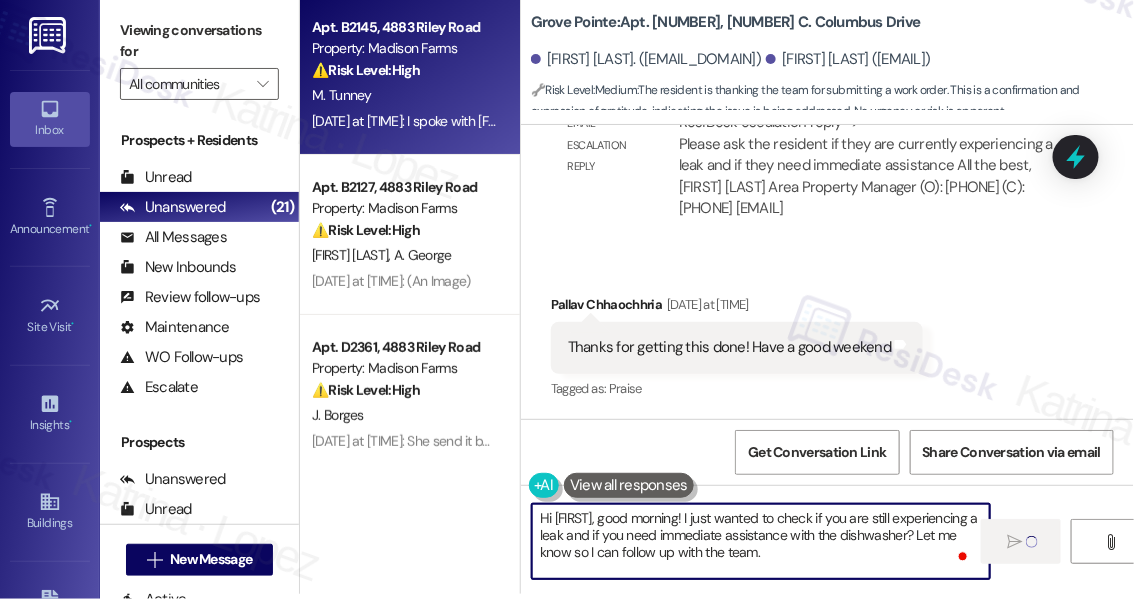 type 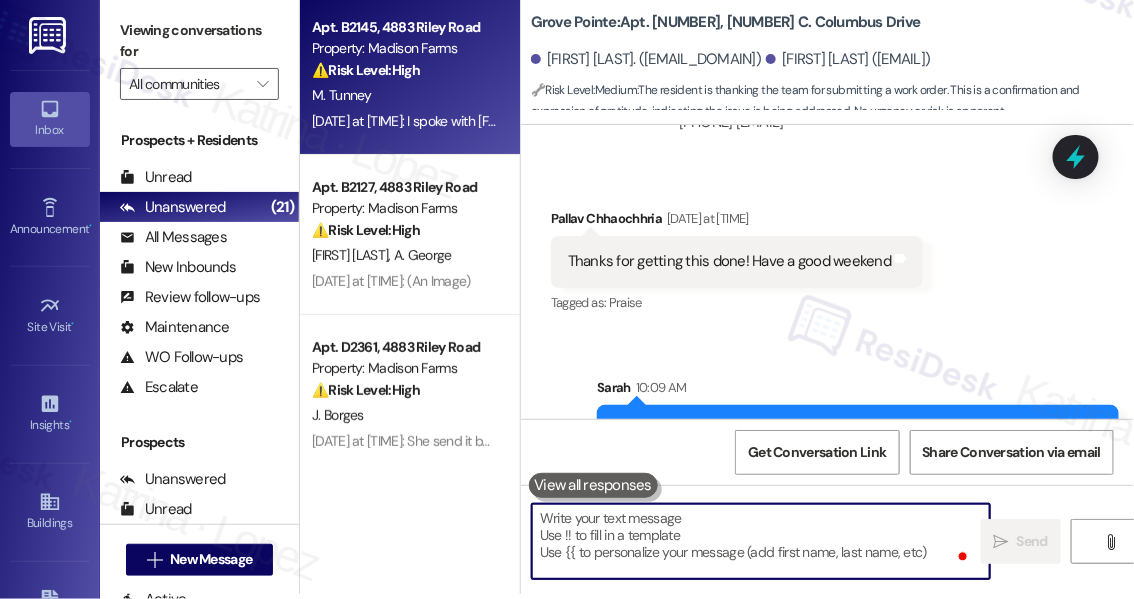 scroll, scrollTop: 0, scrollLeft: 0, axis: both 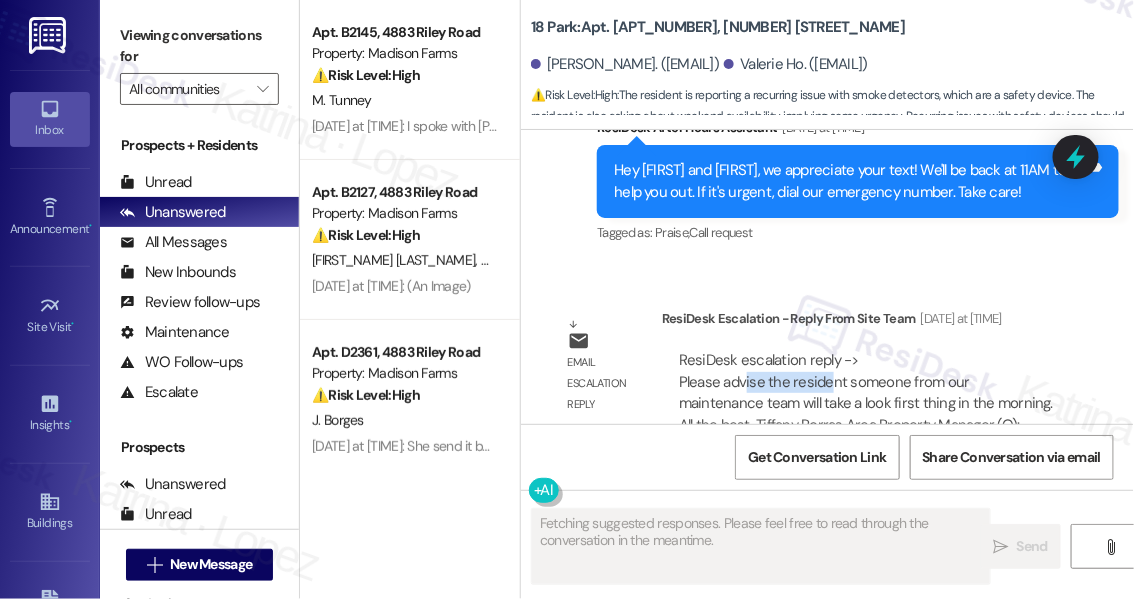 drag, startPoint x: 741, startPoint y: 319, endPoint x: 831, endPoint y: 319, distance: 90 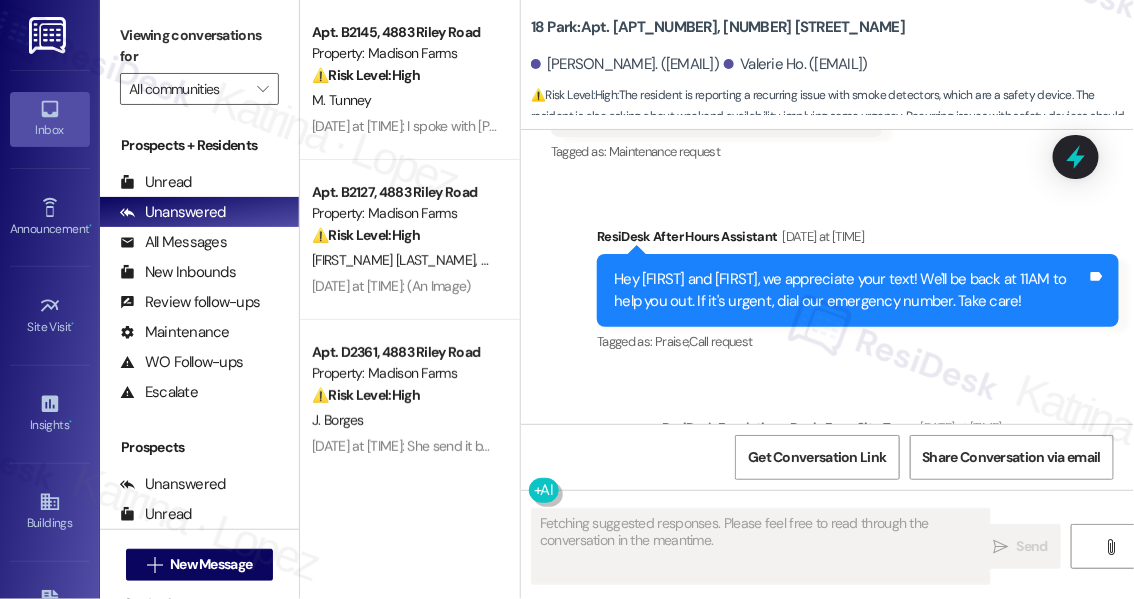 scroll, scrollTop: 2081, scrollLeft: 0, axis: vertical 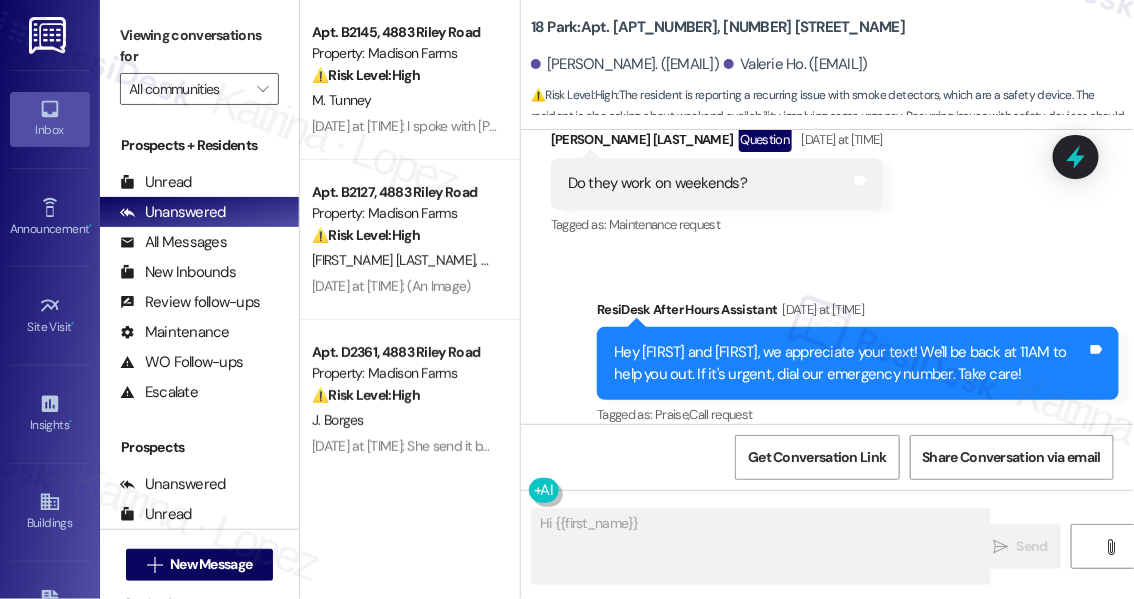 click on "Hey [FIRST] and [FIRST], we appreciate your text! We'll be back at 11AM to help you out. If it's urgent, dial our emergency number. Take care!" at bounding box center [850, 363] 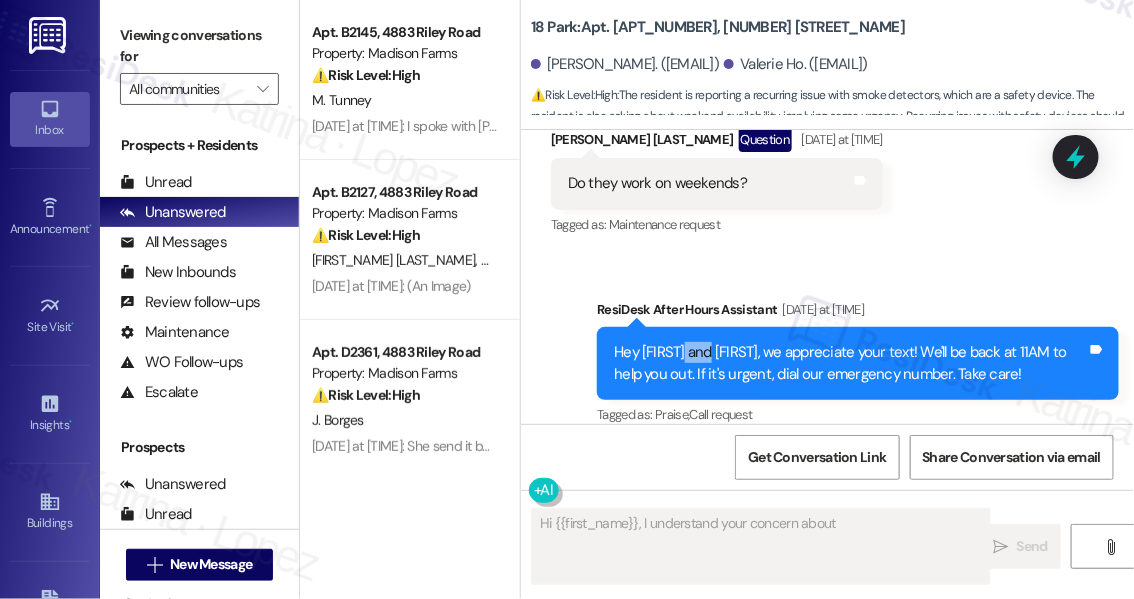 click on "Hey [FIRST] and [FIRST], we appreciate your text! We'll be back at 11AM to help you out. If it's urgent, dial our emergency number. Take care!" at bounding box center (850, 363) 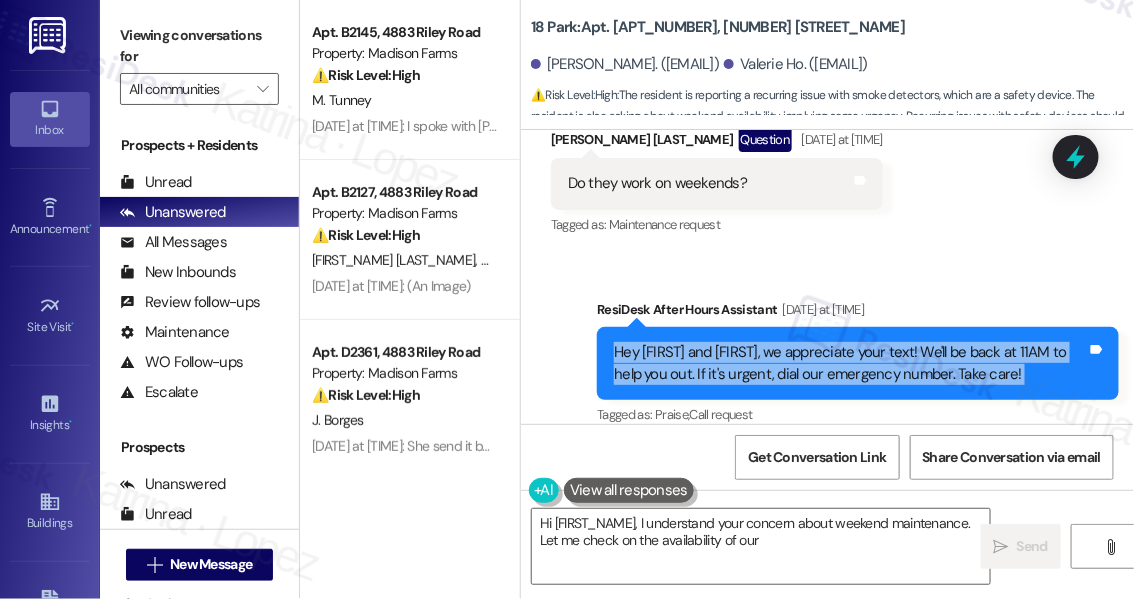 click on "Hey [FIRST] and [FIRST], we appreciate your text! We'll be back at 11AM to help you out. If it's urgent, dial our emergency number. Take care!" at bounding box center [850, 363] 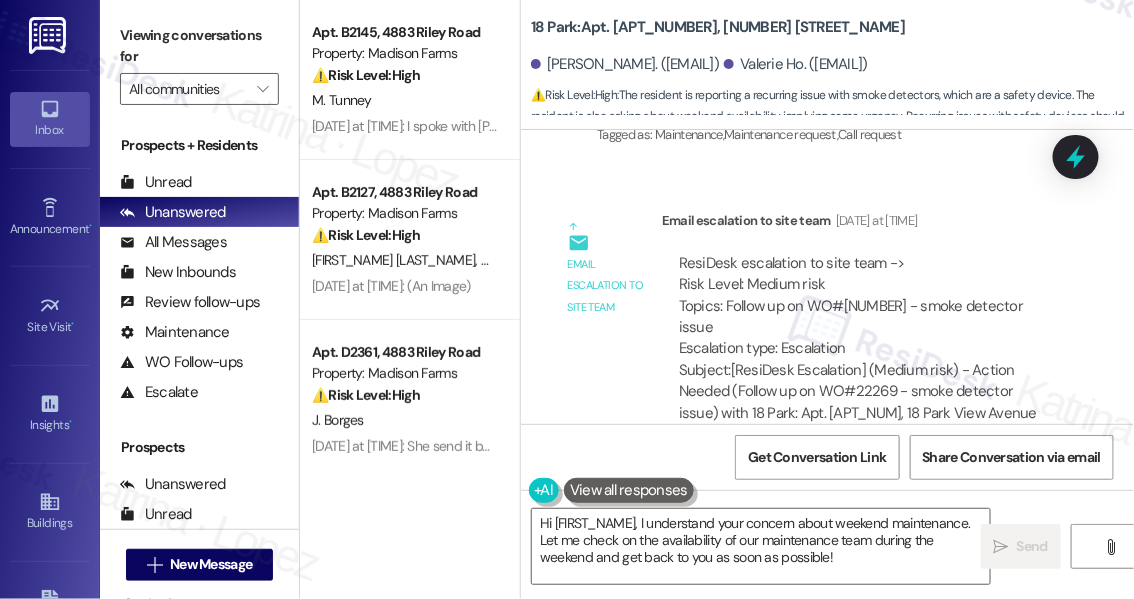 scroll, scrollTop: 1536, scrollLeft: 0, axis: vertical 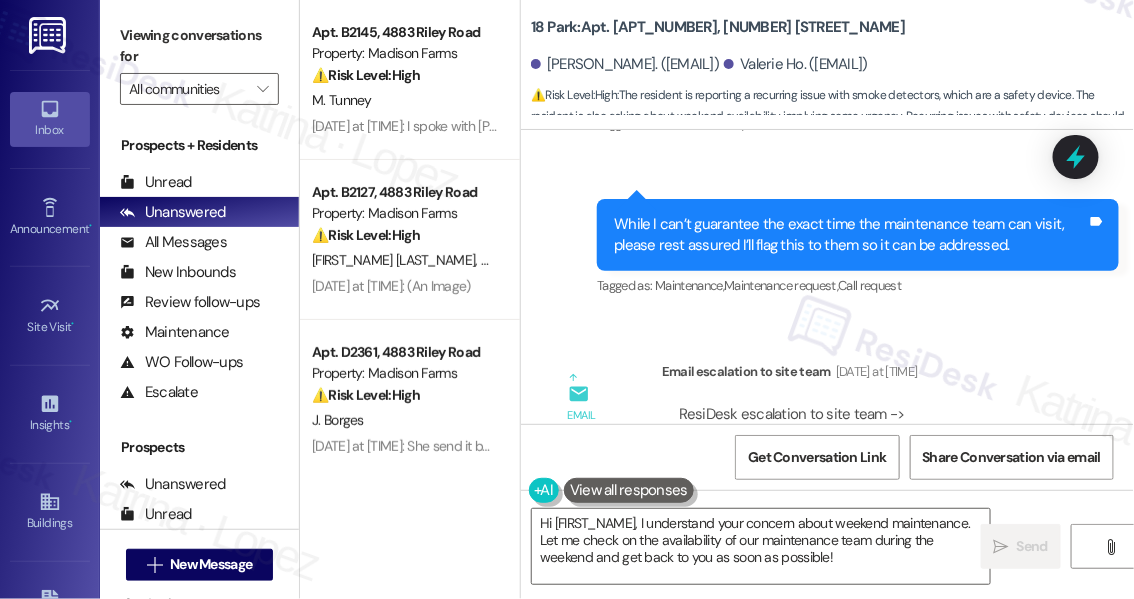 click on "While I can’t guarantee the exact time the maintenance team can visit, please rest assured I’ll flag this to them so it can be addressed." at bounding box center (850, 235) 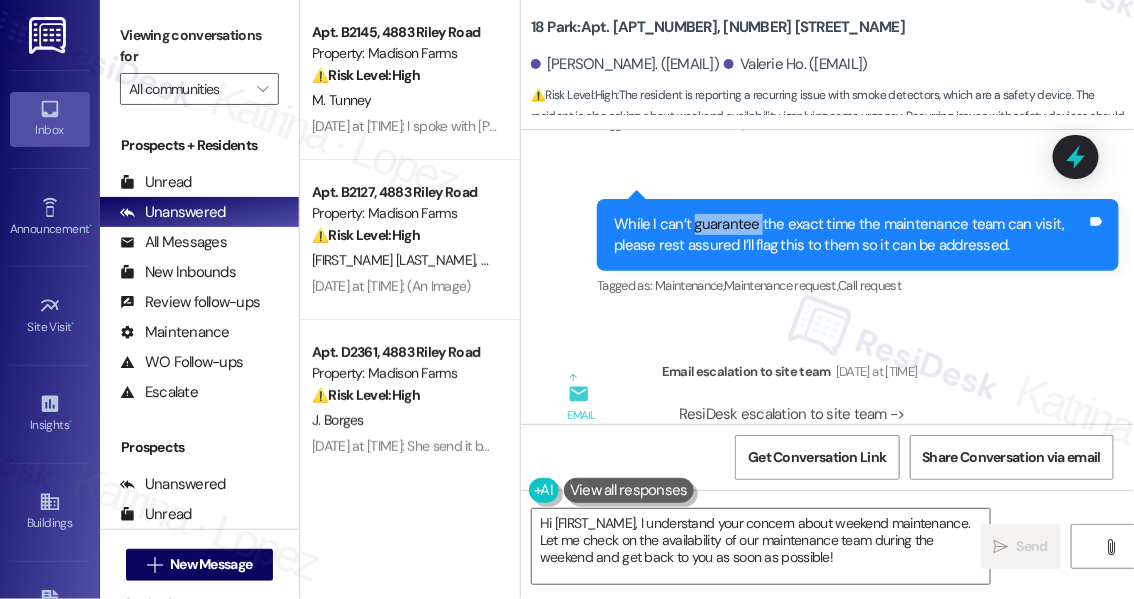 click on "While I can’t guarantee the exact time the maintenance team can visit, please rest assured I’ll flag this to them so it can be addressed." at bounding box center [850, 235] 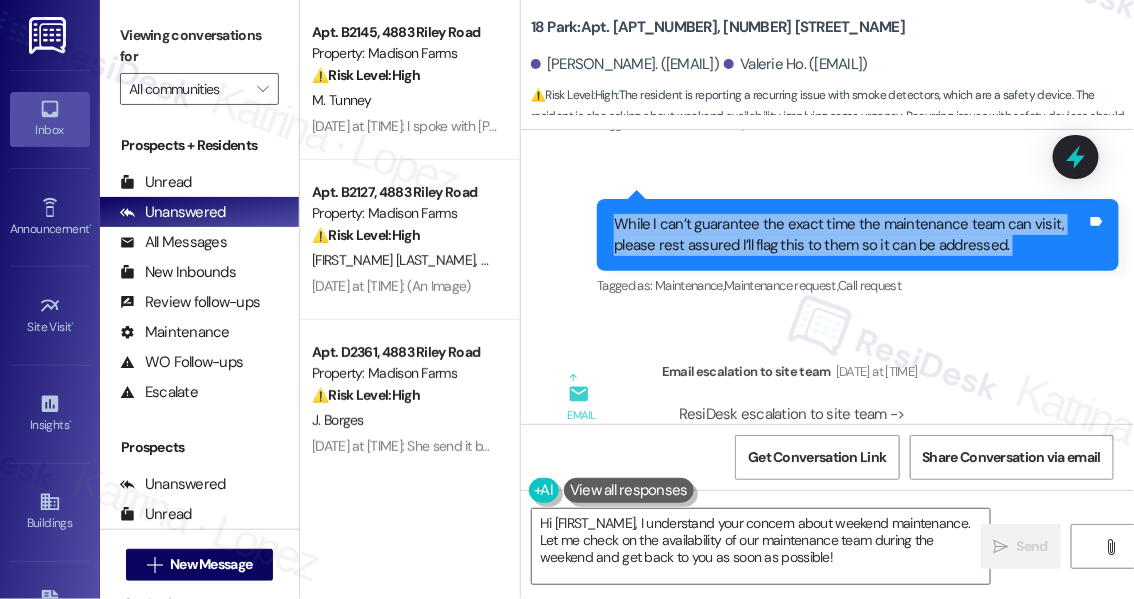 click on "While I can’t guarantee the exact time the maintenance team can visit, please rest assured I’ll flag this to them so it can be addressed." at bounding box center [850, 235] 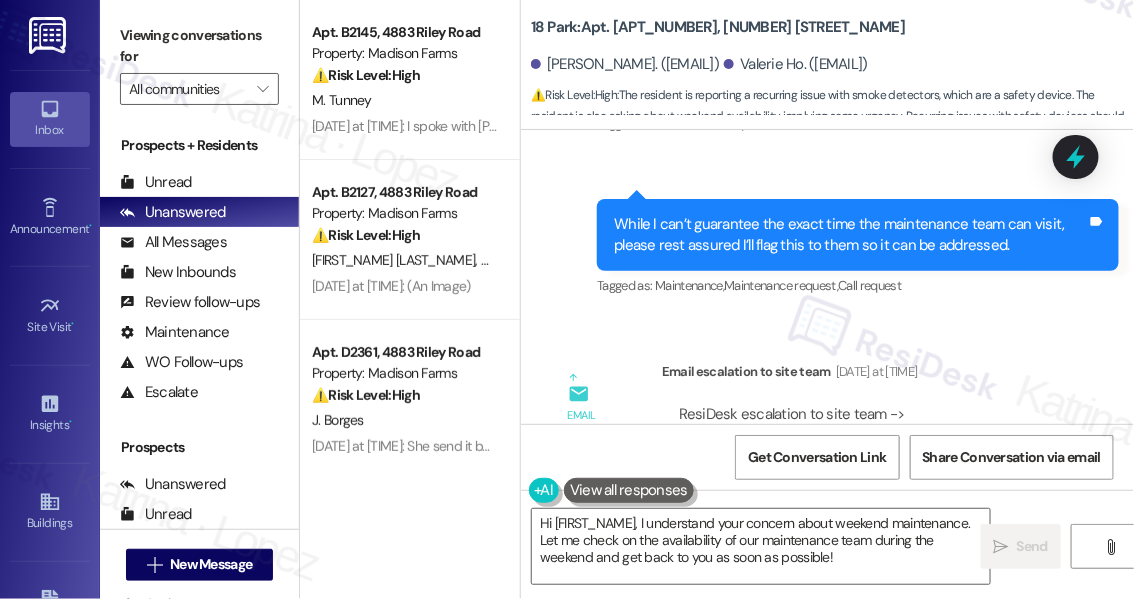 click on "While I can’t guarantee the exact time the maintenance team can visit, please rest assured I’ll flag this to them so it can be addressed." at bounding box center (850, 235) 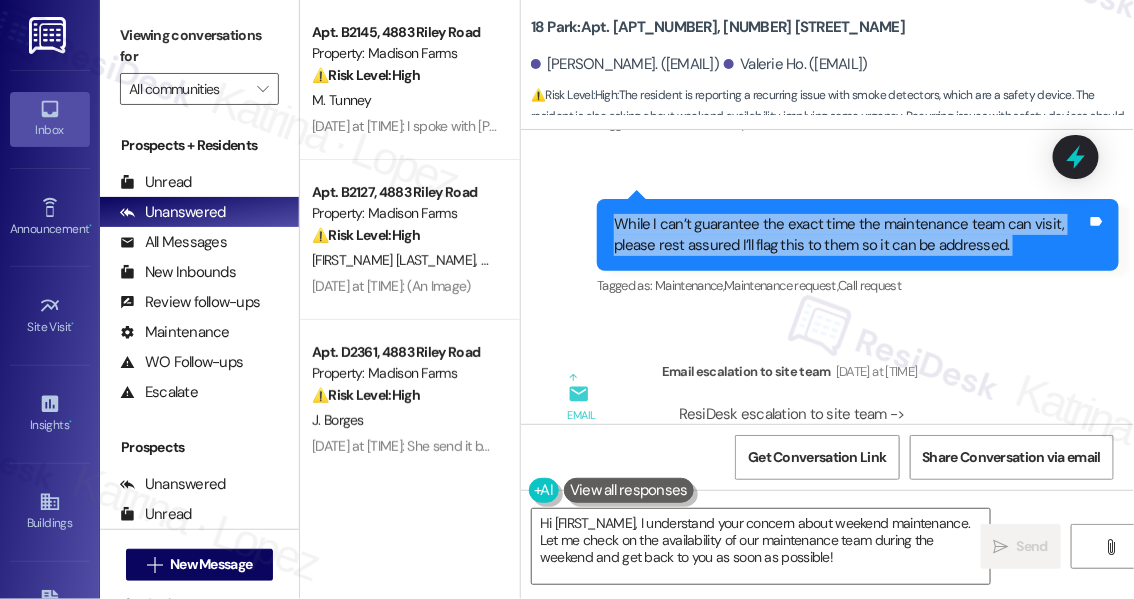 click on "While I can’t guarantee the exact time the maintenance team can visit, please rest assured I’ll flag this to them so it can be addressed." at bounding box center (850, 235) 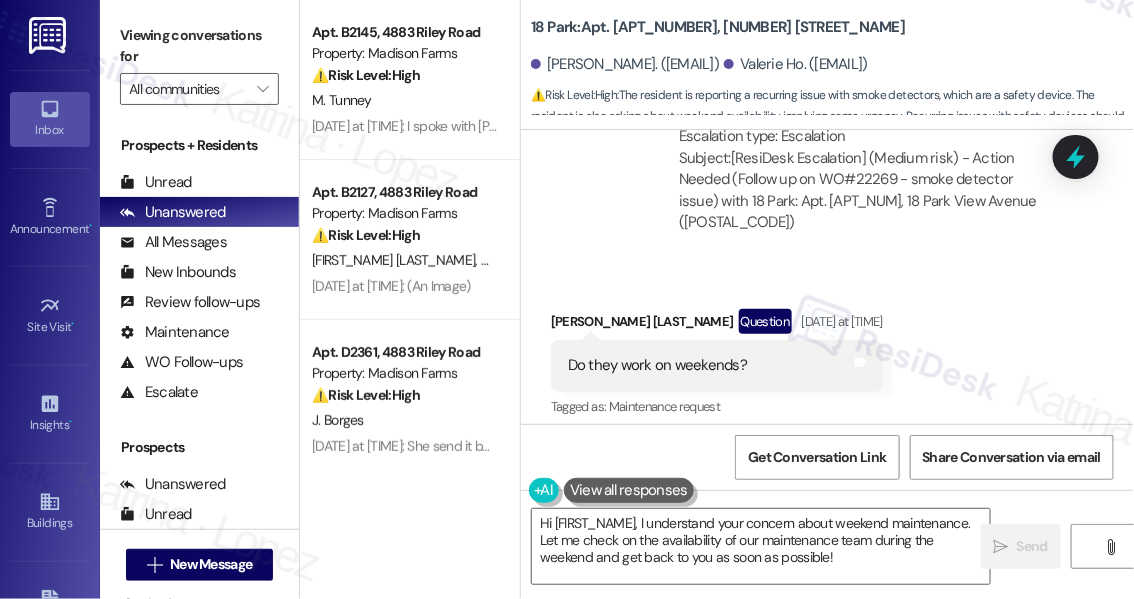 scroll, scrollTop: 1808, scrollLeft: 0, axis: vertical 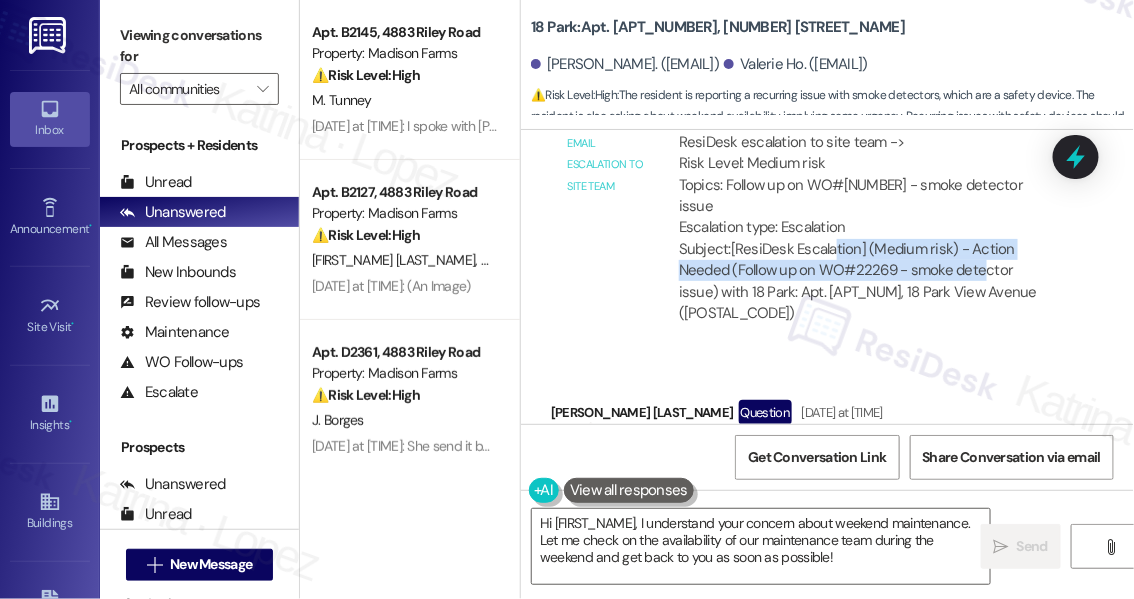drag, startPoint x: 832, startPoint y: 208, endPoint x: 981, endPoint y: 219, distance: 149.40549 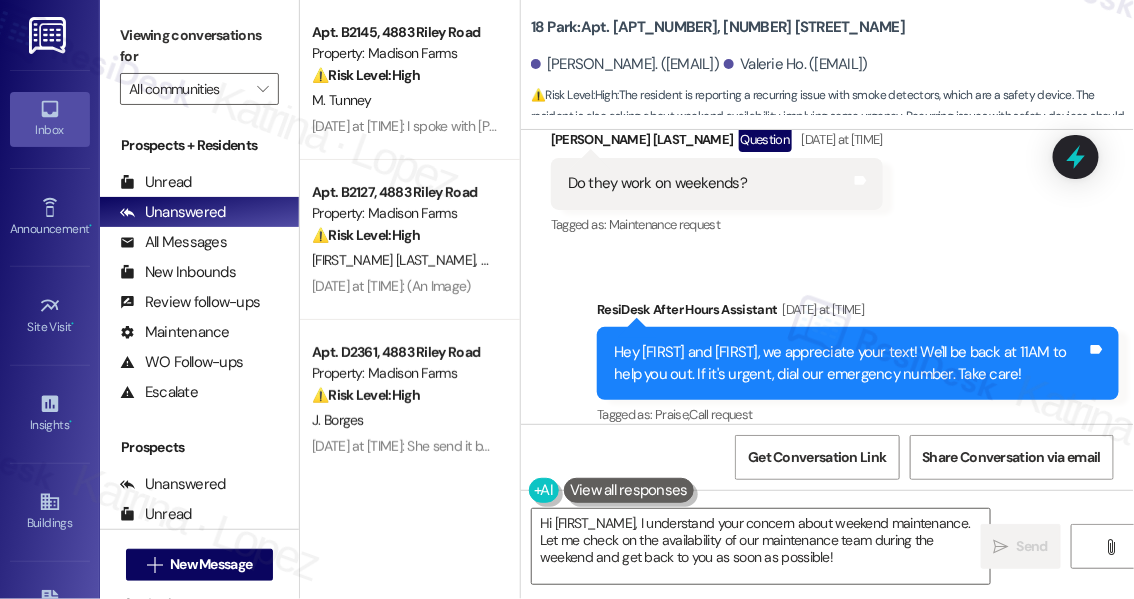 scroll, scrollTop: 1899, scrollLeft: 0, axis: vertical 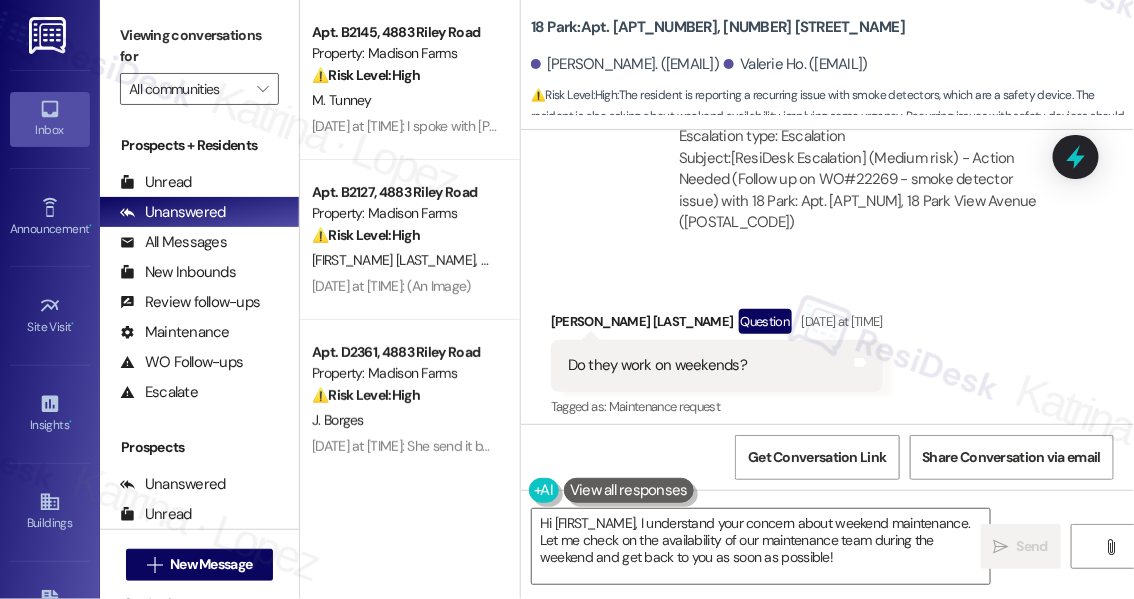 click on "[PERSON_NAME] [LAST_NAME] Question [DATE] at [TIME]" at bounding box center (717, 325) 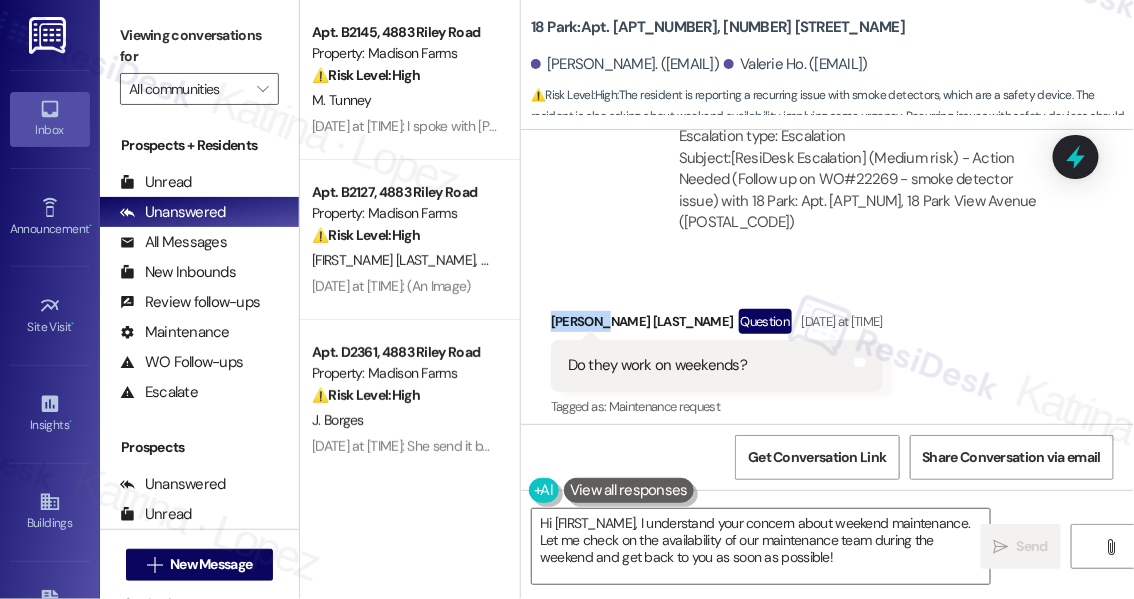 click on "[PERSON_NAME] [LAST_NAME] Question [DATE] at [TIME]" at bounding box center [717, 325] 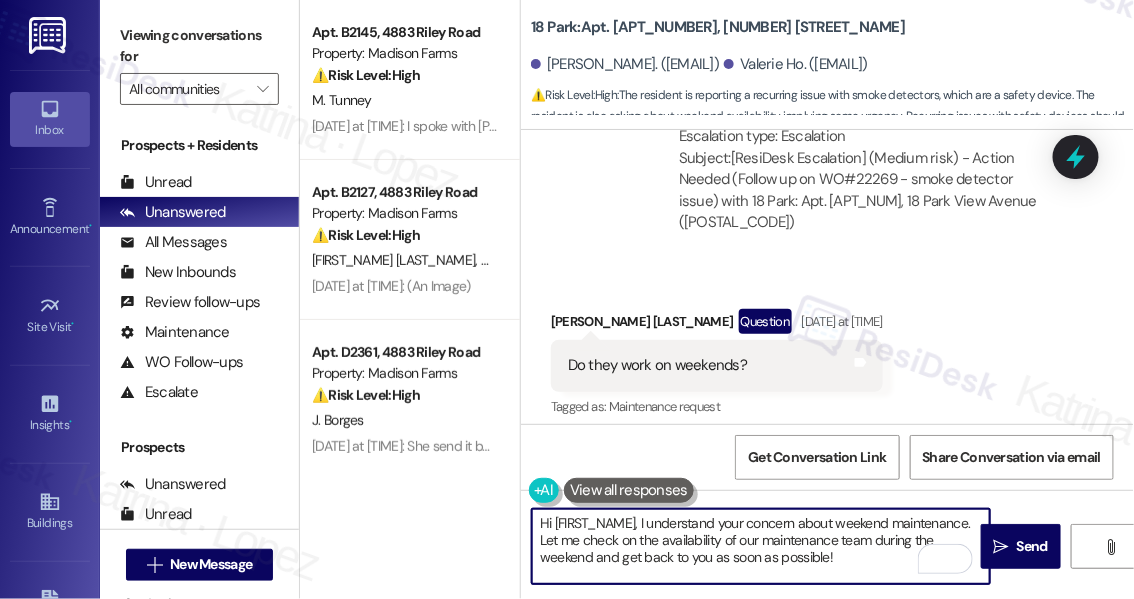 paste on "Valerie" 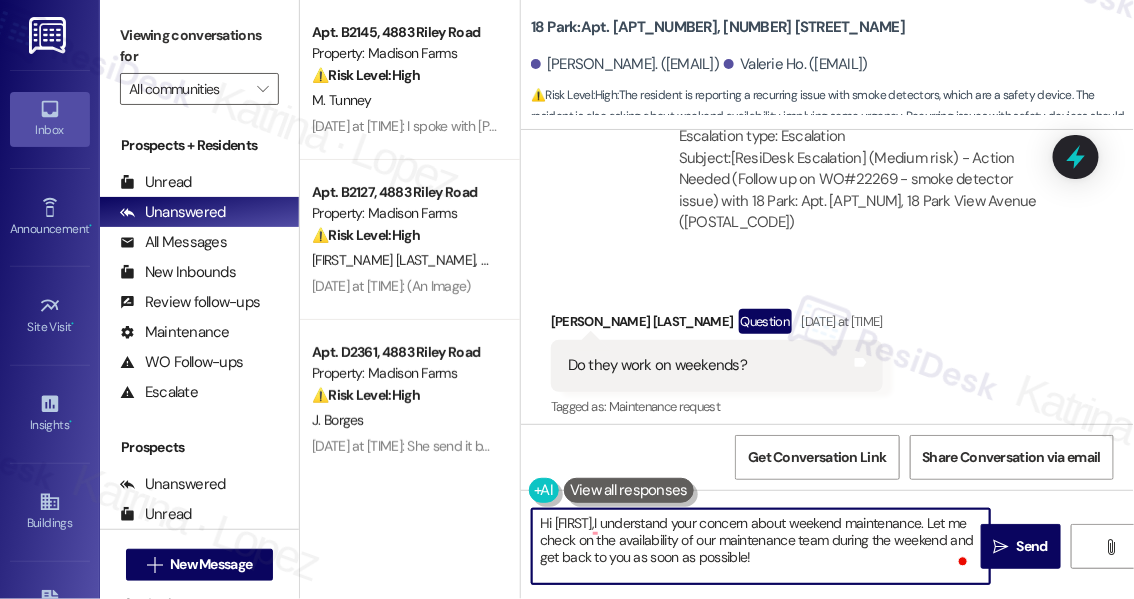 click on "[NUMBER] [STREET]: Apt. [NUMBER], [NUMBER] [STREET] [STREET]" at bounding box center (718, 27) 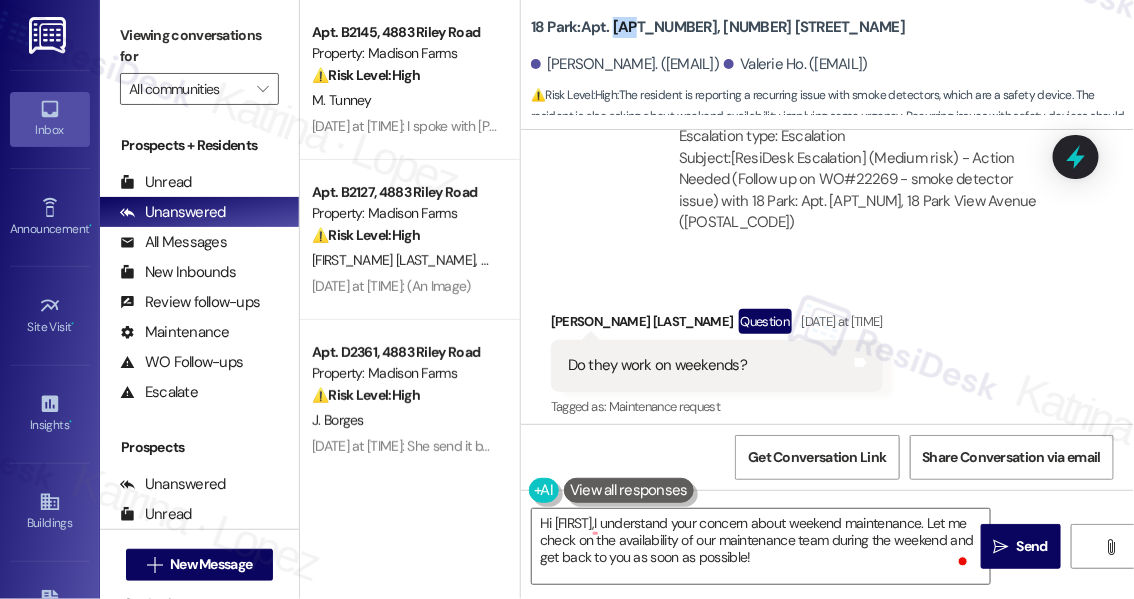 click on "[NUMBER] [STREET]: Apt. [NUMBER], [NUMBER] [STREET] [STREET]" at bounding box center [718, 27] 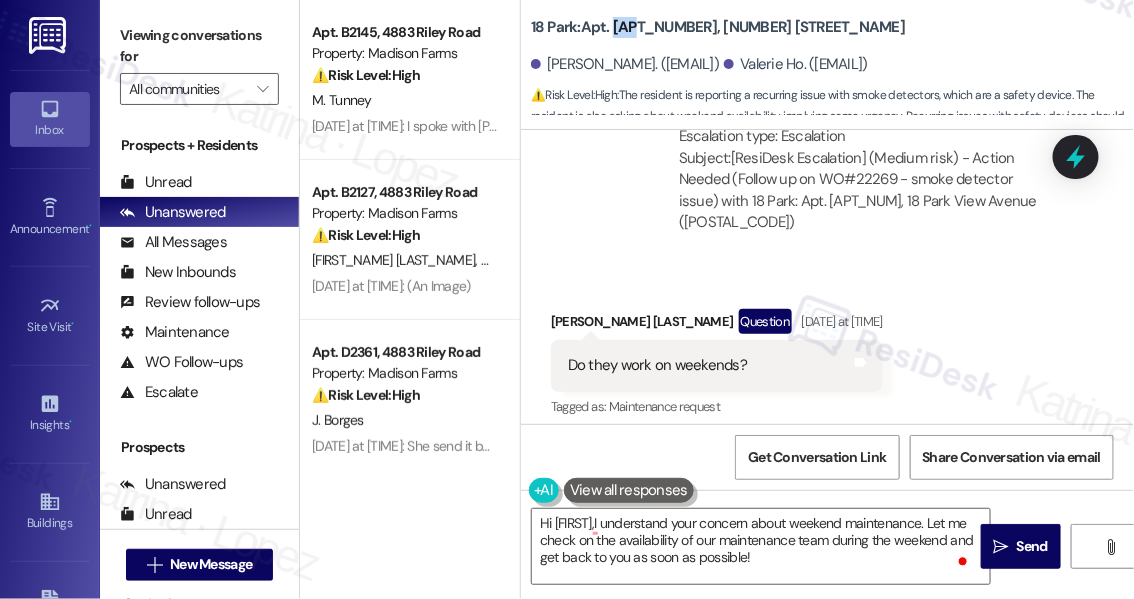 copy on "619" 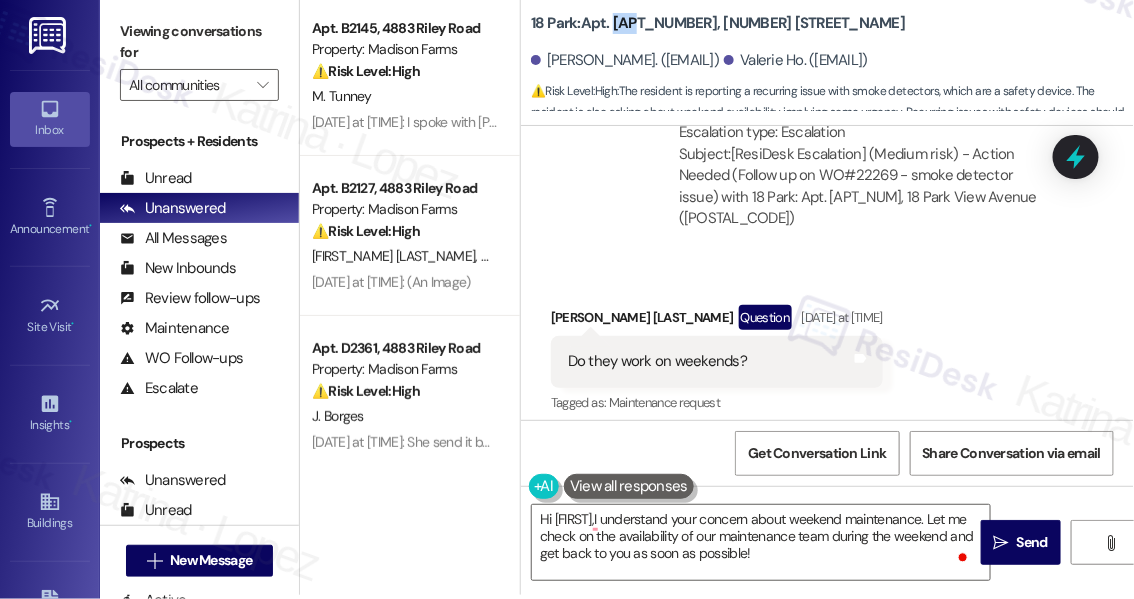 scroll, scrollTop: 5, scrollLeft: 0, axis: vertical 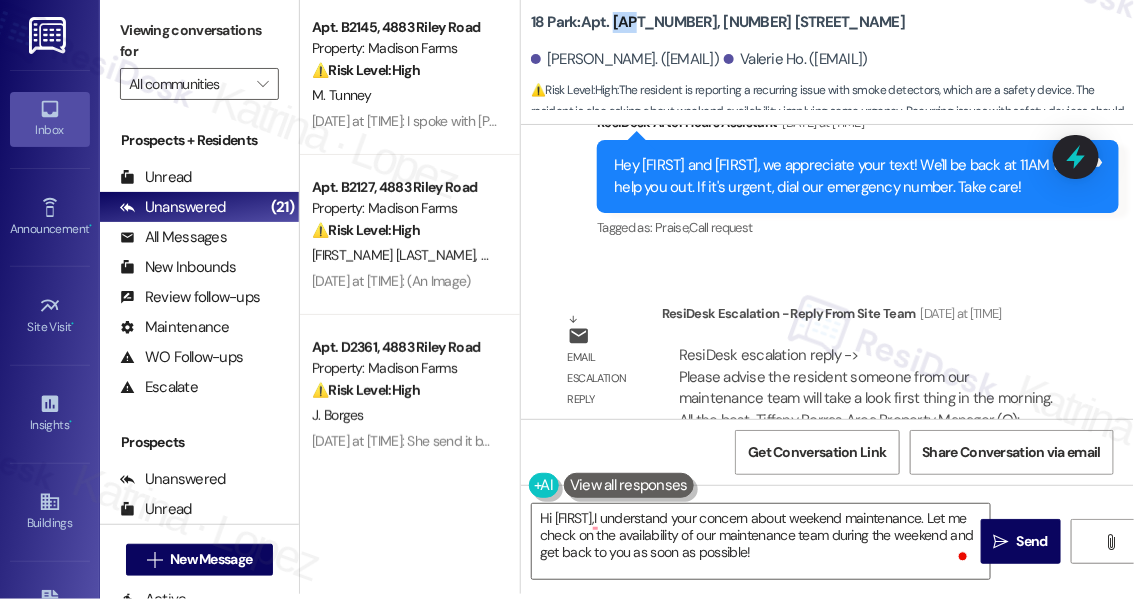 copy on "619" 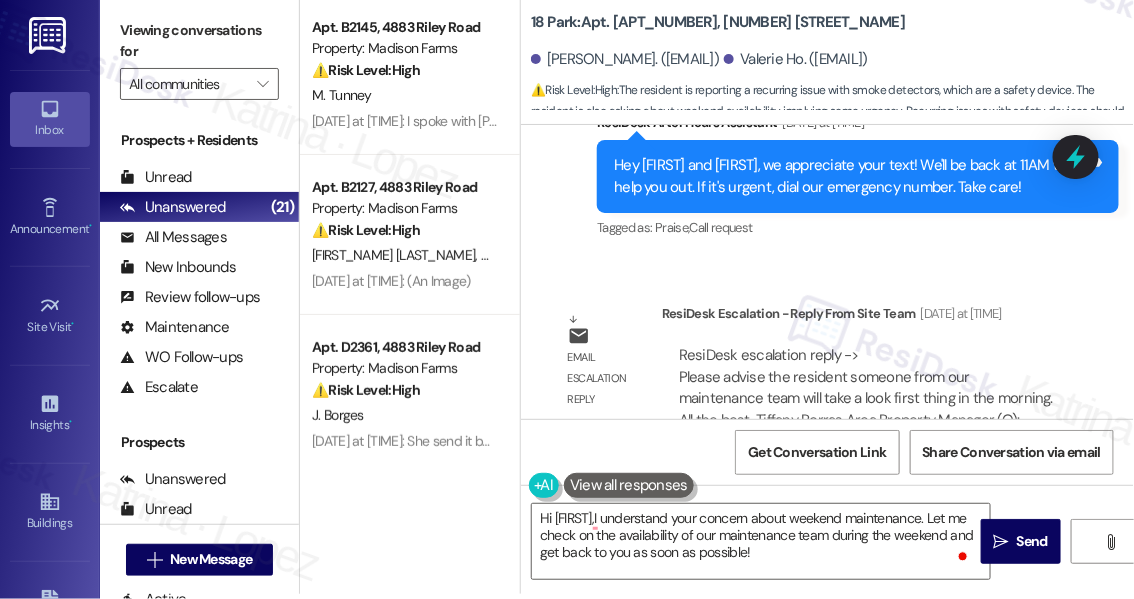 click on "Viewing conversations for" at bounding box center (199, 41) 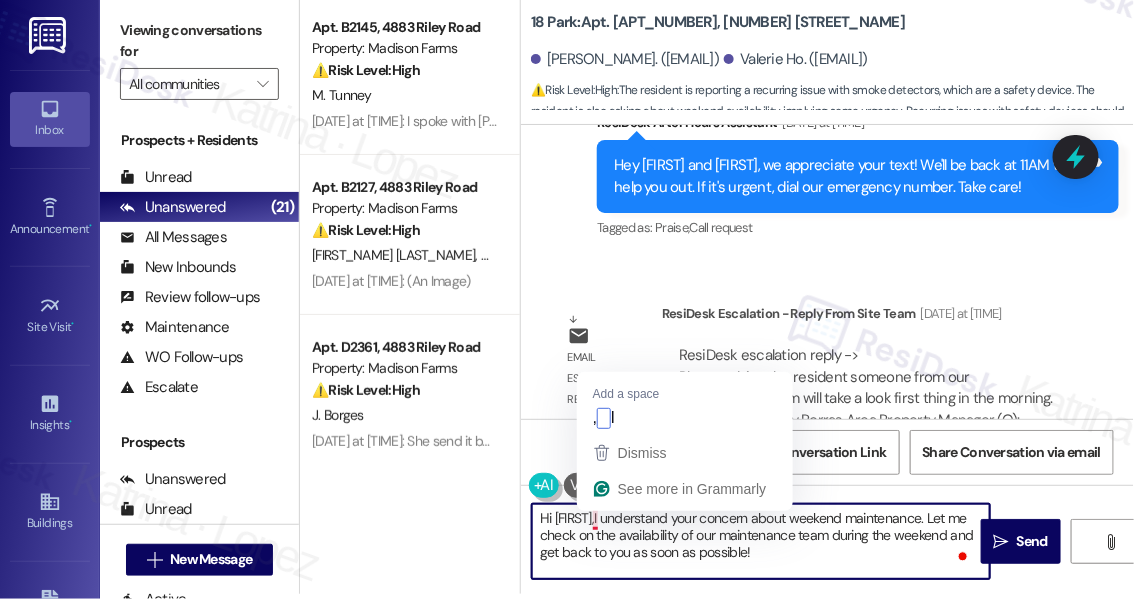 click on "Hi [FIRST],I understand your concern about weekend maintenance. Let me check on the availability of our maintenance team during the weekend and get back to you as soon as possible!" at bounding box center (761, 541) 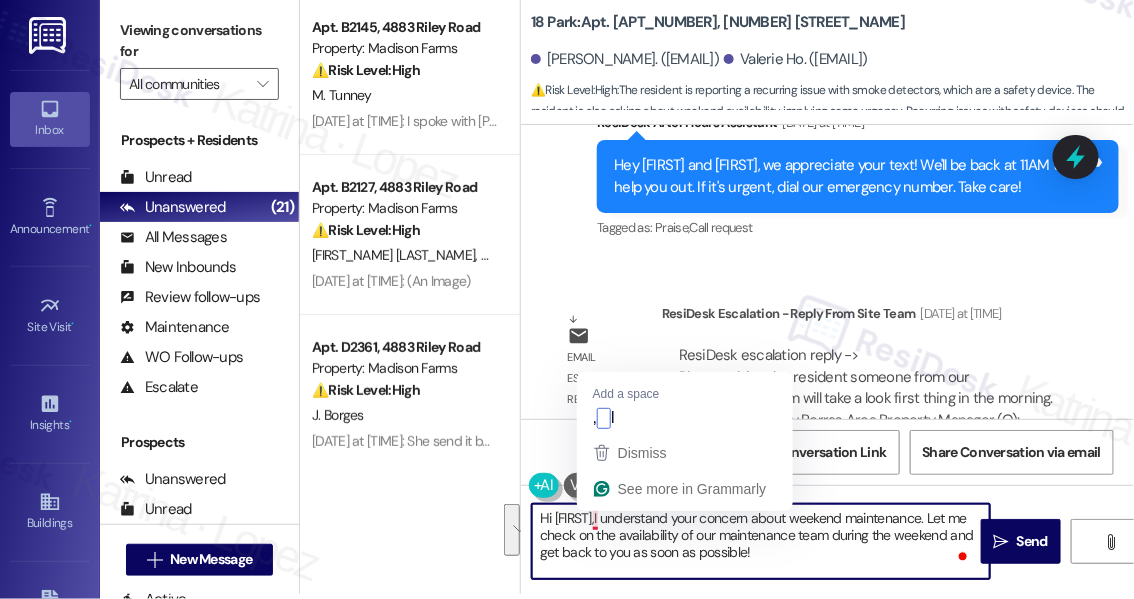 drag, startPoint x: 594, startPoint y: 520, endPoint x: 776, endPoint y: 568, distance: 188.22327 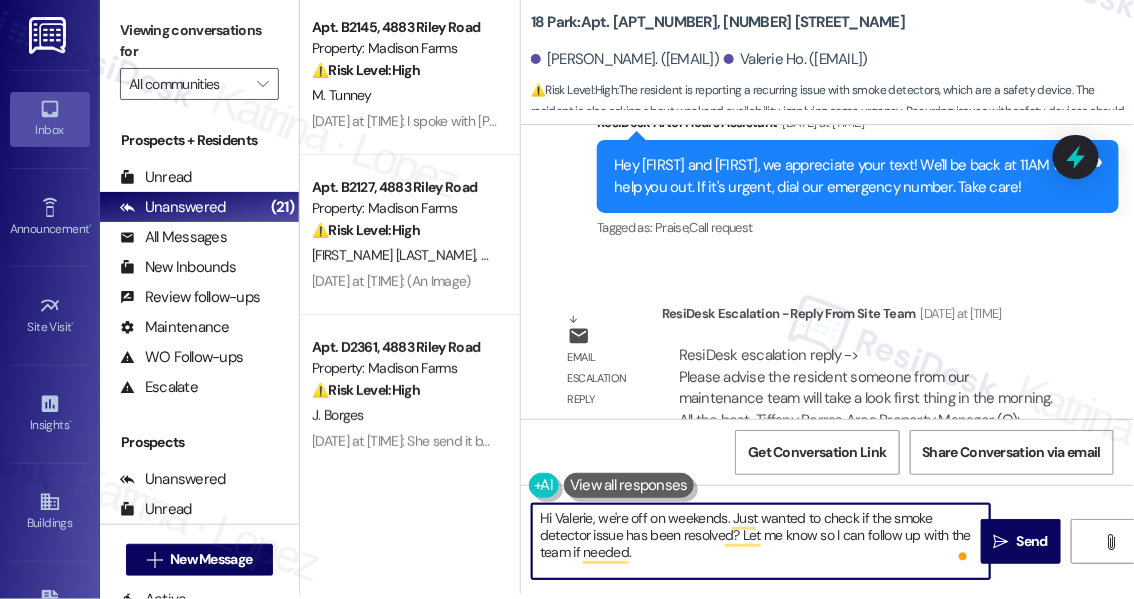 click on "Hi Valerie, we're off on weekends. Just wanted to check if the smoke detector issue has been resolved? Let me know so I can follow up with the team if needed." at bounding box center (761, 541) 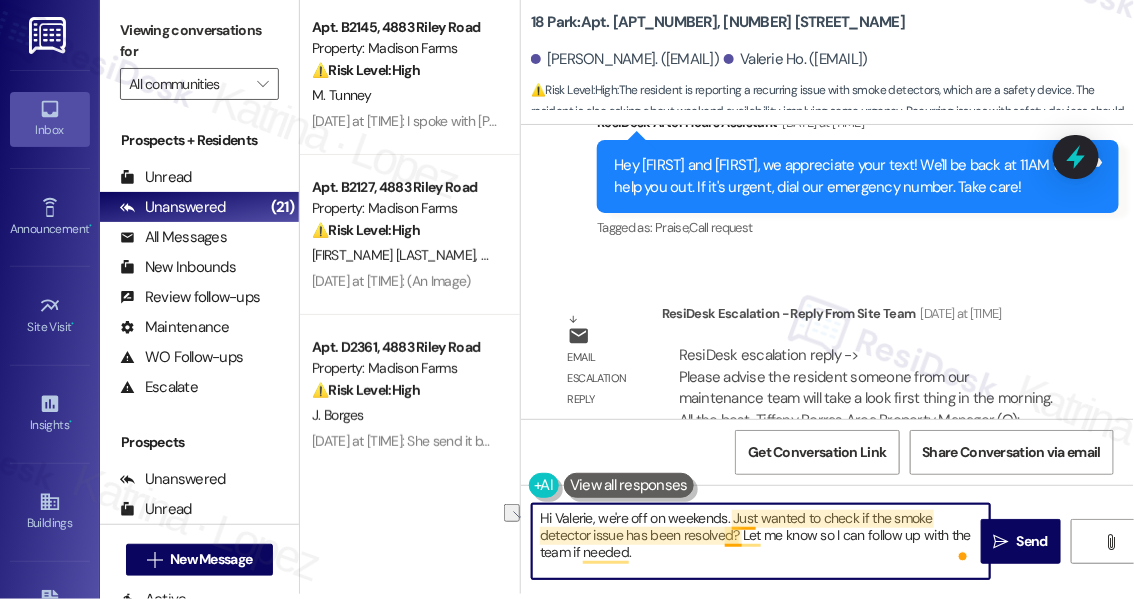 drag, startPoint x: 597, startPoint y: 514, endPoint x: 733, endPoint y: 512, distance: 136.01471 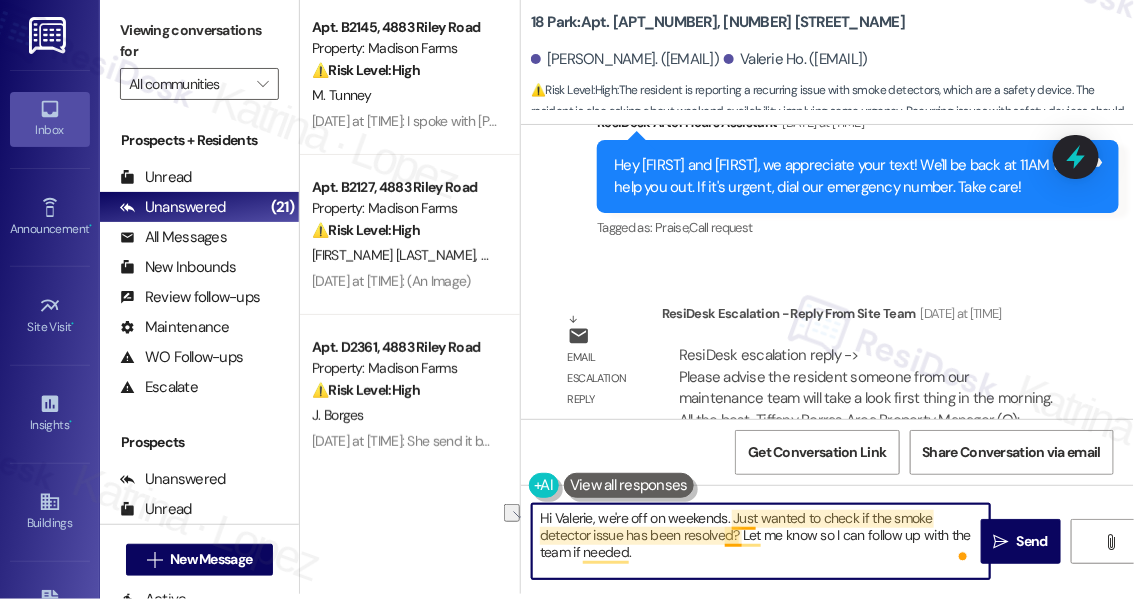 click on "Hi Valerie, we're off on weekends. Just wanted to check if the smoke detector issue has been resolved? Let me know so I can follow up with the team if needed." at bounding box center [761, 541] 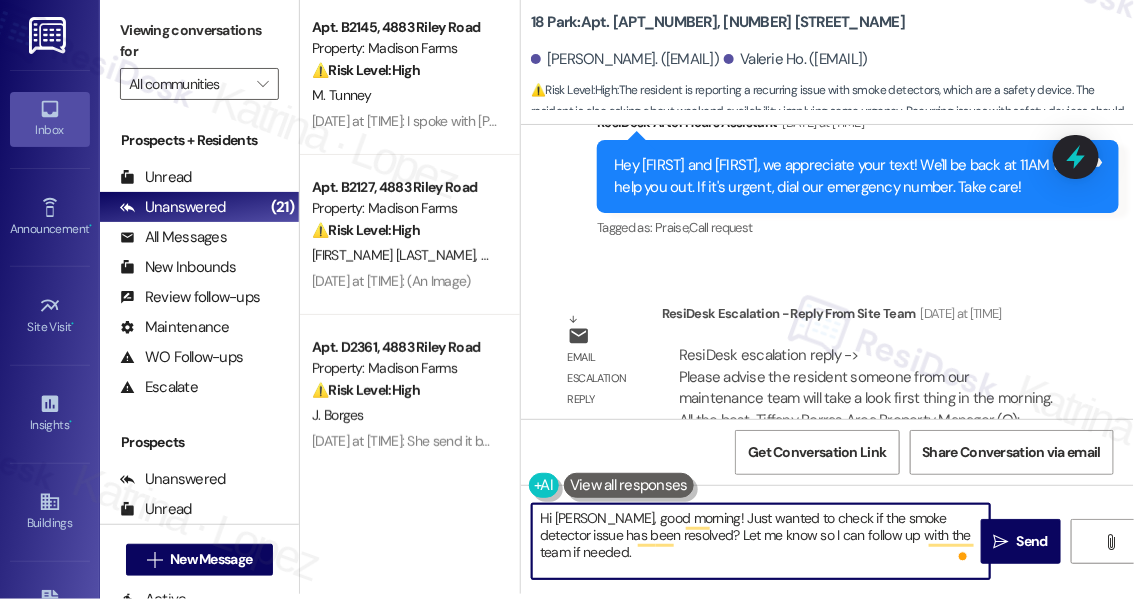 scroll, scrollTop: 0, scrollLeft: 0, axis: both 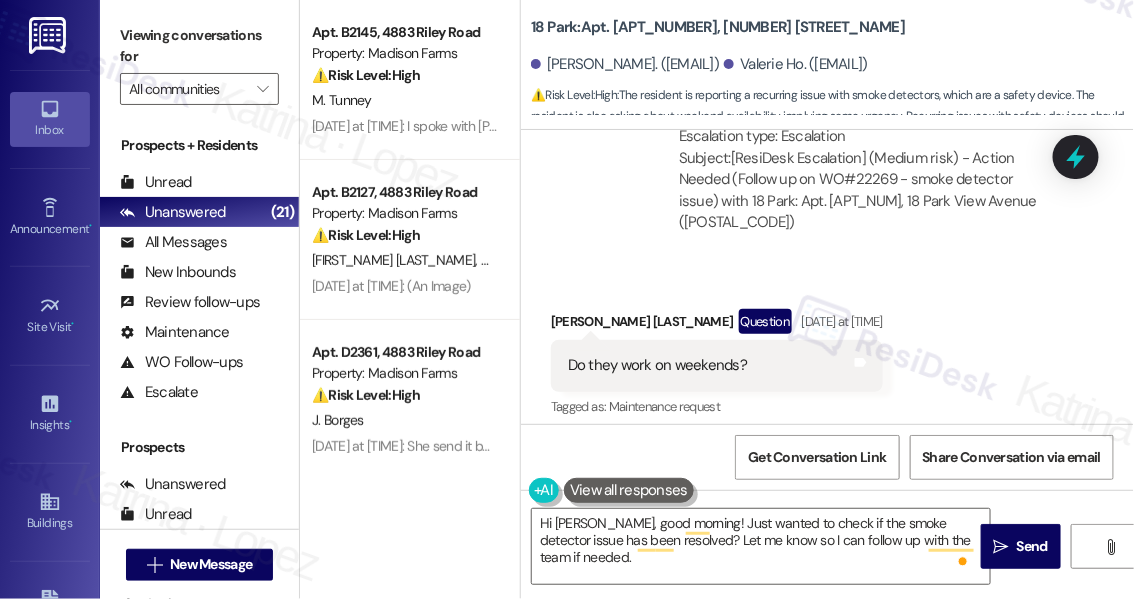 click on "Do they work on weekends?" at bounding box center (657, 365) 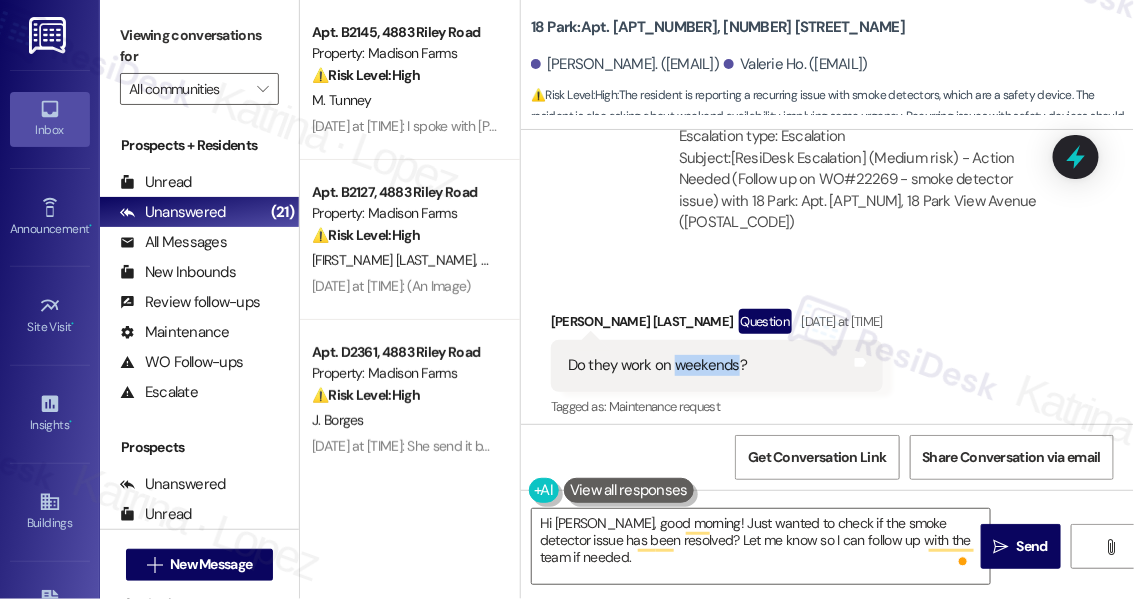 click on "Do they work on weekends?" at bounding box center [657, 365] 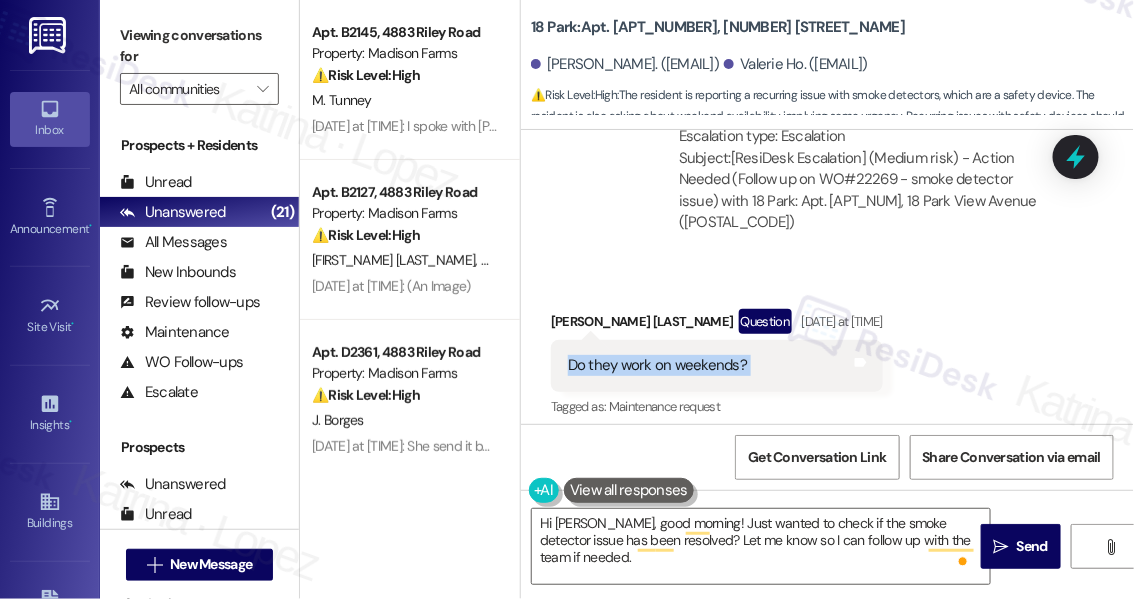 click on "Do they work on weekends?" at bounding box center [657, 365] 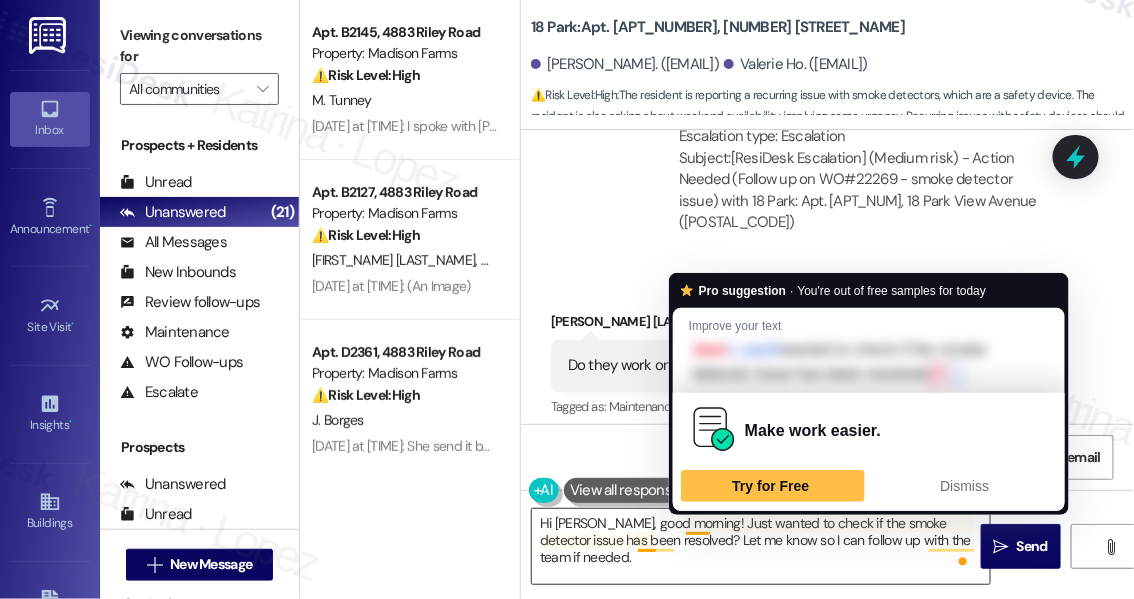 click on "Hi [PERSON_NAME], good morning! Just wanted to check if the smoke detector issue has been resolved? Let me know so I can follow up with the team if needed." at bounding box center (761, 546) 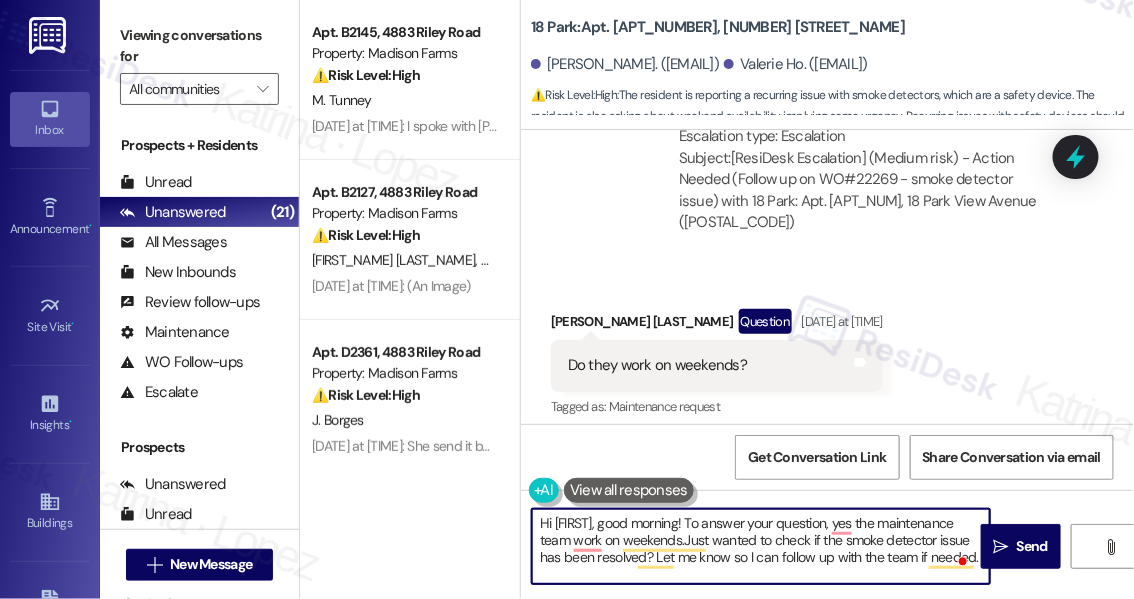 type on "Hi [FIRST], good morning! To answer your question, yes the maintenance team work on weekends. Just wanted to check if the smoke detector issue has been resolved? Let me know so I can follow up with the team if needed." 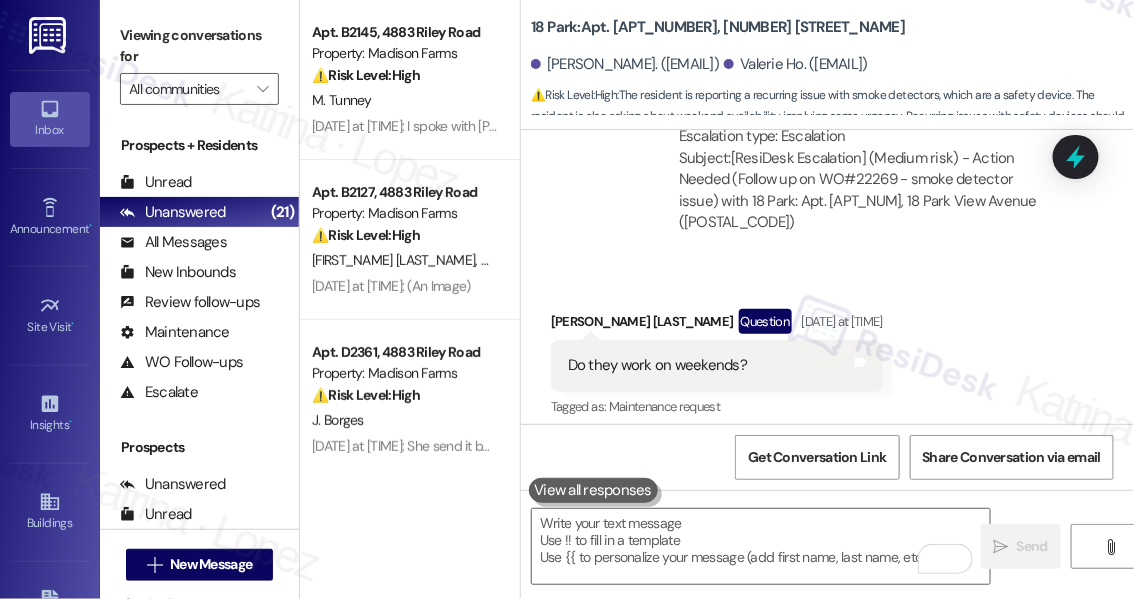 click on "Viewing conversations for" at bounding box center (199, 46) 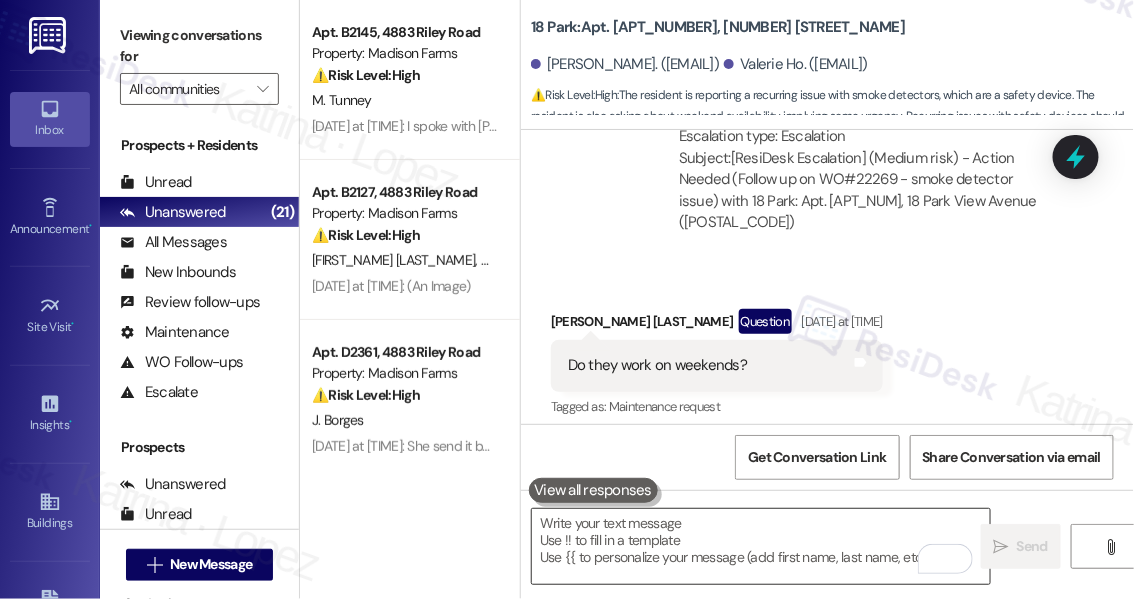 click at bounding box center (761, 546) 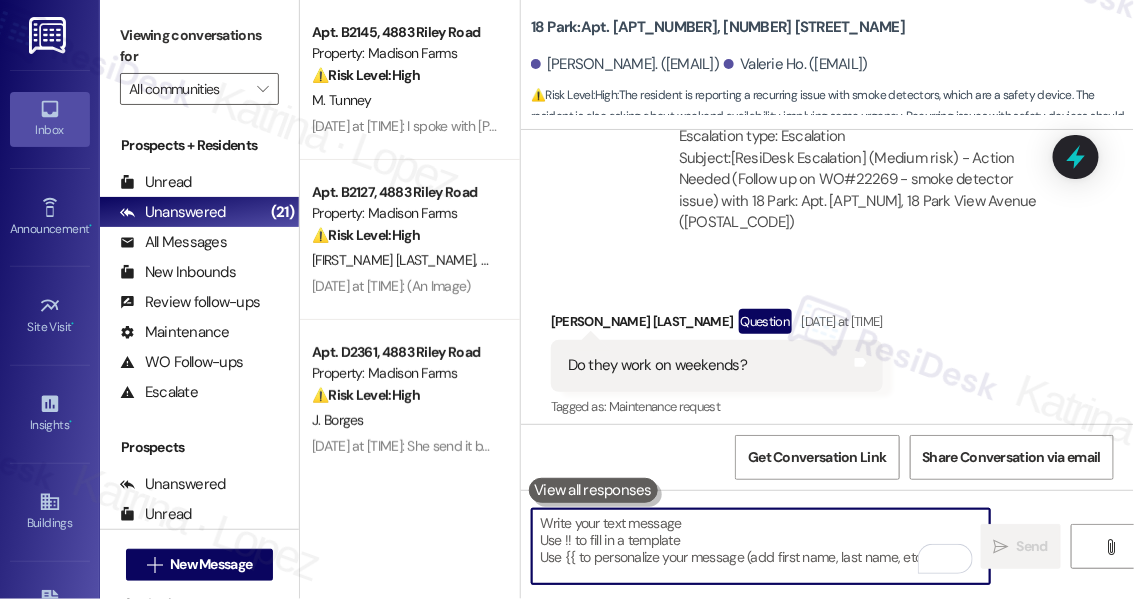 paste on "Hi [PERSON_NAME], good morning! To answer your question — yes, the maintenance team does work on weekends. I just wanted to check if the smoke detector issue has been resolved. Please let me know so I can follow up with the team if needed." 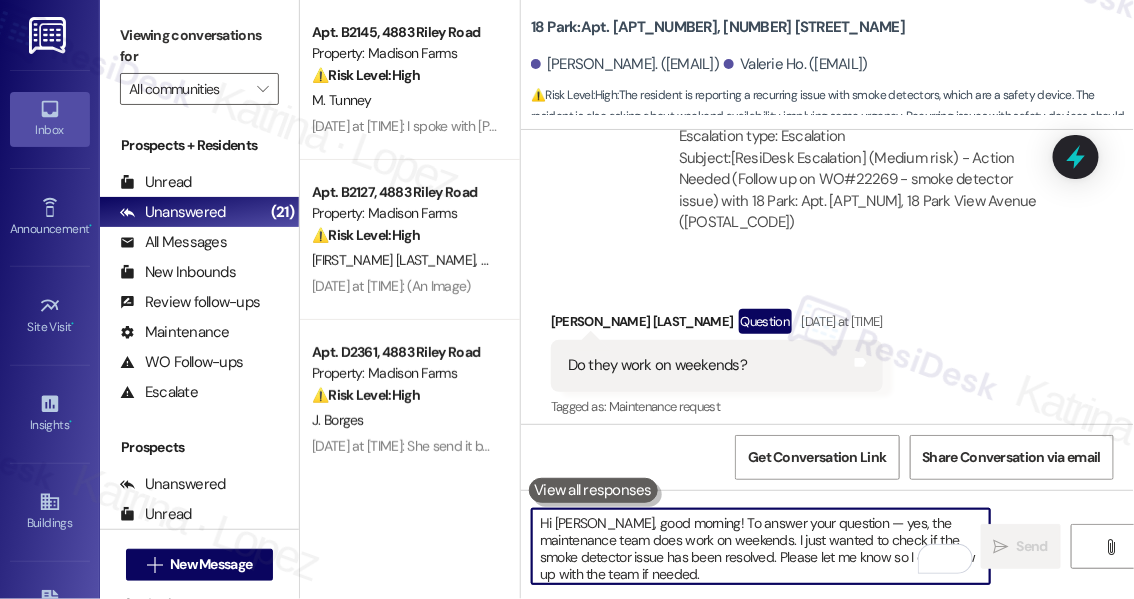 scroll, scrollTop: 34, scrollLeft: 0, axis: vertical 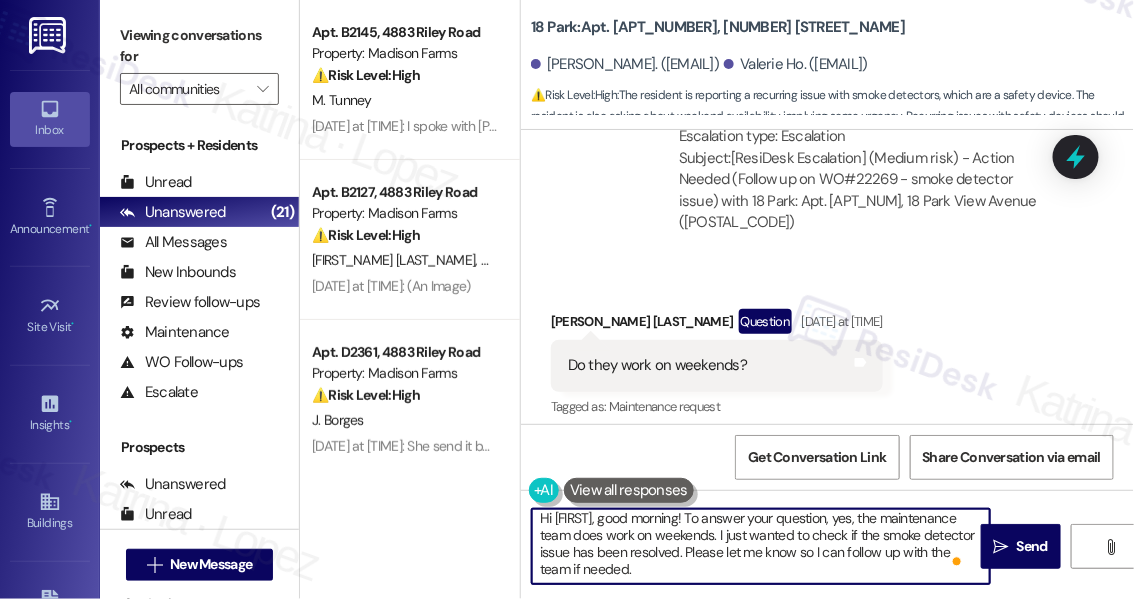 click on "Hi [FIRST], good morning! To answer your question, yes, the maintenance team does work on weekends. I just wanted to check if the smoke detector issue has been resolved. Please let me know so I can follow up with the team if needed." at bounding box center (761, 546) 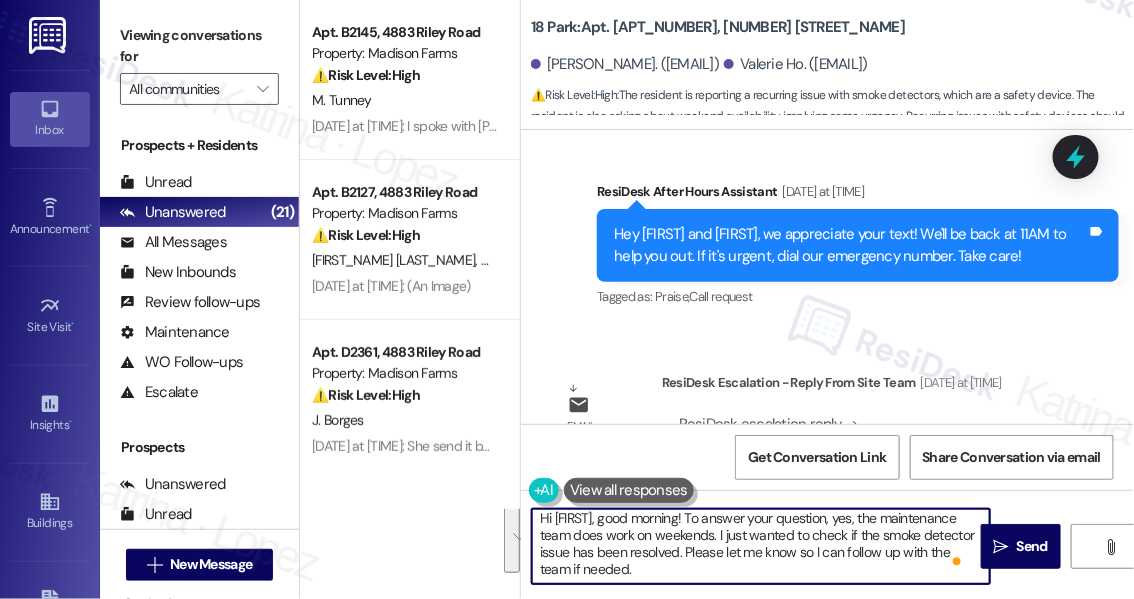 scroll, scrollTop: 2263, scrollLeft: 0, axis: vertical 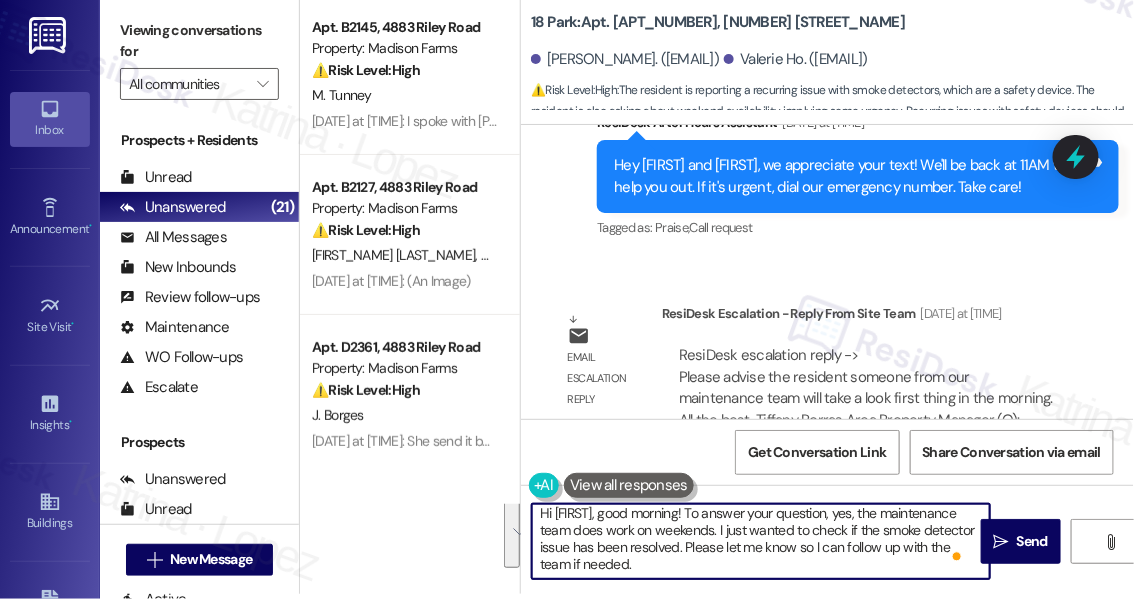 click on "Hi [FIRST], good morning! To answer your question, yes, the maintenance team does work on weekends. I just wanted to check if the smoke detector issue has been resolved. Please let me know so I can follow up with the team if needed." at bounding box center (761, 541) 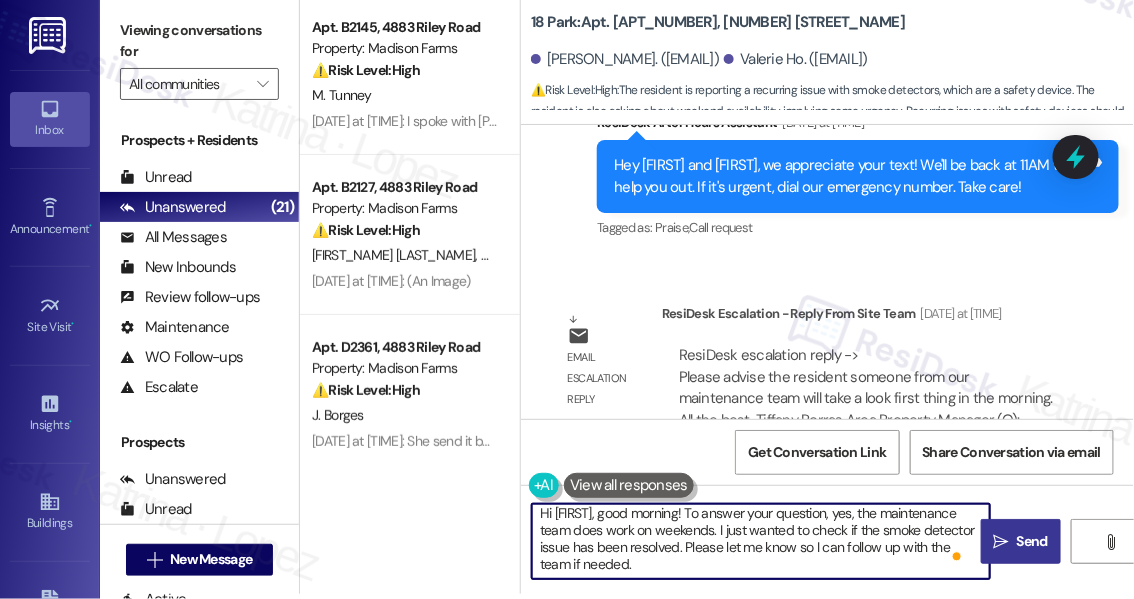 type on "Hi [FIRST], good morning! To answer your question, yes, the maintenance team does work on weekends. I just wanted to check if the smoke detector issue has been resolved. Please let me know so I can follow up with the team if needed." 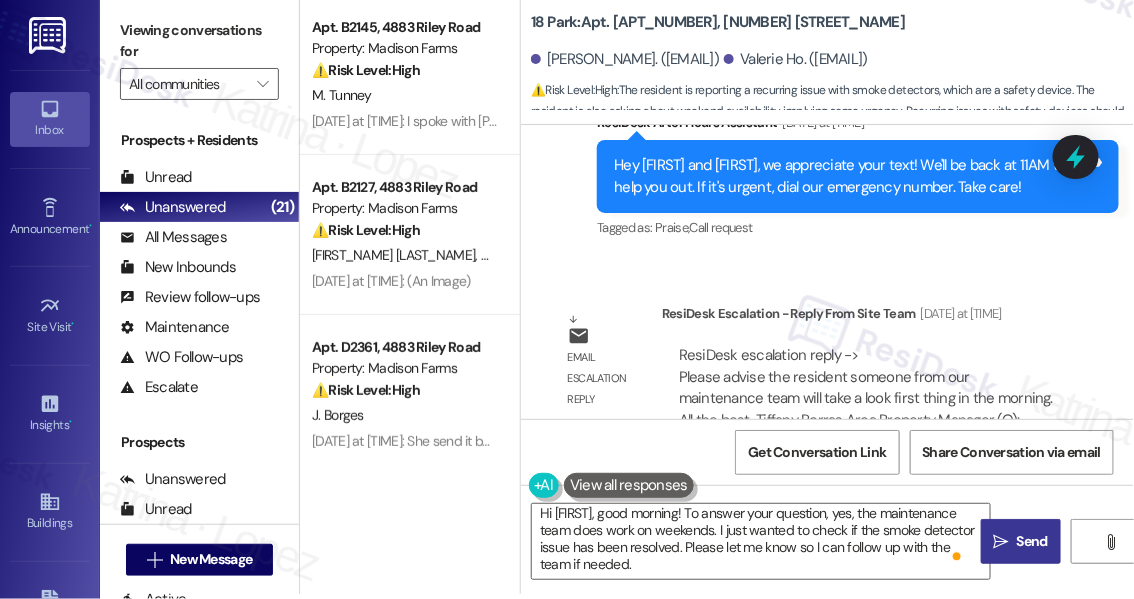 click on " Send" at bounding box center [1021, 541] 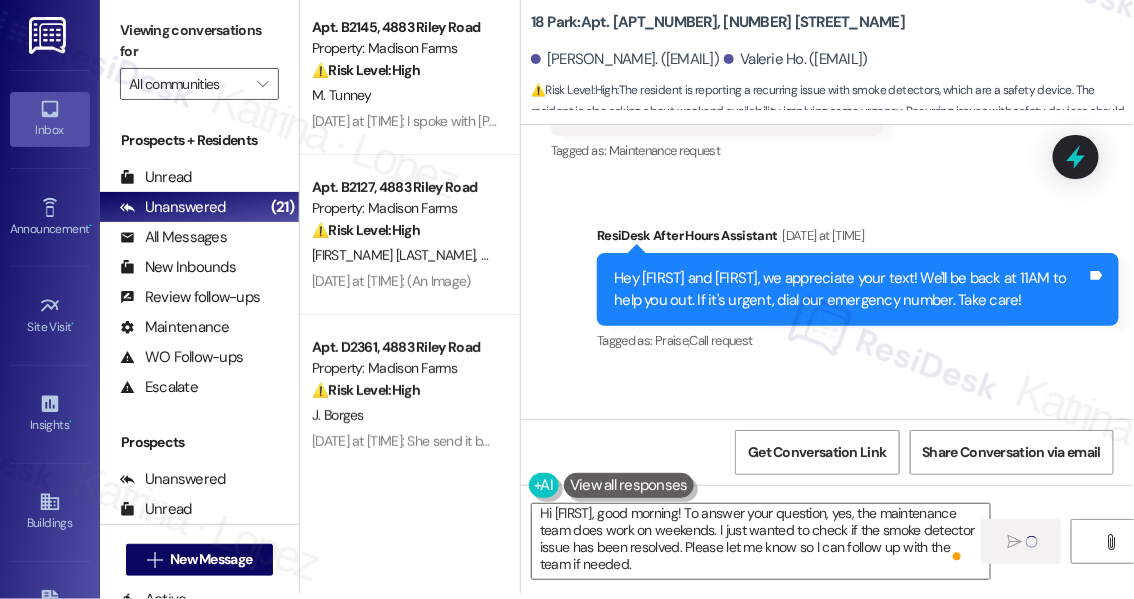 scroll, scrollTop: 1990, scrollLeft: 0, axis: vertical 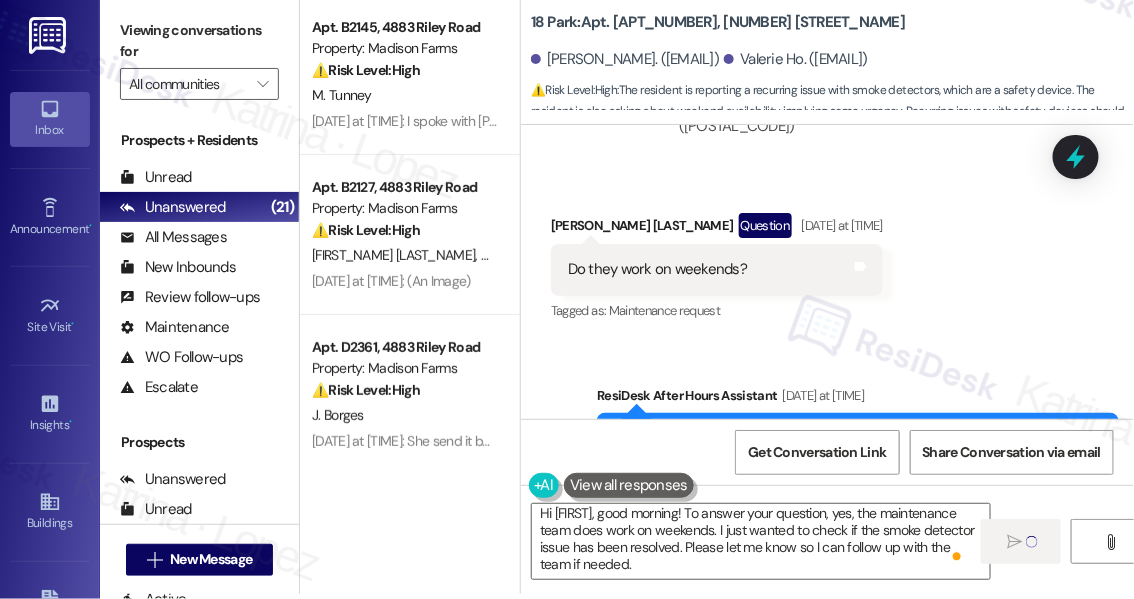 type 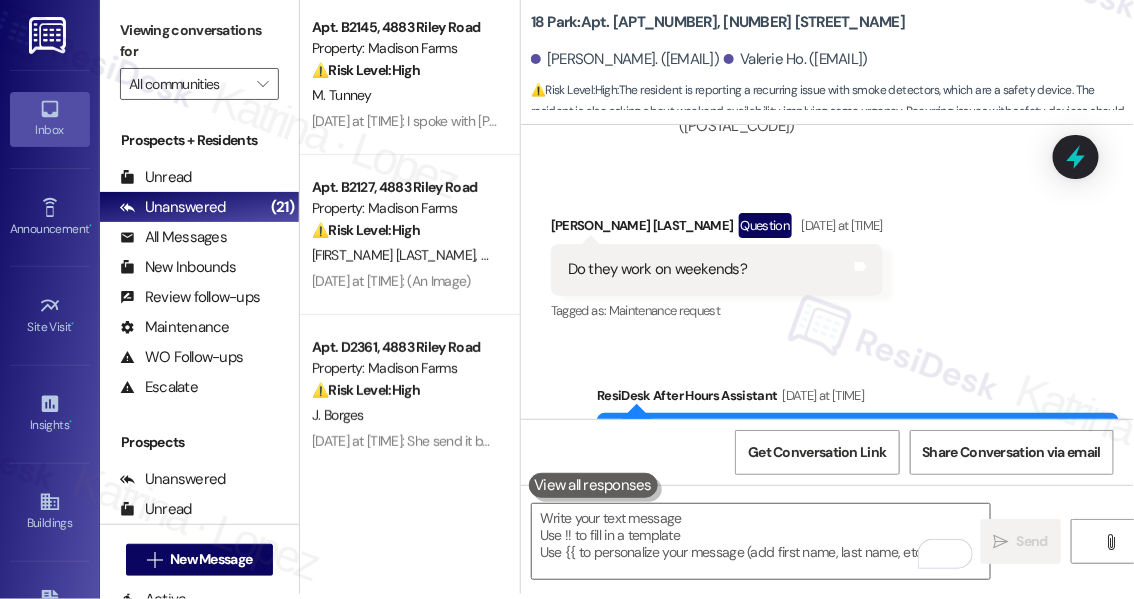 scroll, scrollTop: 0, scrollLeft: 0, axis: both 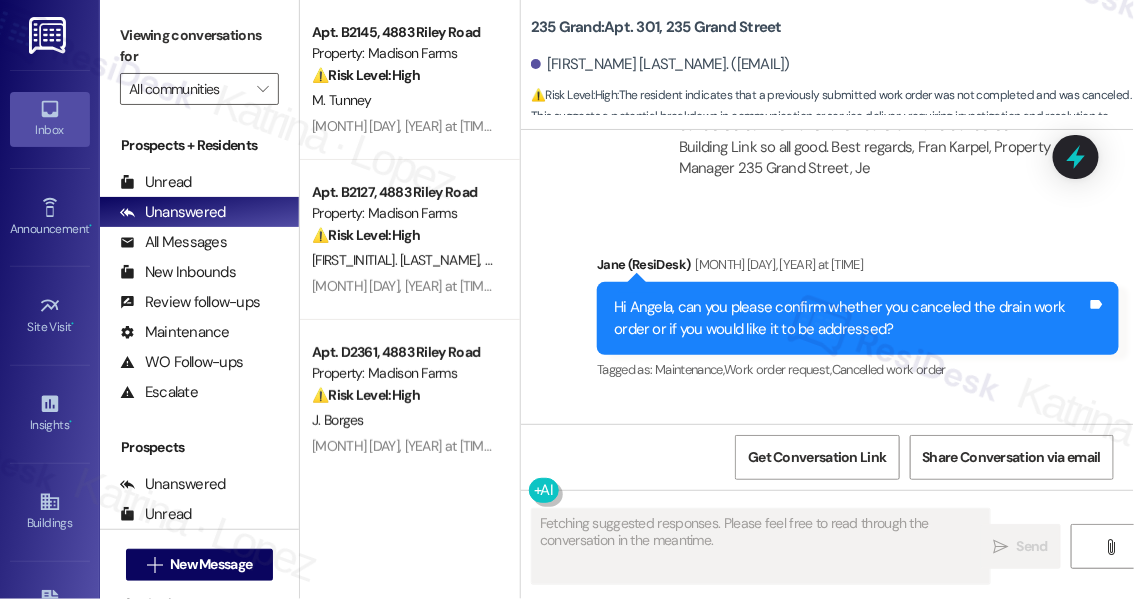 click on "Hi Angela, can you please confirm whether you canceled the drain work order or if you would like it to be addressed?" at bounding box center [850, 318] 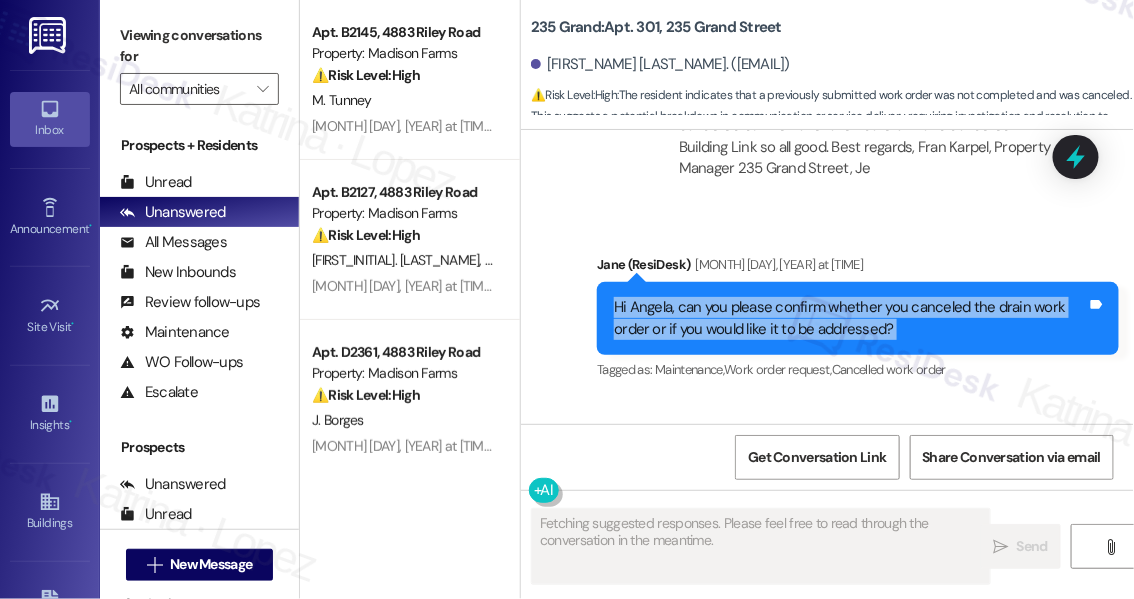 click on "Hi Angela, can you please confirm whether you canceled the drain work order or if you would like it to be addressed?" at bounding box center [850, 318] 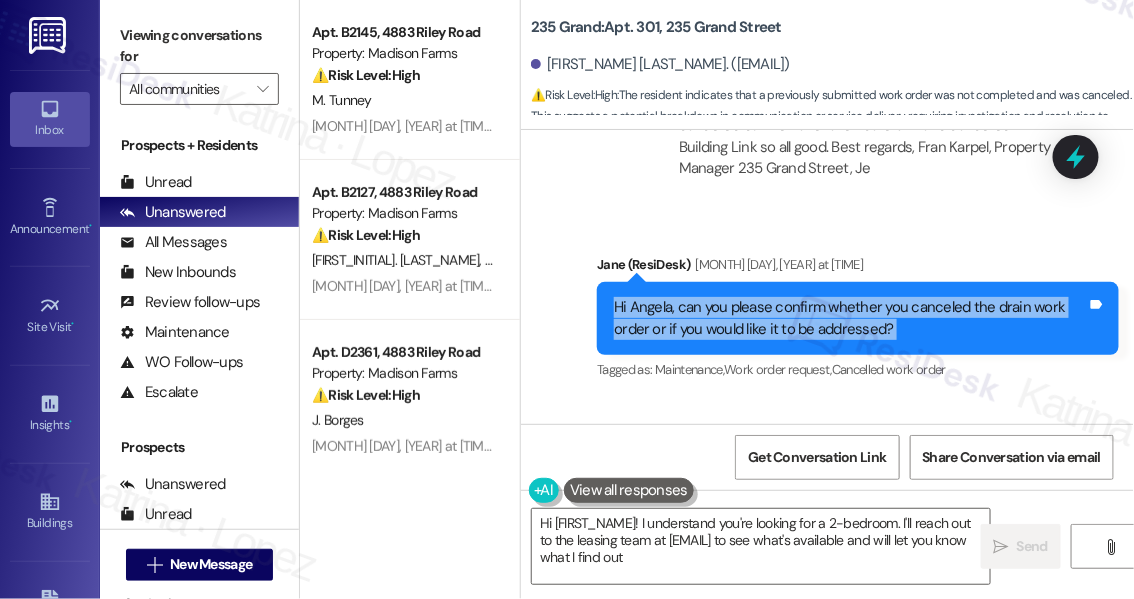 type on "Hi {{first_name}}! I understand you're looking for a 2-bedroom. I'll reach out to the leasing team at hello@235grand.com to see what's available and will let you know what I find out!" 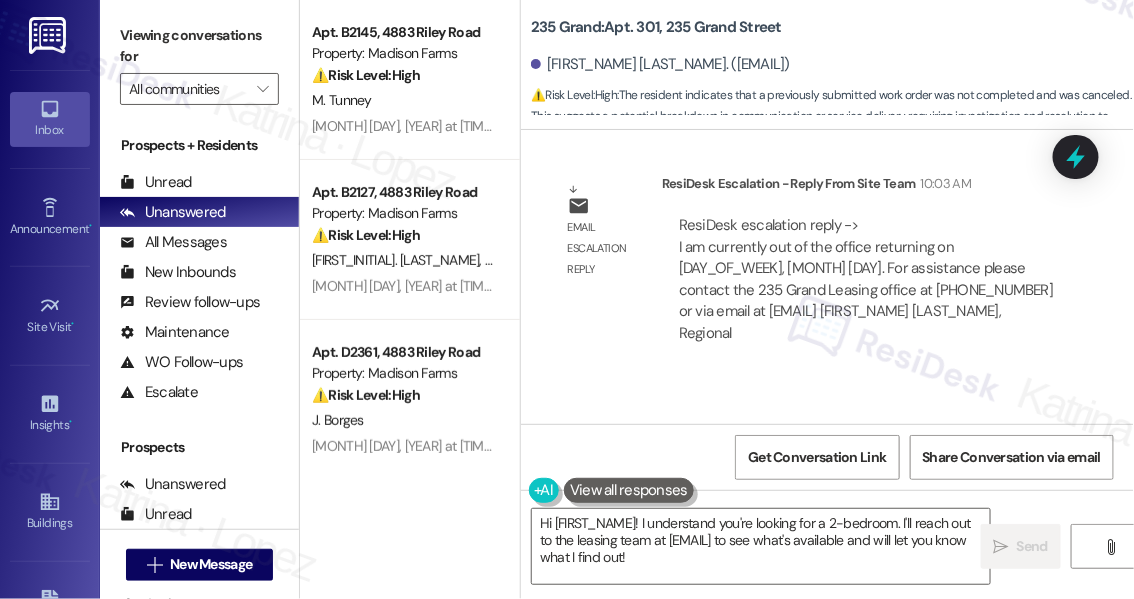 scroll, scrollTop: 24933, scrollLeft: 0, axis: vertical 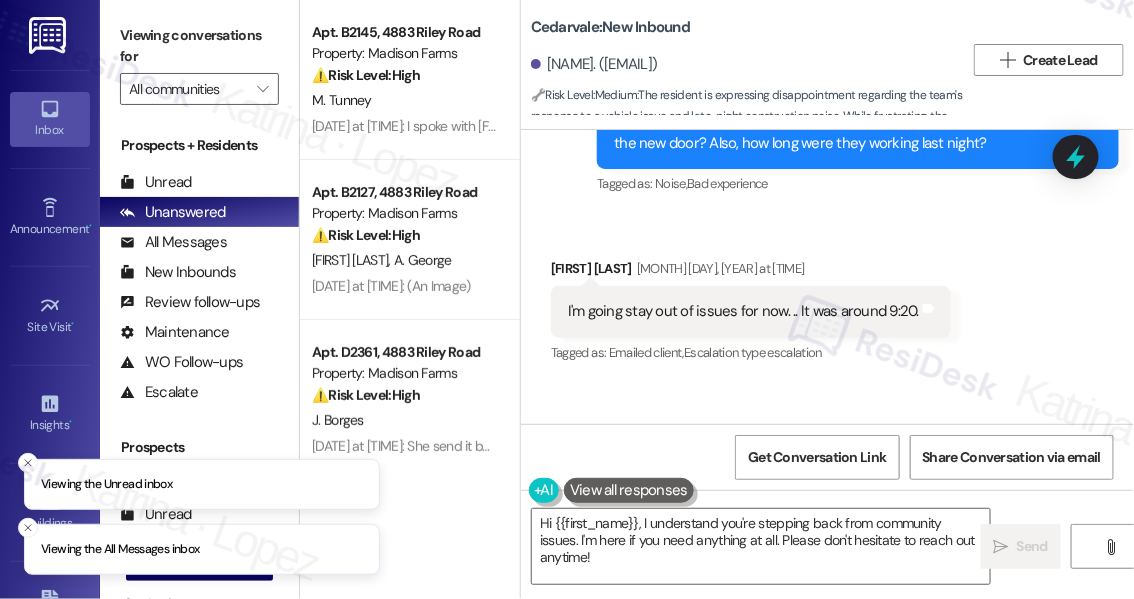 click on "I'm  going stay out of issues  for now. .. It was around  9:20." at bounding box center (743, 311) 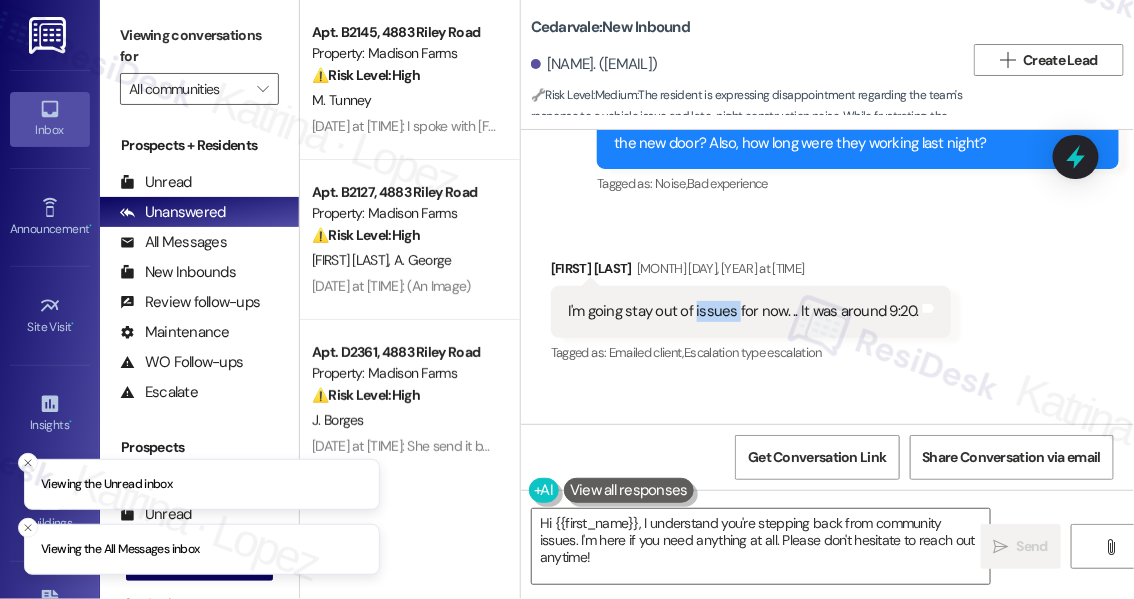 click on "I'm  going stay out of issues  for now. .. It was around  9:20." at bounding box center [743, 311] 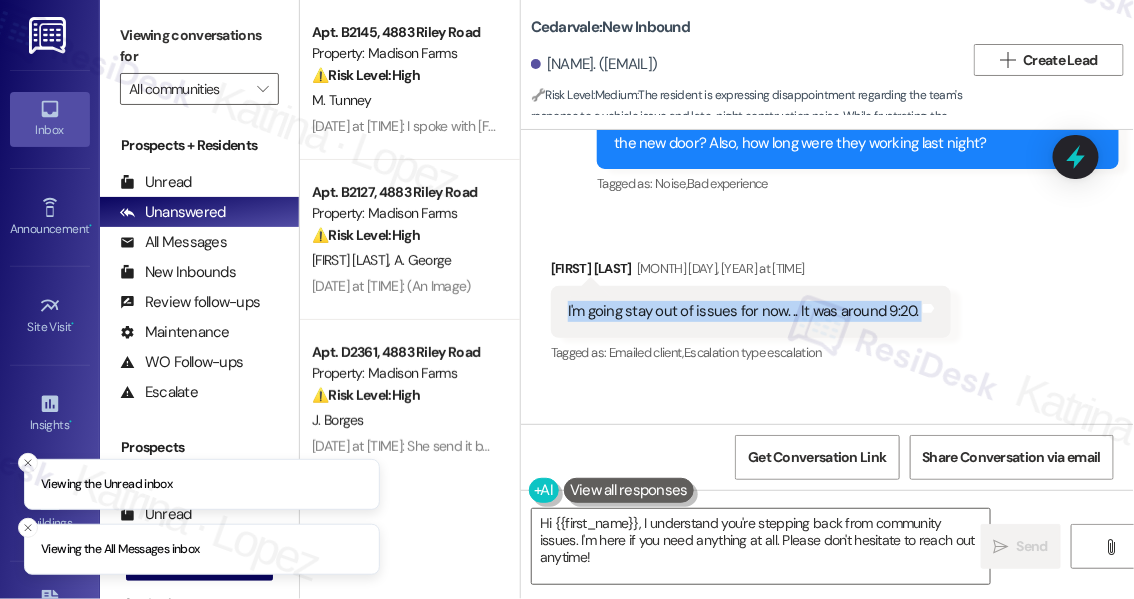 click on "I'm  going stay out of issues  for now. .. It was around  9:20." at bounding box center [743, 311] 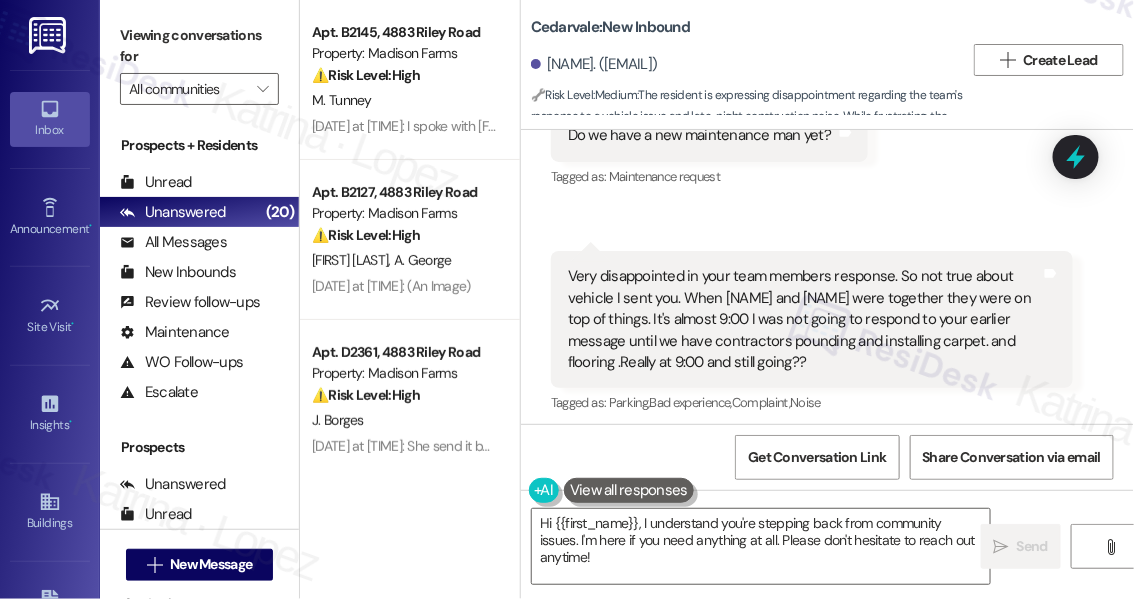 scroll, scrollTop: 20106, scrollLeft: 0, axis: vertical 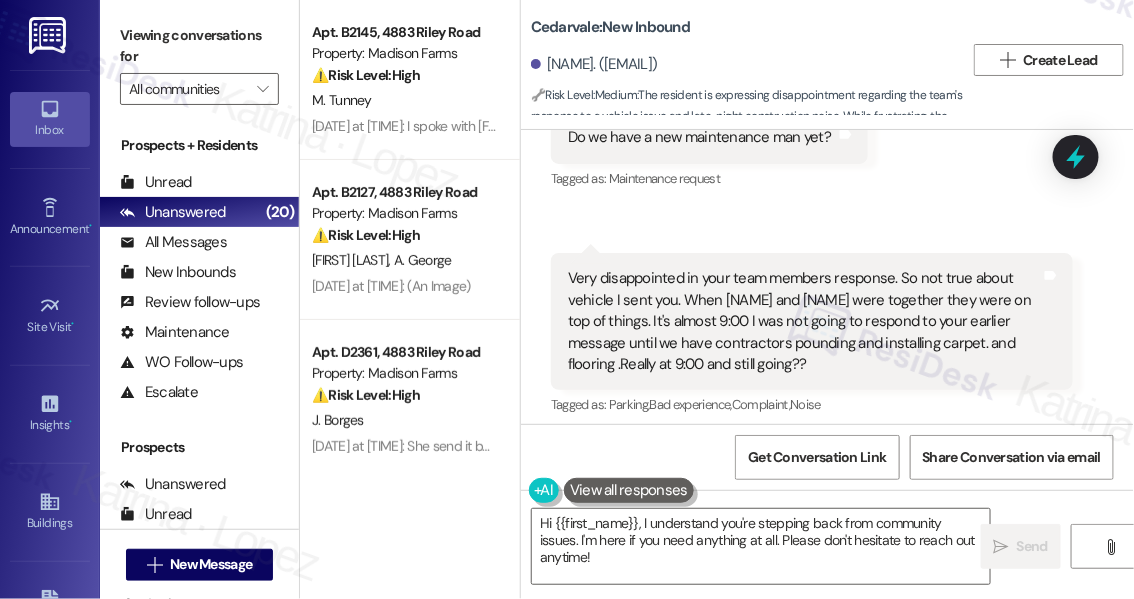click on "Very disappointed  in your team members response. So not true about vehicle I sent you. When Tanner and Melissa were  together they were on top of things. It's almost 9:00 I was not going to respond to your earlier  message until we have contractors pounding and installing carpet. and flooring .Really at 9:00 and still going??" at bounding box center [804, 321] 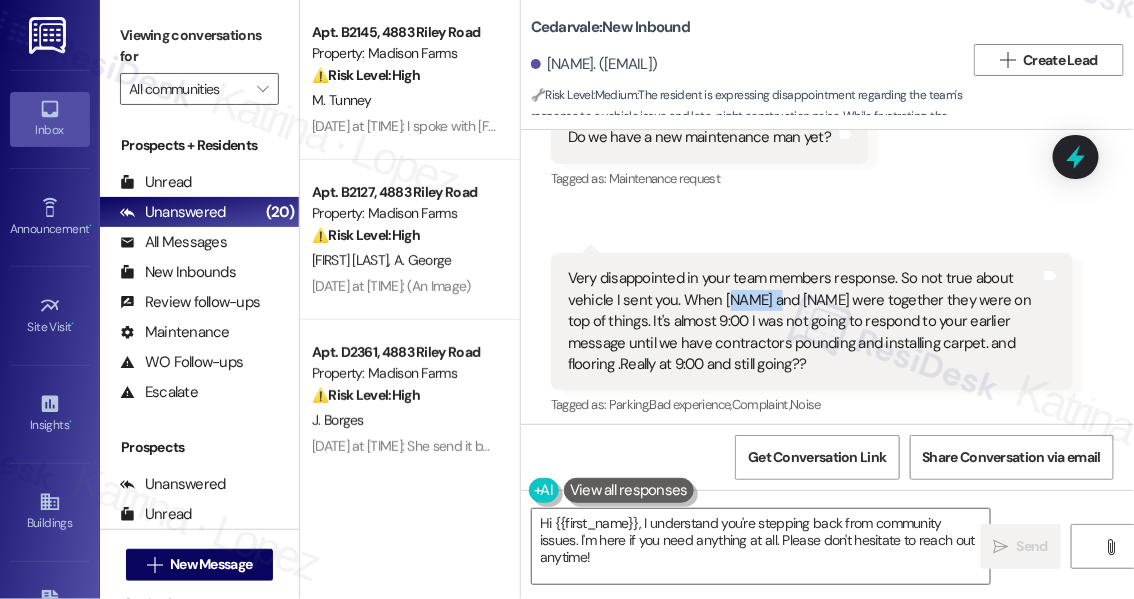 click on "Very disappointed  in your team members response. So not true about vehicle I sent you. When Tanner and Melissa were  together they were on top of things. It's almost 9:00 I was not going to respond to your earlier  message until we have contractors pounding and installing carpet. and flooring .Really at 9:00 and still going??" at bounding box center [804, 321] 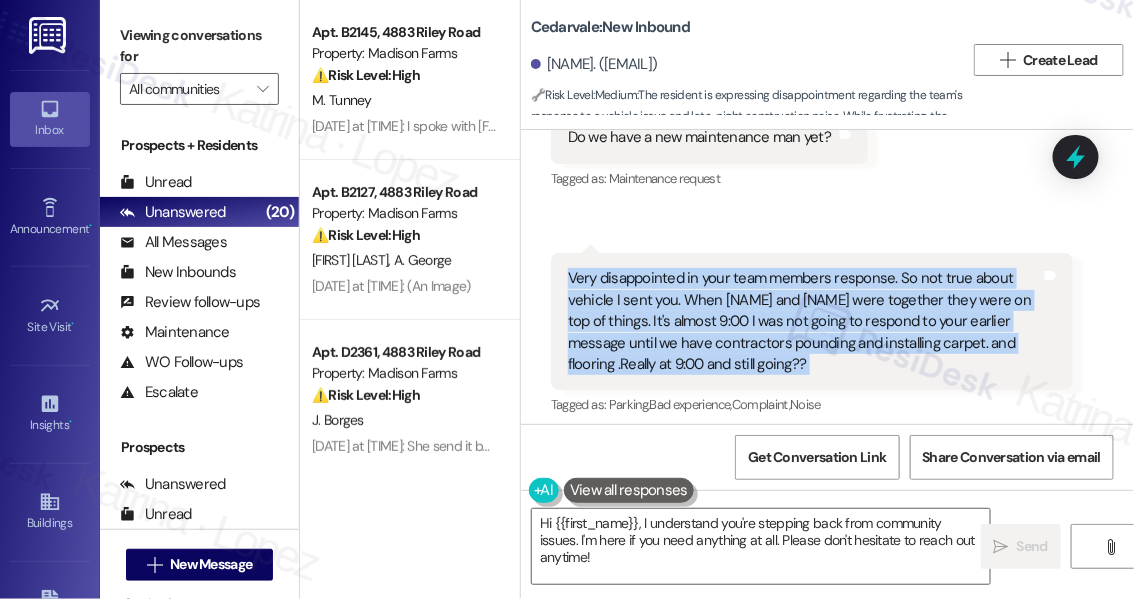 click on "Very disappointed  in your team members response. So not true about vehicle I sent you. When Tanner and Melissa were  together they were on top of things. It's almost 9:00 I was not going to respond to your earlier  message until we have contractors pounding and installing carpet. and flooring .Really at 9:00 and still going??" at bounding box center (804, 321) 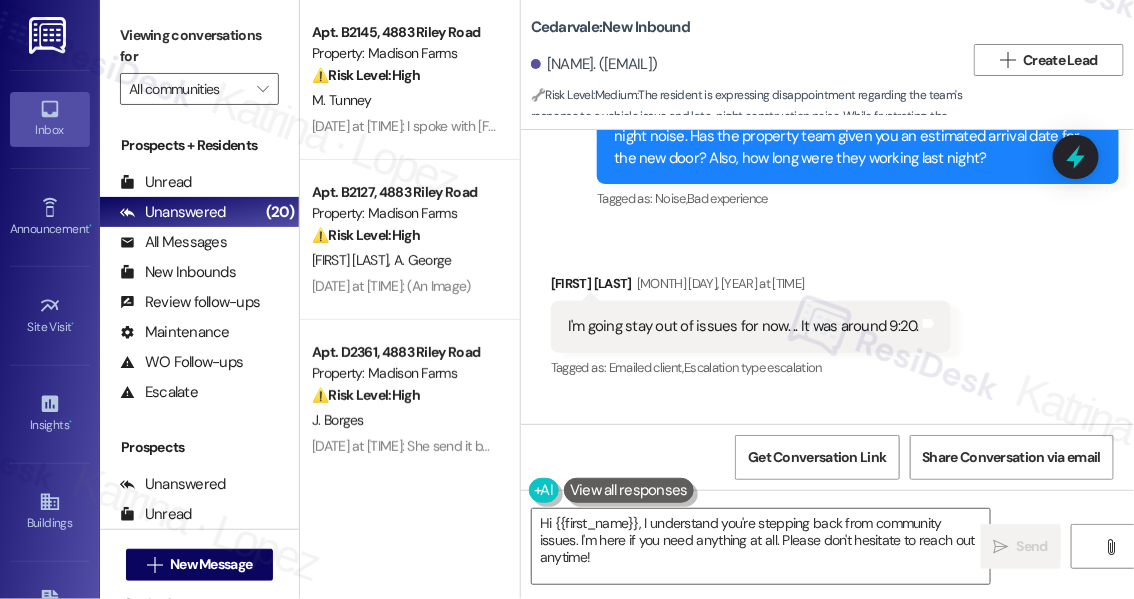 scroll, scrollTop: 20742, scrollLeft: 0, axis: vertical 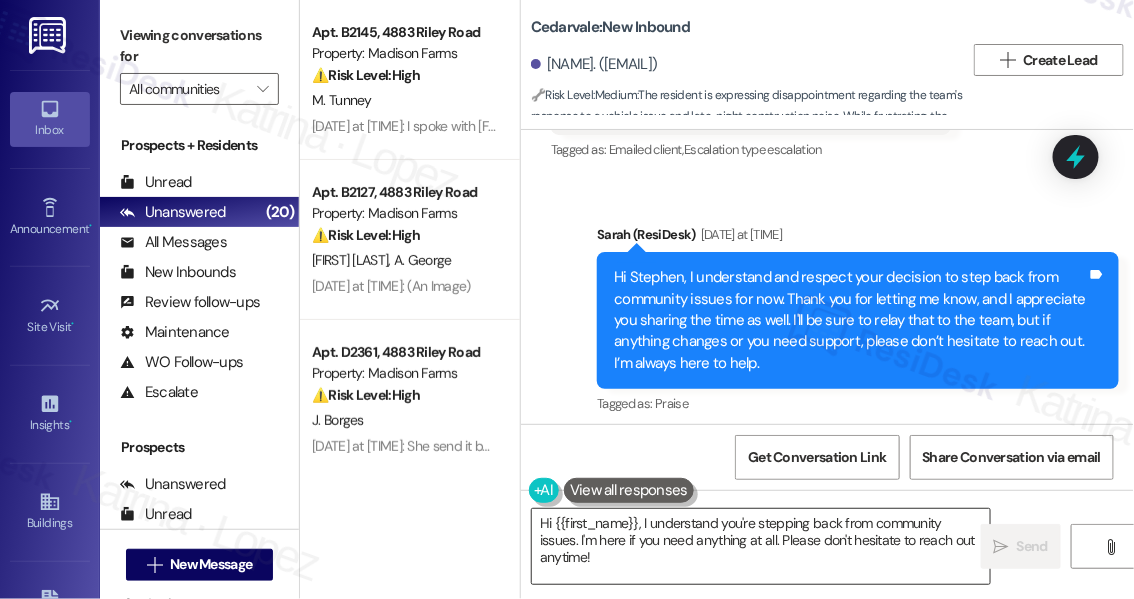 click on "Hi {{first_name}}, I understand you're stepping back from community issues. I'm here if you need anything at all. Please don't hesitate to reach out anytime!" at bounding box center (761, 546) 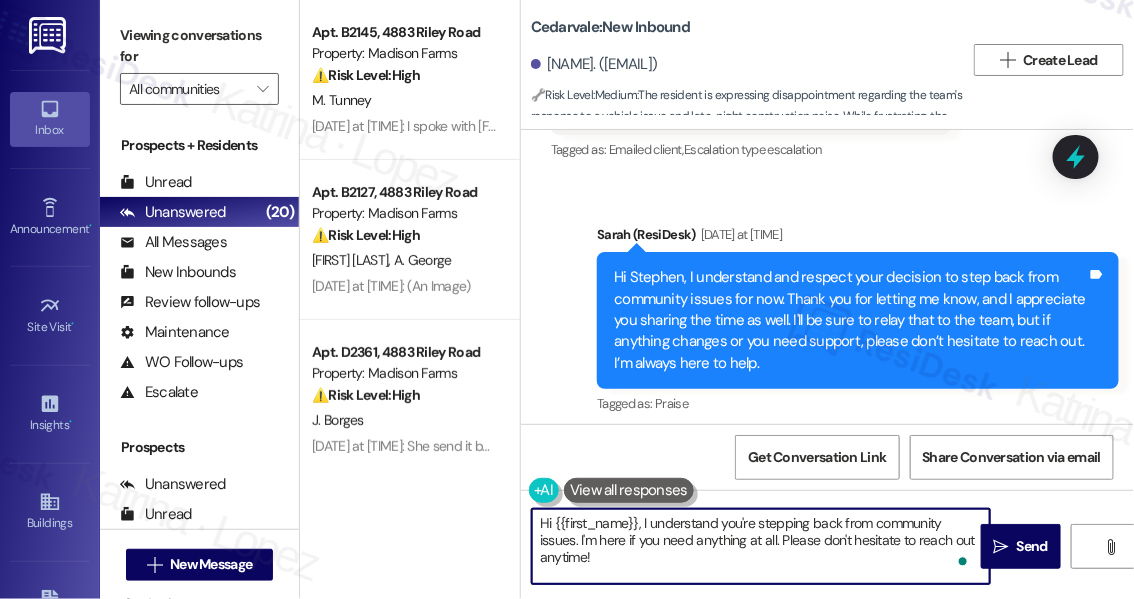drag, startPoint x: 635, startPoint y: 556, endPoint x: 642, endPoint y: 519, distance: 37.65634 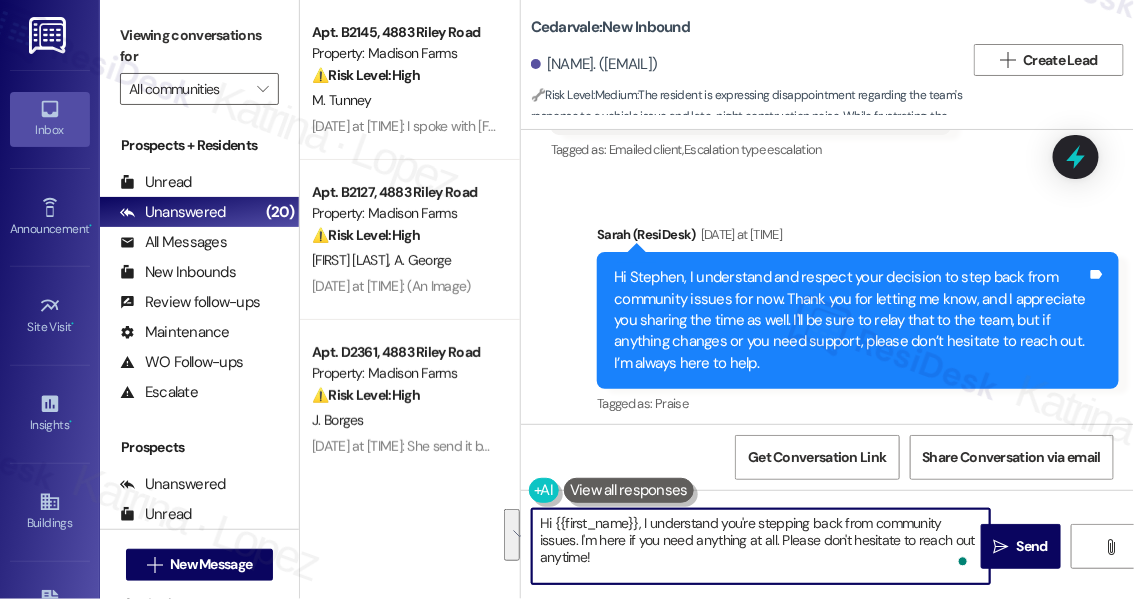 paste on "wanted to give an update on this as I've attached pictures of the vehicle, and it has no flat tires and isn't abandoned. It has since moved from its original location. This is our resident in 3-108, he runs the dispensary below in the shops, so he doesn't drive much.
Regarding the carpet replacement, they had a team of two working on the installation. However, one of them was called to another job, which delayed the completion, but I approved it. To my knowledge, it was done before 9 pm. My text message with Abe should have been completed around 7-8.
This is the same gentleman with the patio glass door, for whom he was provided a concession. His door has arrived, and I sent him an email on Thursday for installation today, but he refused it. He doesn't permit us to enter and will set it up for the end of the month per his request." 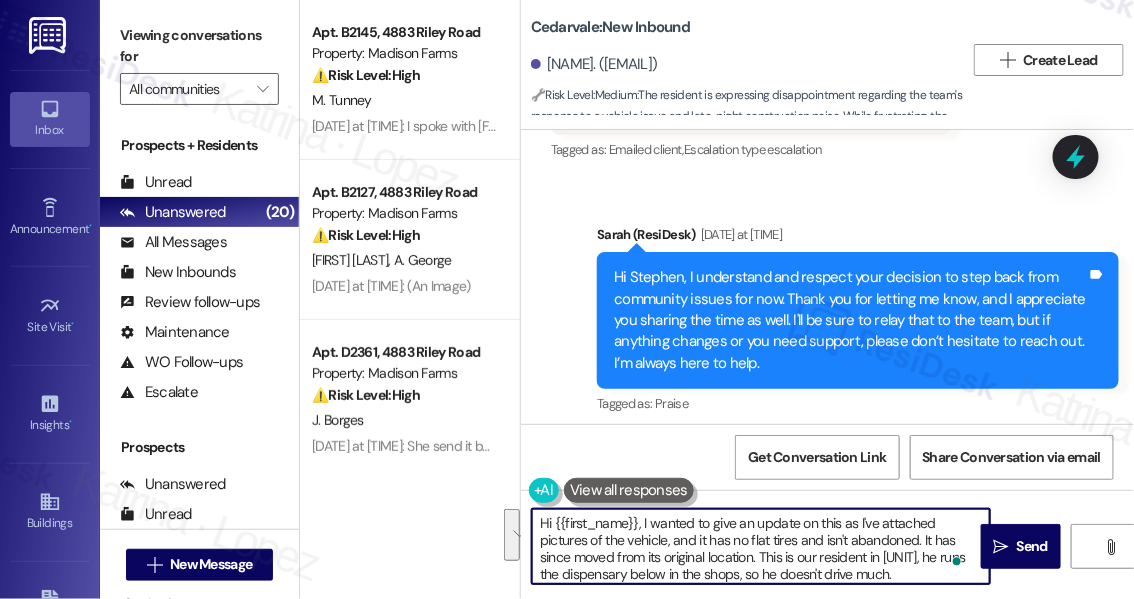 scroll, scrollTop: 170, scrollLeft: 0, axis: vertical 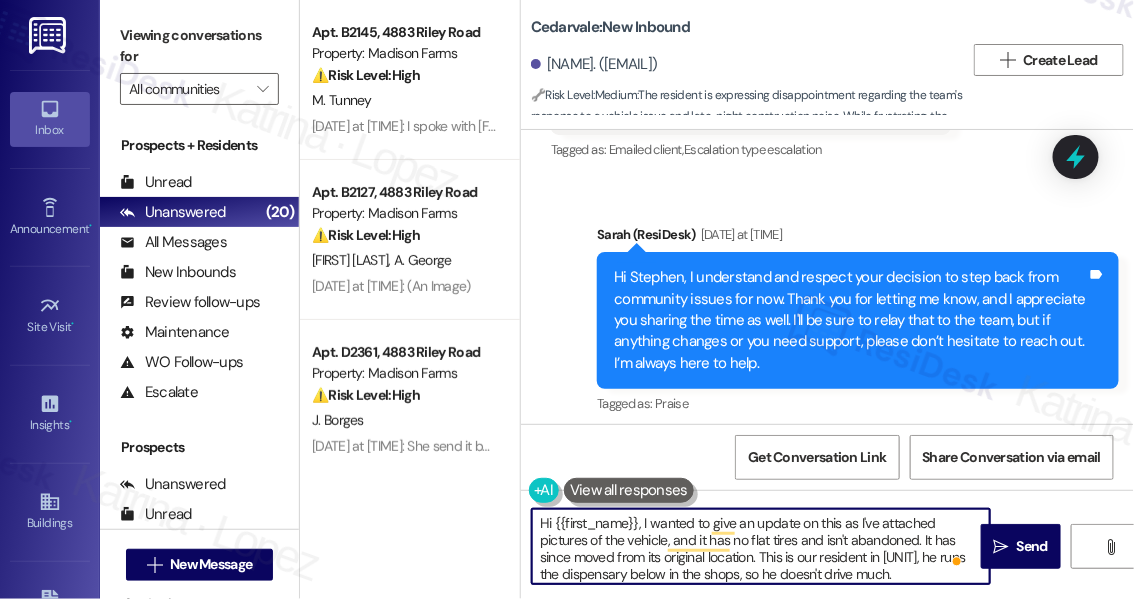 click on "Hi {{first_name}}, I wanted to give an update on this as I've attached pictures of the vehicle, and it has no flat tires and isn't abandoned. It has since moved from its original location. This is our resident in 3-108, he runs the dispensary below in the shops, so he doesn't drive much.
Regarding the carpet replacement, they had a team of two working on the installation. However, one of them was called to another job, which delayed the completion, but I approved it. To my knowledge, it was done before 9 pm. My text message with Abe should have been completed around 7-8.
This is the same gentleman with the patio glass door, for whom he was provided a concession. His door has arrived, and I sent him an email on Thursday for installation today, but he refused it. He doesn't permit us to enter and will set it up for the end of the month per his request." at bounding box center (761, 546) 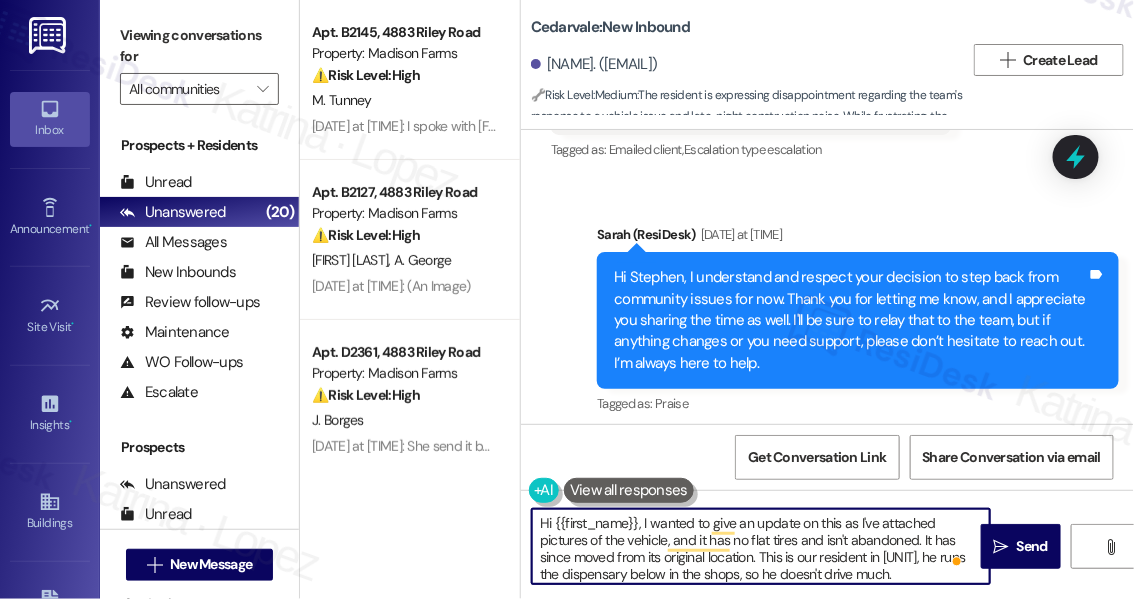 scroll, scrollTop: 16, scrollLeft: 0, axis: vertical 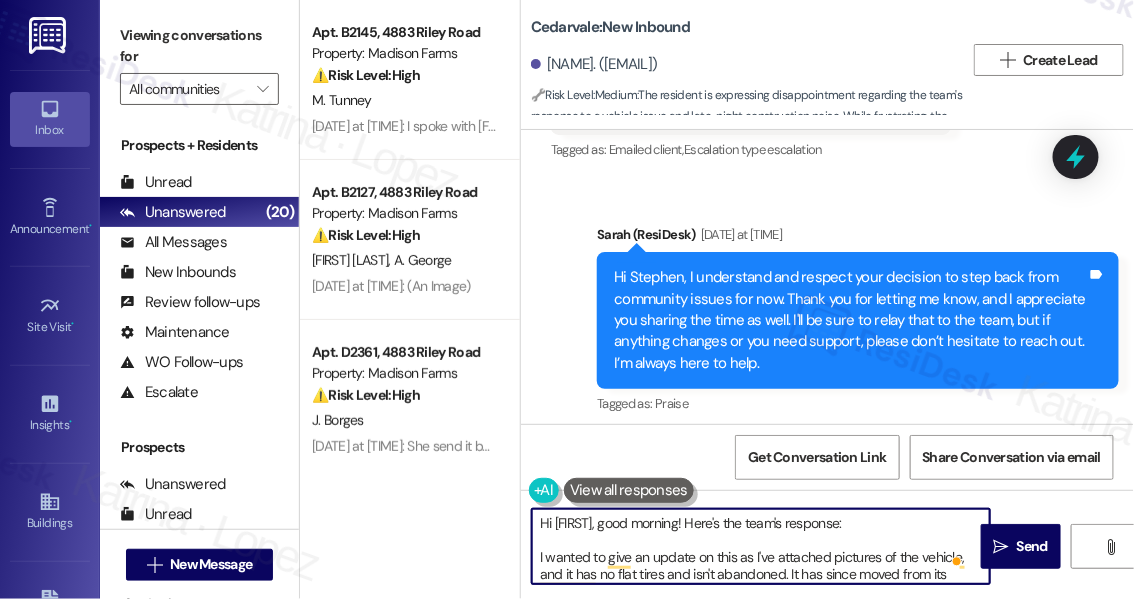 type on "Hi {{first_name}}, good morning! Here's the team's response:
I wanted to give an update on this as I've attached pictures of the vehicle, and it has no flat tires and isn't abandoned. It has since moved from its original location. This is our resident in 3-108, he runs the dispensary below in the shops, so he doesn't drive much.
Regarding the carpet replacement, they had a team of two working on the installation. However, one of them was called to another job, which delayed the completion, but I approved it. To my knowledge, it was done before 9 pm. My text message with Abe should have been completed around 7-8.
This is the same gentleman with the patio glass door, for whom he was provided a concession. His door has arrived, and I sent him an email on Thursday for installation today, but he refused it. He doesn't permit us to enter and will set it up for the end of the month per his request." 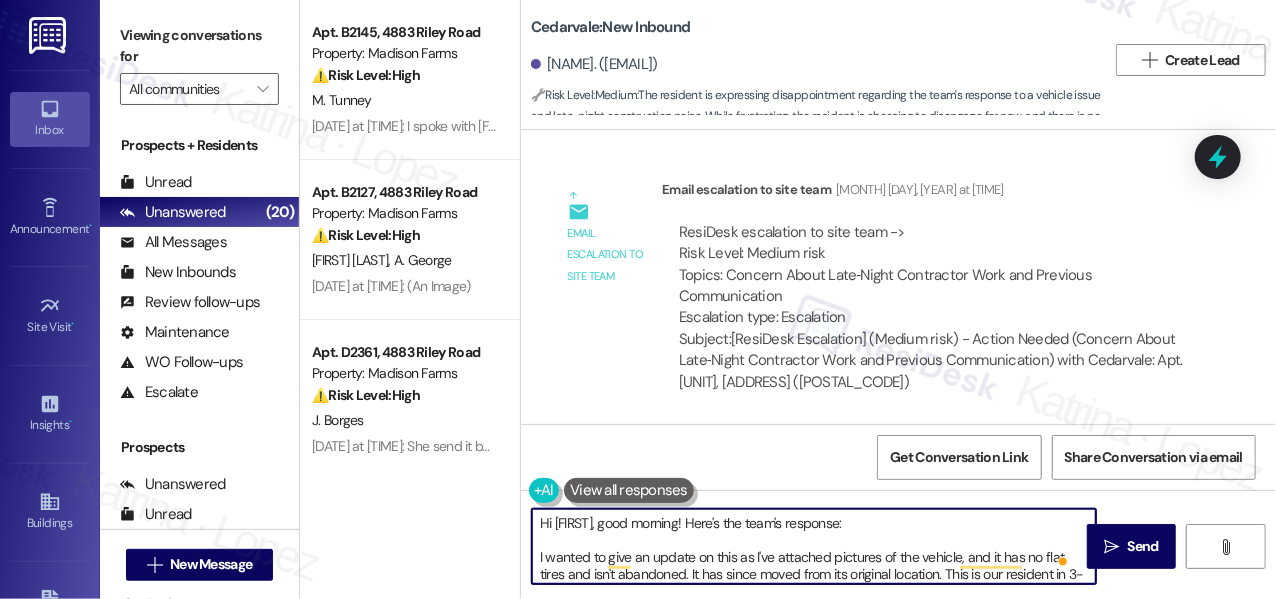scroll, scrollTop: 19541, scrollLeft: 0, axis: vertical 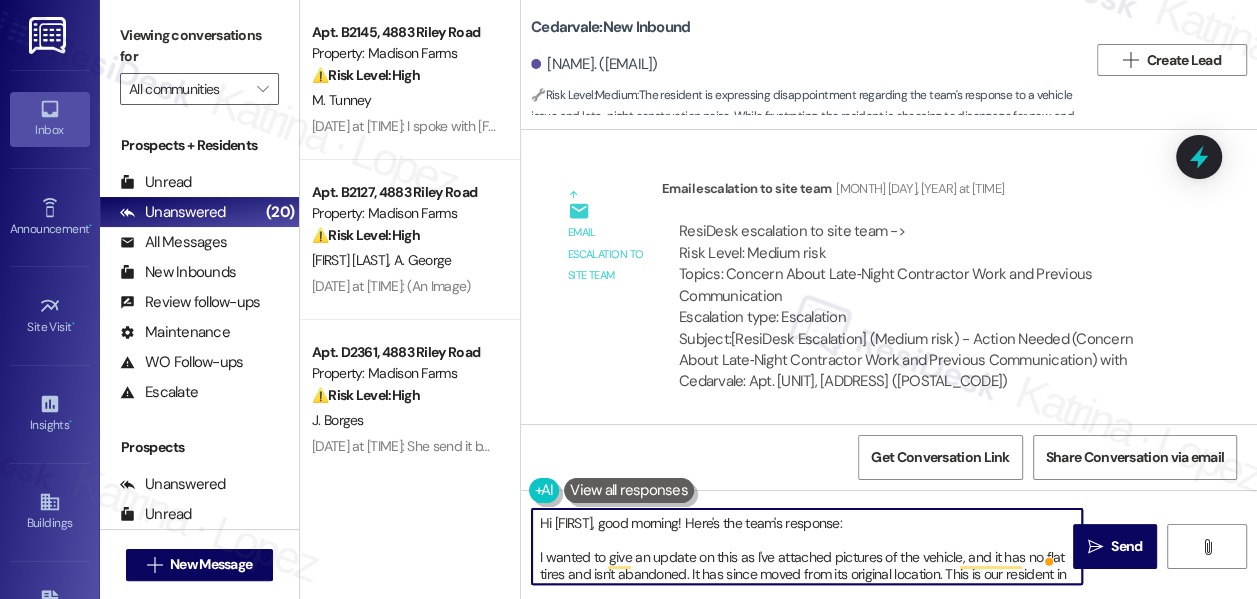 click on "Hi {{first_name}}, good morning! Here's the team's response:
I wanted to give an update on this as I've attached pictures of the vehicle, and it has no flat tires and isn't abandoned. It has since moved from its original location. This is our resident in 3-108, he runs the dispensary below in the shops, so he doesn't drive much.
Regarding the carpet replacement, they had a team of two working on the installation. However, one of them was called to another job, which delayed the completion, but I approved it. To my knowledge, it was done before 9 pm. My text message with Abe should have been completed around 7-8.
This is the same gentleman with the patio glass door, for whom he was provided a concession. His door has arrived, and I sent him an email on Thursday for installation today, but he refused it. He doesn't permit us to enter and will set it up for the end of the month per his request." at bounding box center [807, 546] 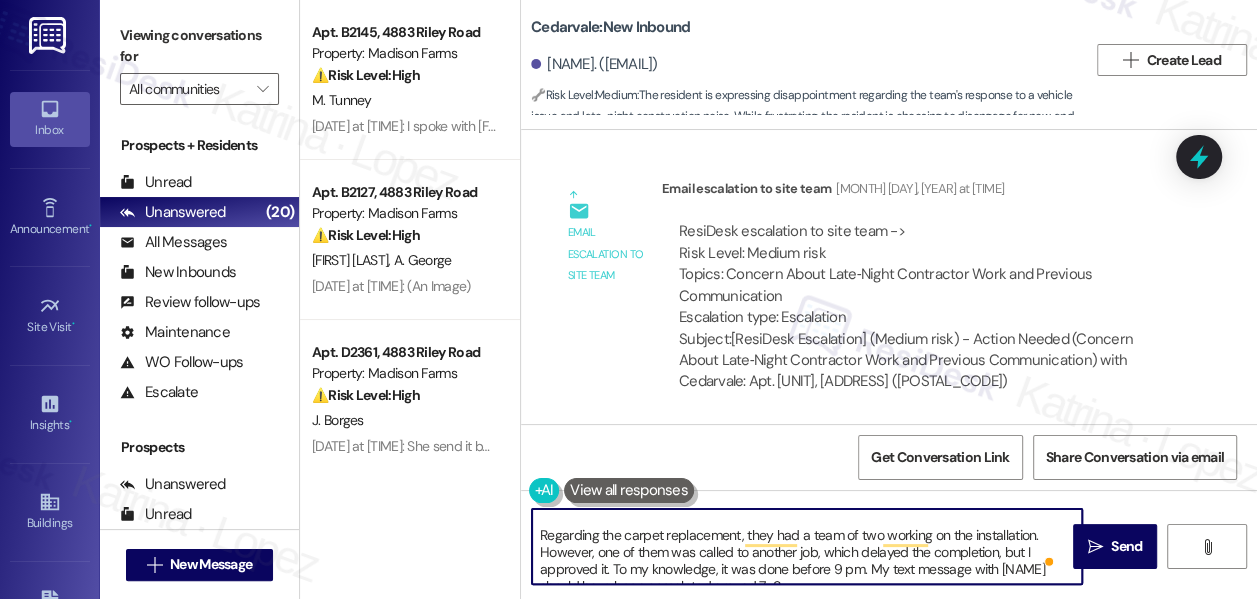 scroll, scrollTop: 5, scrollLeft: 0, axis: vertical 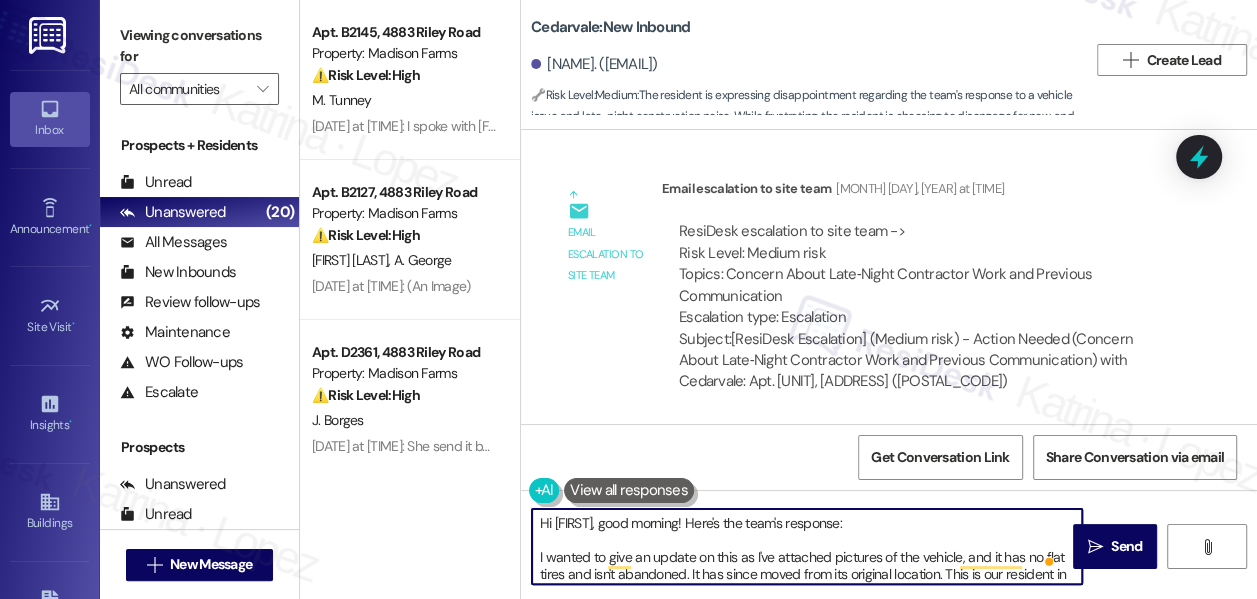 click on "Hi {{first_name}}, good morning! Here's the team's response:
I wanted to give an update on this as I've attached pictures of the vehicle, and it has no flat tires and isn't abandoned. It has since moved from its original location. This is our resident in 3-108, he runs the dispensary below in the shops, so he doesn't drive much.
Regarding the carpet replacement, they had a team of two working on the installation. However, one of them was called to another job, which delayed the completion, but I approved it. To my knowledge, it was done before 9 pm. My text message with Abe should have been completed around 7-8.
This is the same gentleman with the patio glass door, for whom he was provided a concession. His door has arrived, and I sent him an email on Thursday for installation today, but he refused it. He doesn't permit us to enter and will set it up for the end of the month per his request." at bounding box center (807, 546) 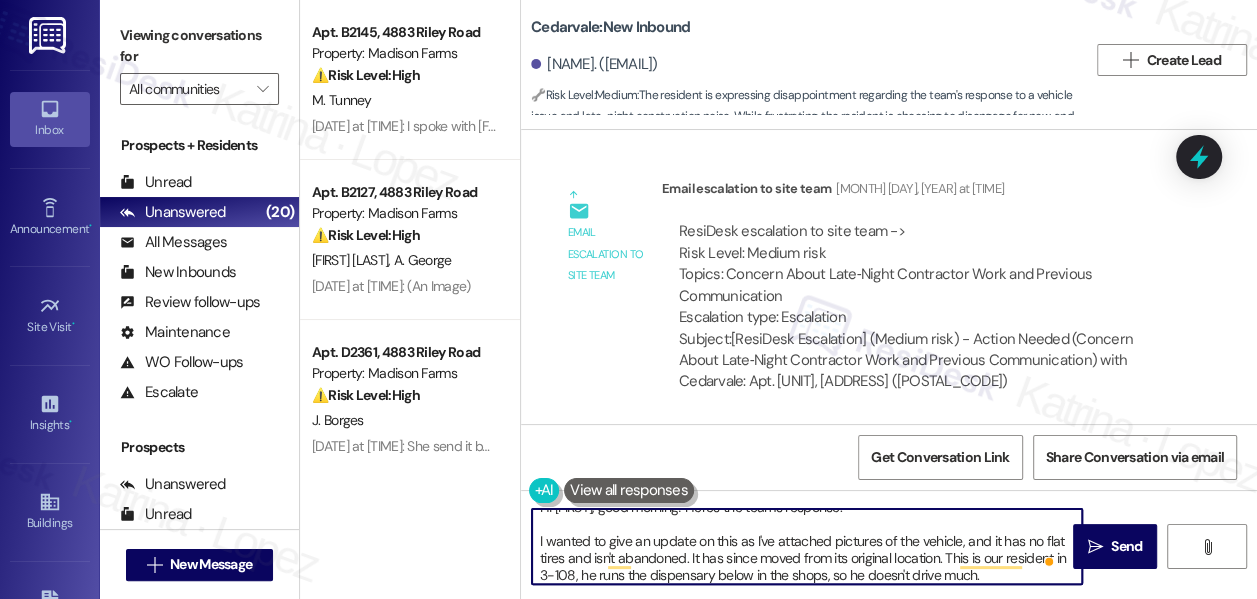 scroll, scrollTop: 16, scrollLeft: 0, axis: vertical 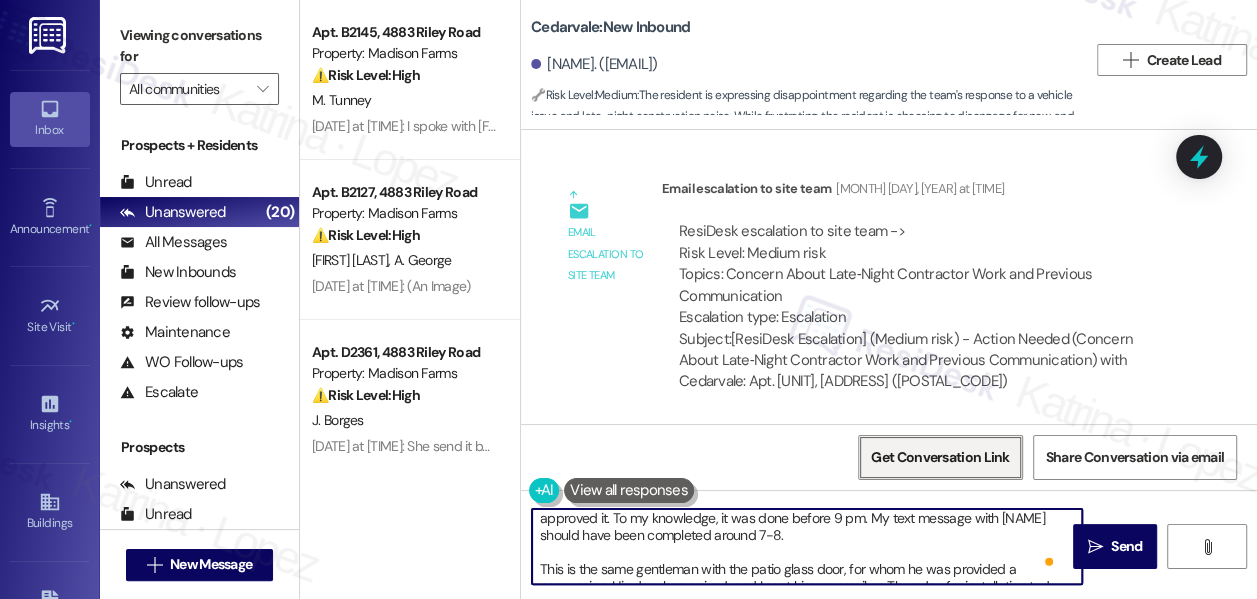 click on "Get Conversation Link" at bounding box center [940, 457] 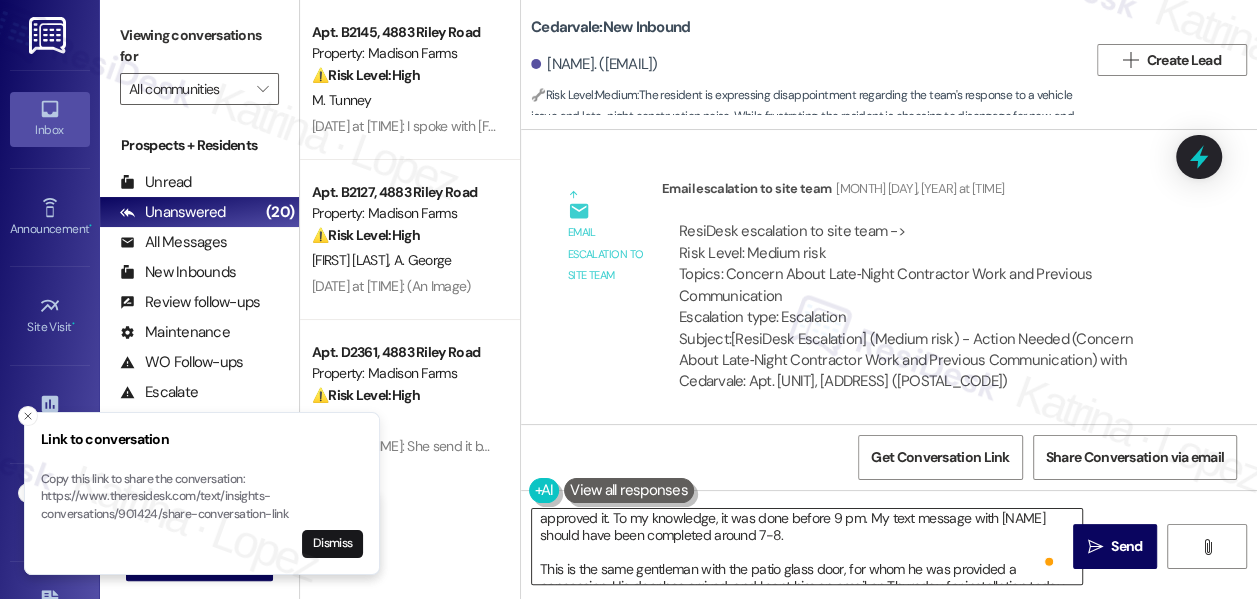scroll, scrollTop: 32, scrollLeft: 0, axis: vertical 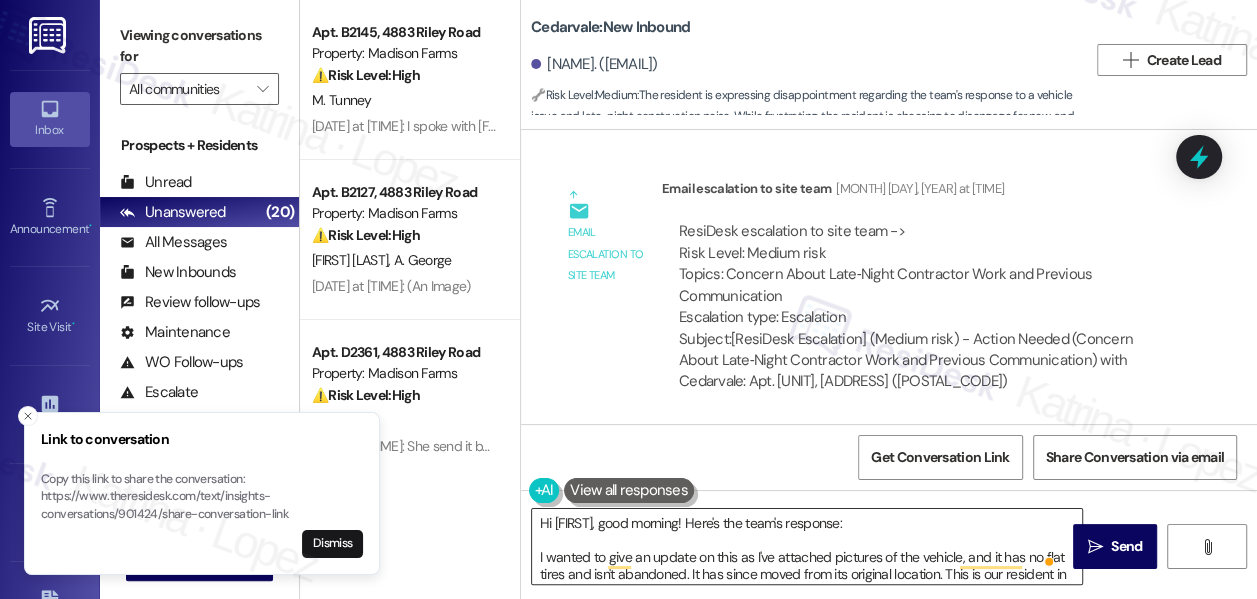 click on "Hi {{first_name}}, good morning! Here's the team's response:
I wanted to give an update on this as I've attached pictures of the vehicle, and it has no flat tires and isn't abandoned. It has since moved from its original location. This is our resident in 3-108, he runs the dispensary below in the shops, so he doesn't drive much.
Regarding the carpet replacement, they had a team of two working on the installation. However, one of them was called to another job, which delayed the completion, but I approved it. To my knowledge, it was done before 9 pm. My text message with Abe should have been completed around 7-8.
This is the same gentleman with the patio glass door, for whom he was provided a concession. His door has arrived, and I sent him an email on Thursday for installation today, but he refused it. He doesn't permit us to enter and will set it up for the end of the month per his request." at bounding box center (807, 546) 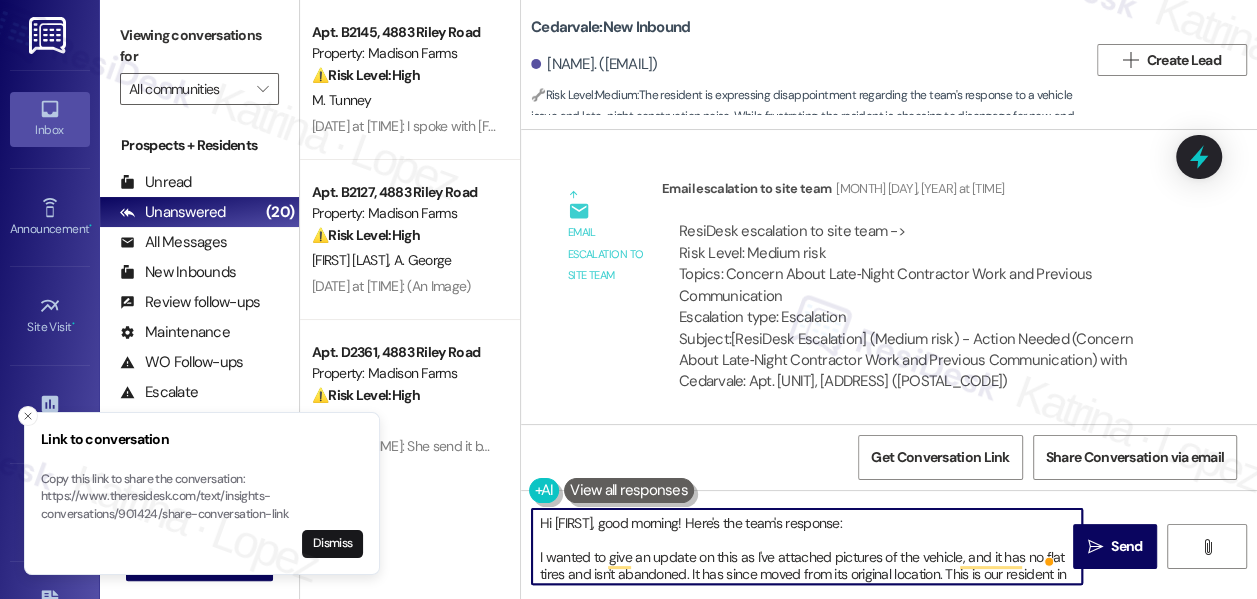 click on "Hi {{first_name}}, good morning! Here's the team's response:
I wanted to give an update on this as I've attached pictures of the vehicle, and it has no flat tires and isn't abandoned. It has since moved from its original location. This is our resident in 3-108, he runs the dispensary below in the shops, so he doesn't drive much.
Regarding the carpet replacement, they had a team of two working on the installation. However, one of them was called to another job, which delayed the completion, but I approved it. To my knowledge, it was done before 9 pm. My text message with Abe should have been completed around 7-8.
This is the same gentleman with the patio glass door, for whom he was provided a concession. His door has arrived, and I sent him an email on Thursday for installation today, but he refused it. He doesn't permit us to enter and will set it up for the end of the month per his request." at bounding box center (807, 546) 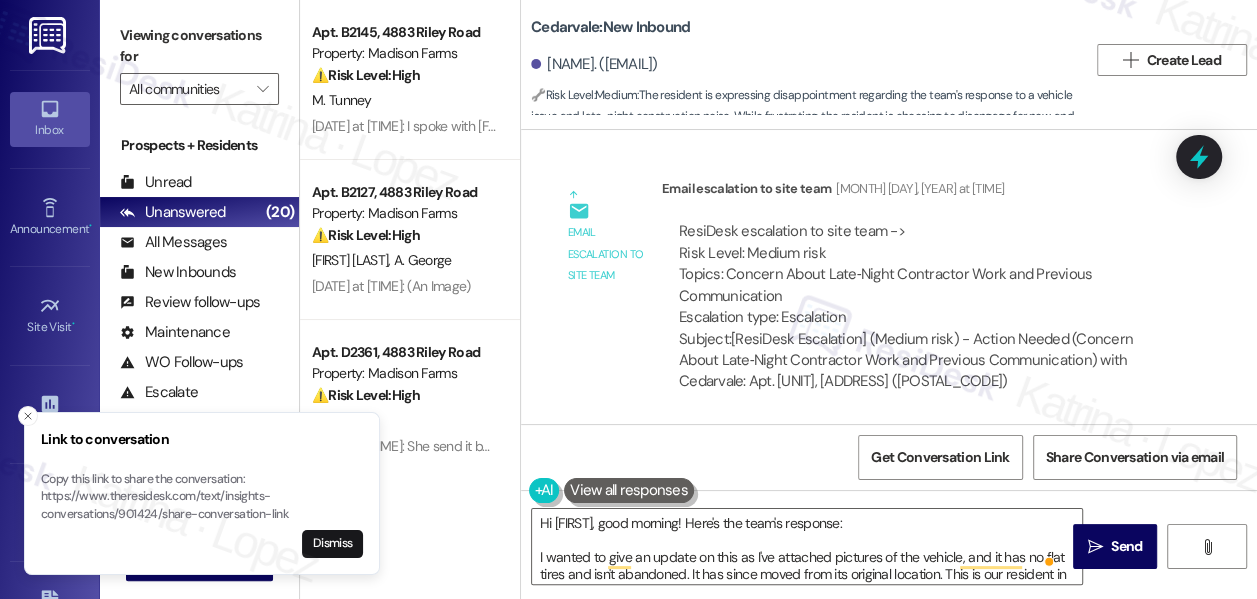 click on "ResiDesk escalation to site team ->
Risk Level: Medium risk
Topics: Concern About Late‑Night Contractor Work and Previous Communication
Escalation type: Escalation" at bounding box center [922, 274] 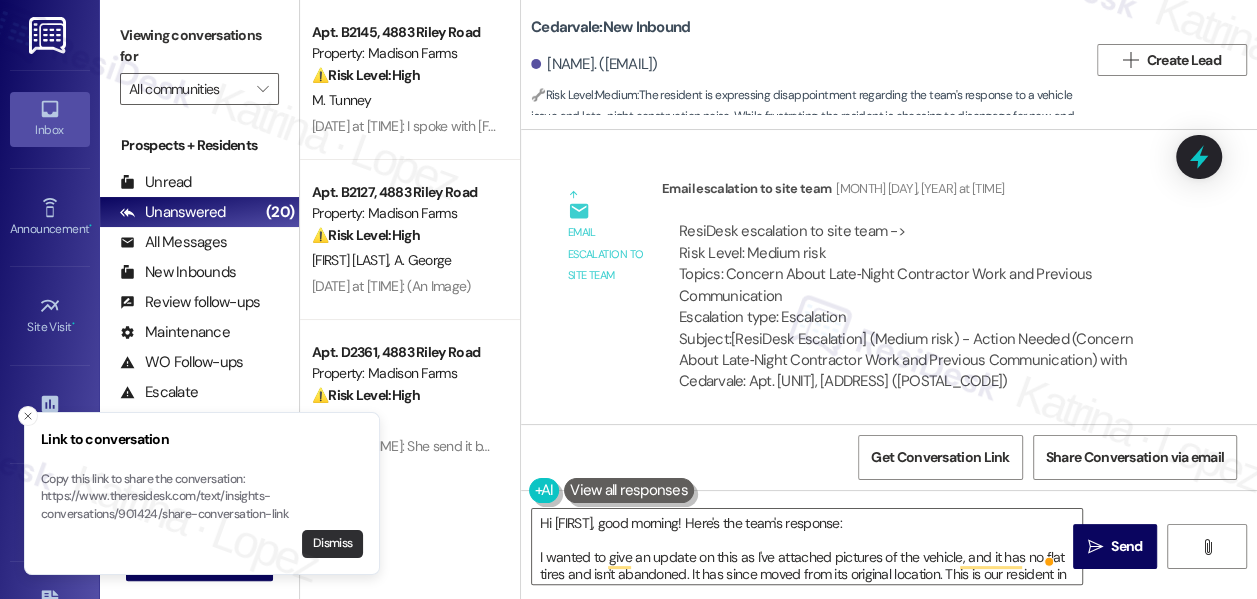 click on "Dismiss" at bounding box center (332, 544) 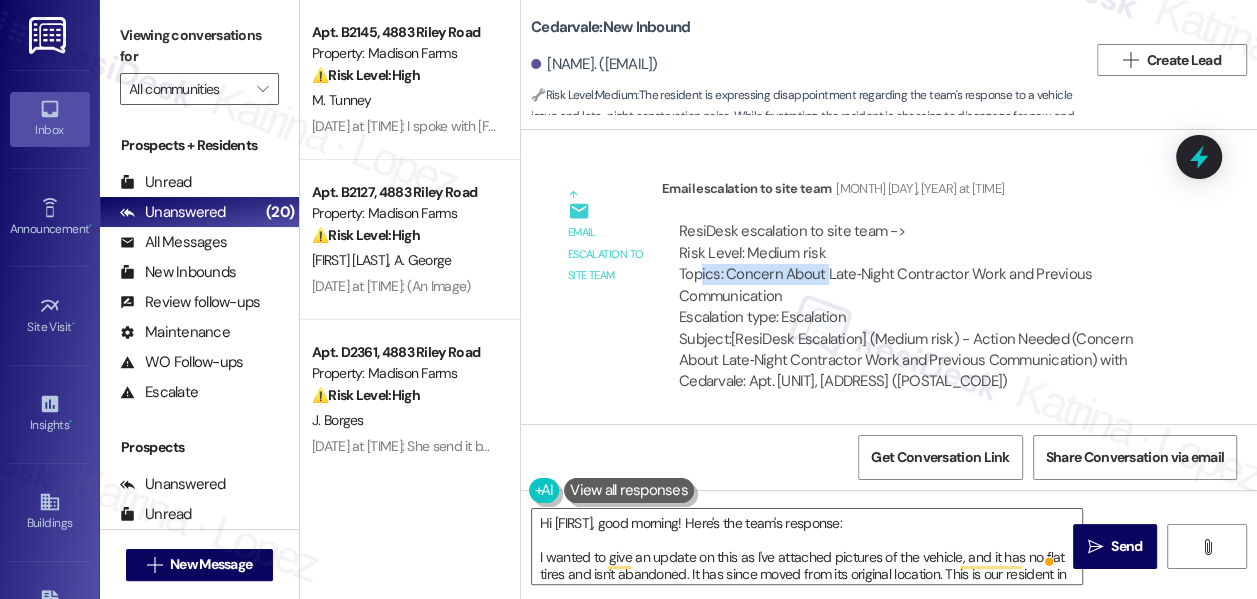 drag, startPoint x: 698, startPoint y: 280, endPoint x: 827, endPoint y: 282, distance: 129.0155 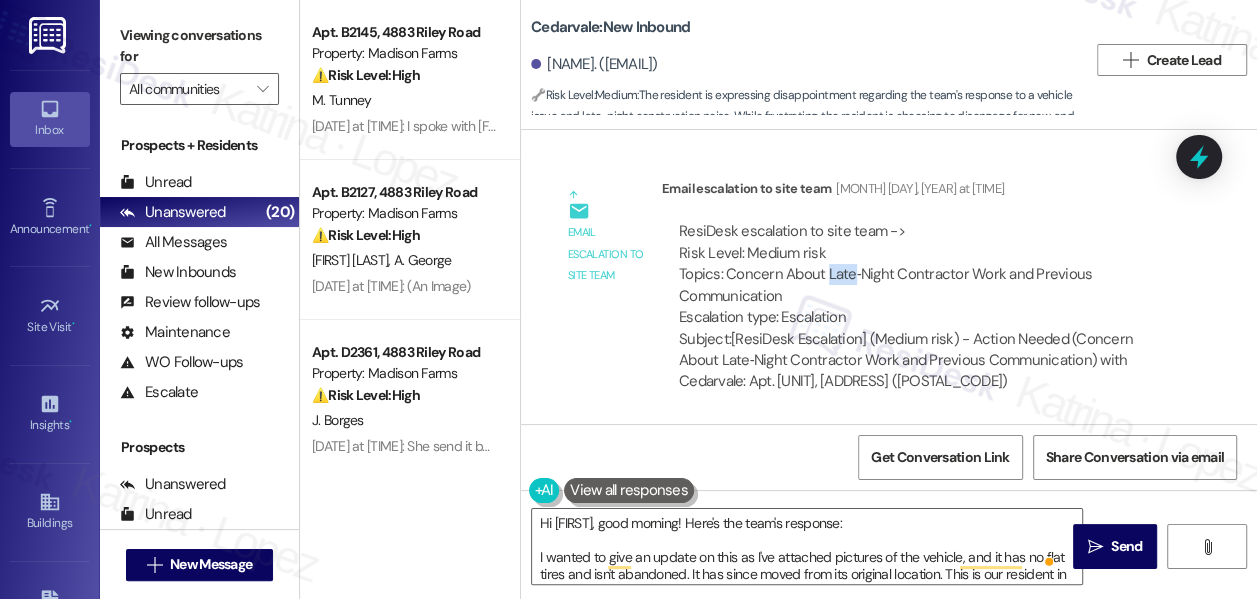 click on "ResiDesk escalation to site team ->
Risk Level: Medium risk
Topics: Concern About Late‑Night Contractor Work and Previous Communication
Escalation type: Escalation" at bounding box center (922, 274) 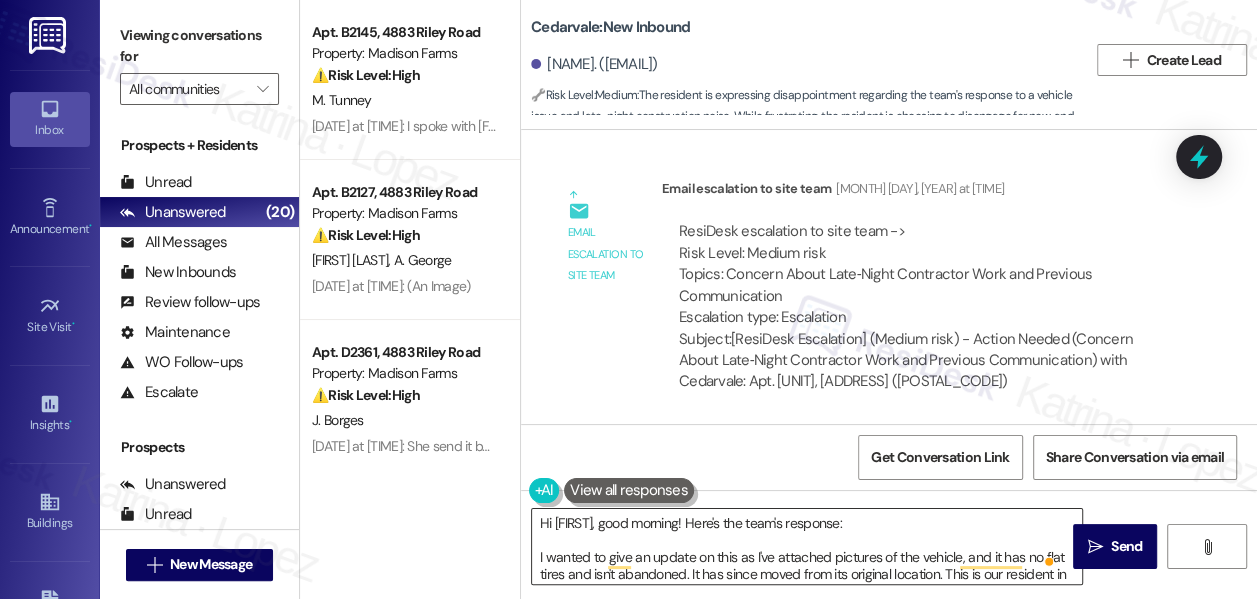 click on "Hi {{first_name}}, good morning! Here's the team's response:
I wanted to give an update on this as I've attached pictures of the vehicle, and it has no flat tires and isn't abandoned. It has since moved from its original location. This is our resident in 3-108, he runs the dispensary below in the shops, so he doesn't drive much.
Regarding the carpet replacement, they had a team of two working on the installation. However, one of them was called to another job, which delayed the completion, but I approved it. To my knowledge, it was done before 9 pm. My text message with Abe should have been completed around 7-8.
This is the same gentleman with the patio glass door, for whom he was provided a concession. His door has arrived, and I sent him an email on Thursday for installation today, but he refused it. He doesn't permit us to enter and will set it up for the end of the month per his request." at bounding box center [807, 546] 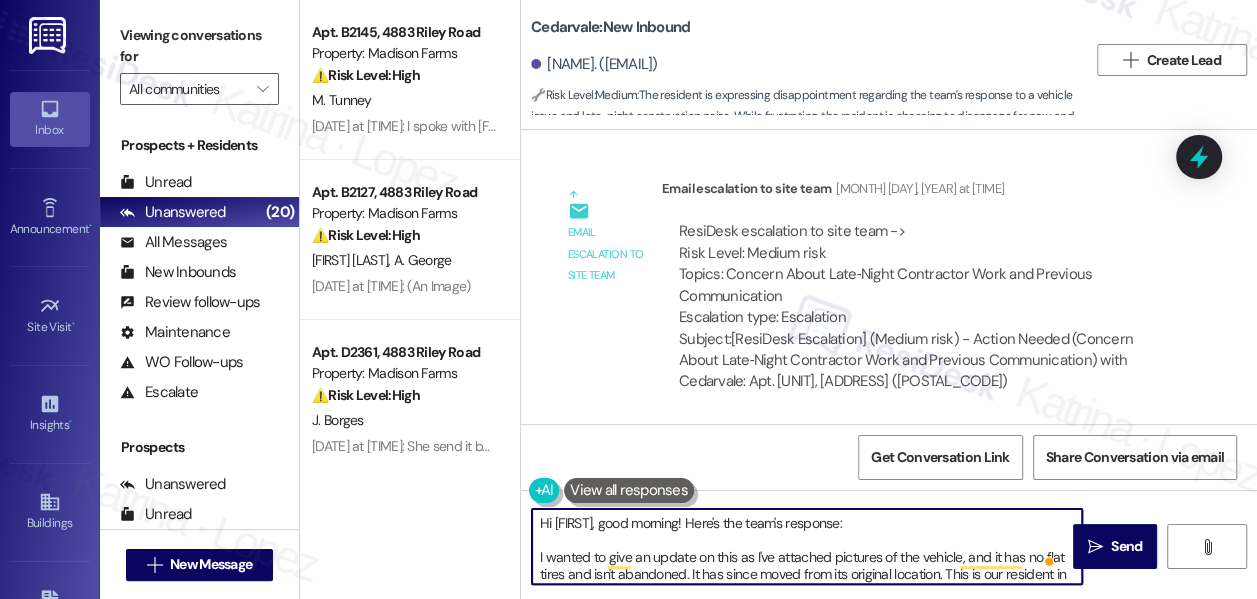 click on "Hi {{first_name}}, good morning! Here's the team's response:
I wanted to give an update on this as I've attached pictures of the vehicle, and it has no flat tires and isn't abandoned. It has since moved from its original location. This is our resident in 3-108, he runs the dispensary below in the shops, so he doesn't drive much.
Regarding the carpet replacement, they had a team of two working on the installation. However, one of them was called to another job, which delayed the completion, but I approved it. To my knowledge, it was done before 9 pm. My text message with Abe should have been completed around 7-8.
This is the same gentleman with the patio glass door, for whom he was provided a concession. His door has arrived, and I sent him an email on Thursday for installation today, but he refused it. He doesn't permit us to enter and will set it up for the end of the month per his request." at bounding box center (807, 546) 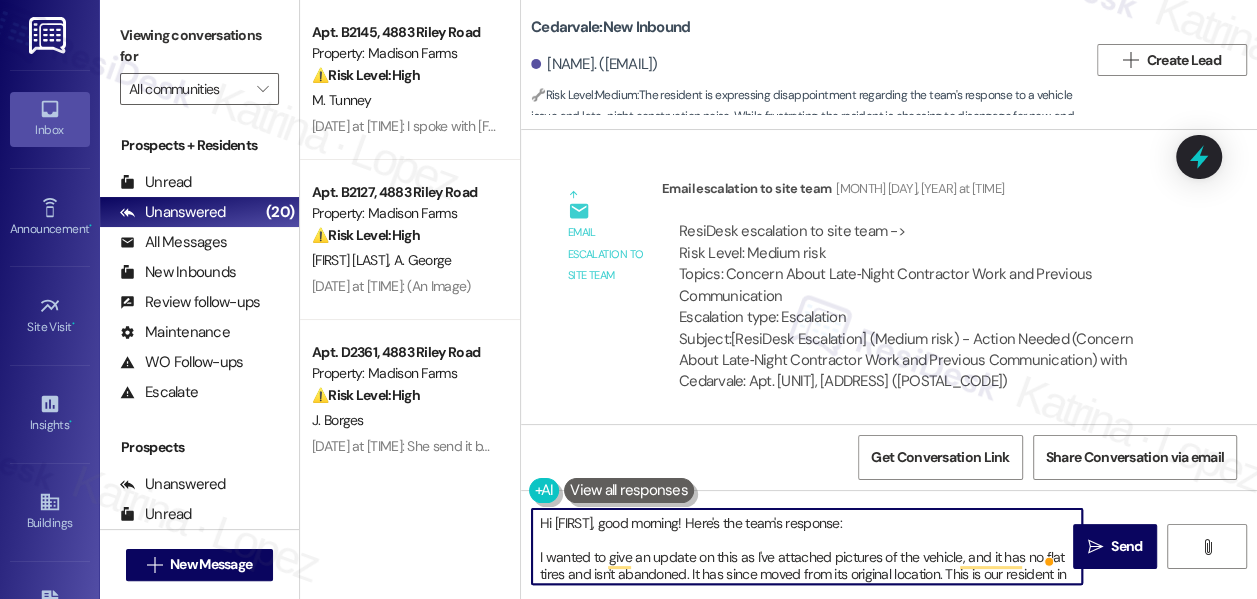 scroll, scrollTop: 16, scrollLeft: 0, axis: vertical 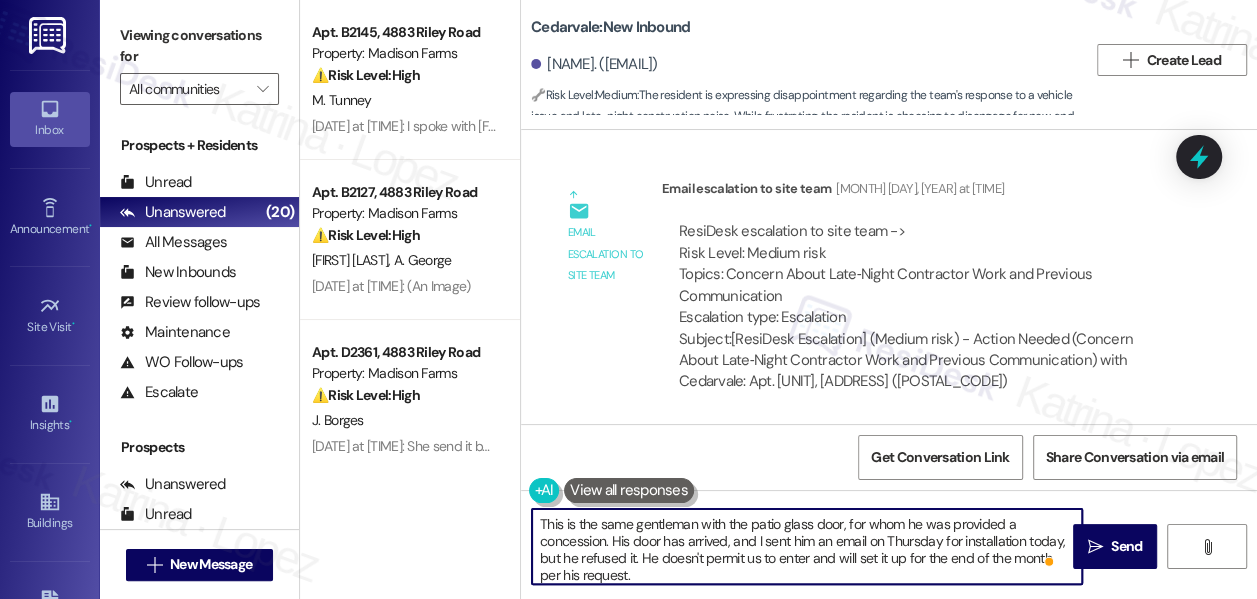 click on "Cedarvale:  New Inbound" at bounding box center [610, 27] 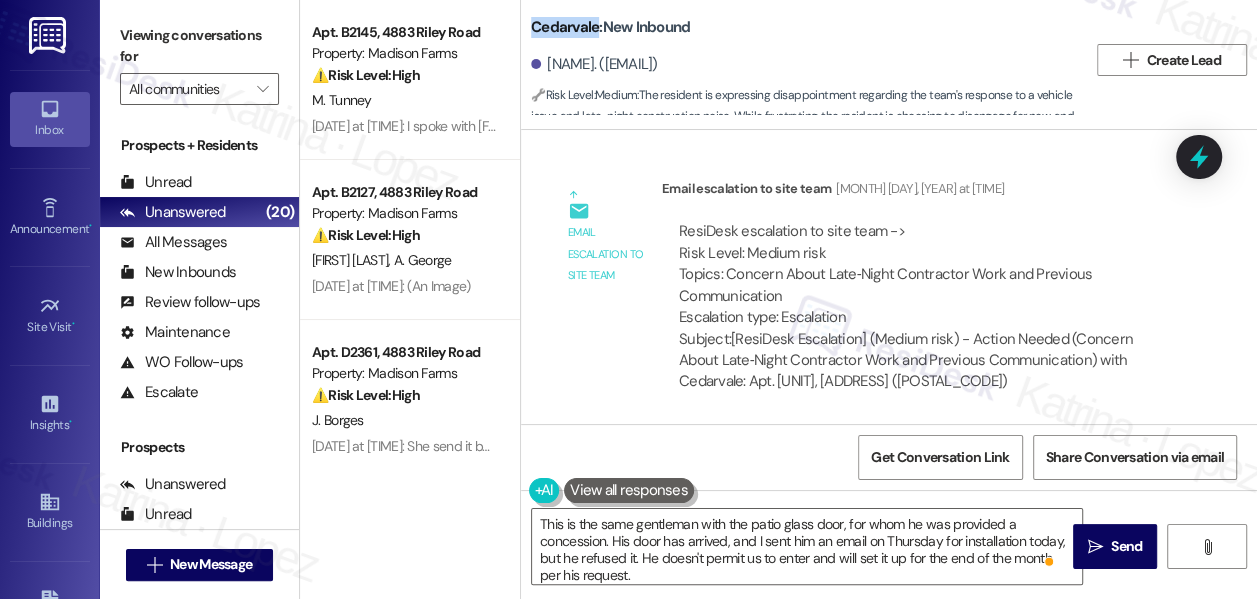 click on "Cedarvale:  New Inbound" at bounding box center (610, 27) 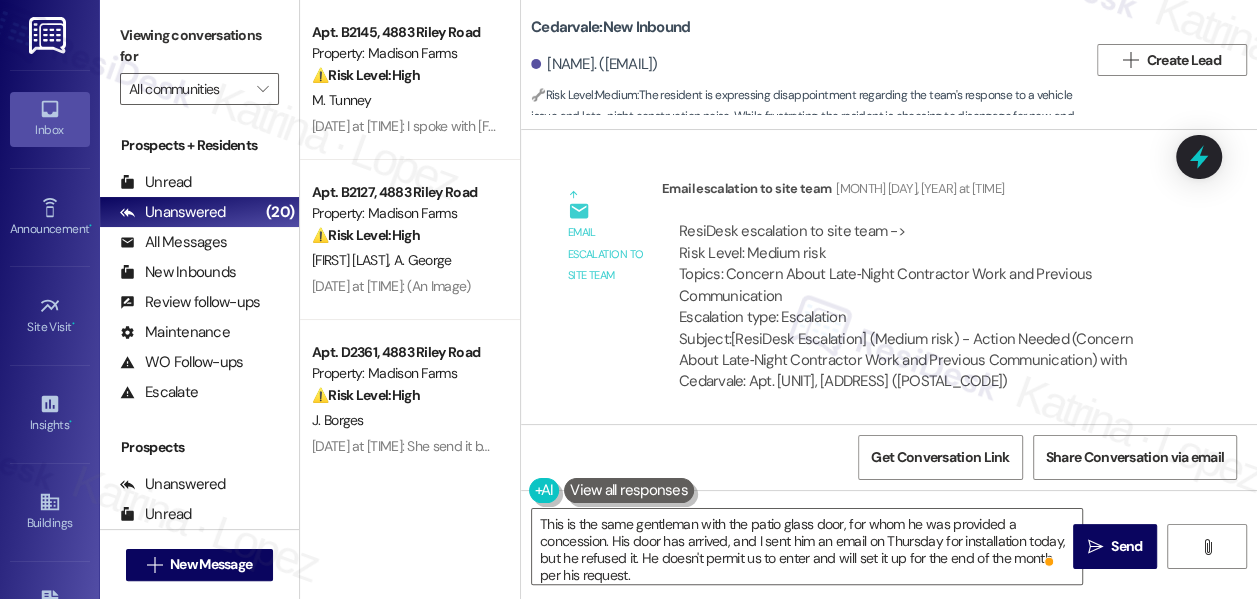 drag, startPoint x: 564, startPoint y: 31, endPoint x: 925, endPoint y: 83, distance: 364.72592 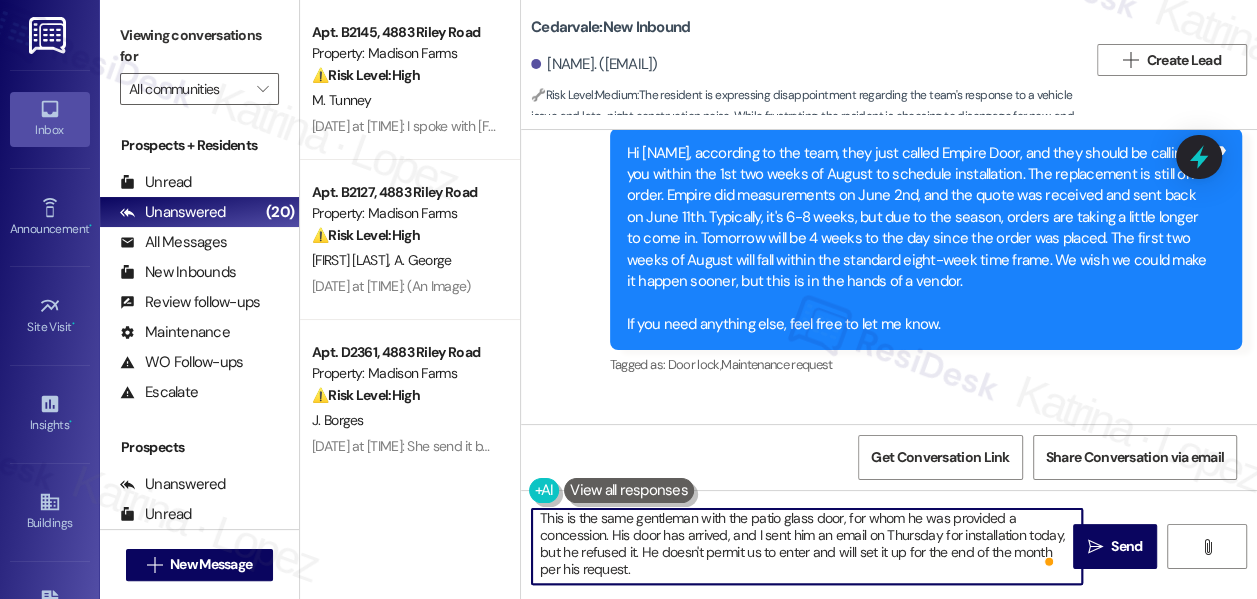 click on "Hi {{first_name}}, good morning! Here's the team's response:
I wanted to give an update on this as I've attached pictures of the vehicle, and it has no flat tires and isn't abandoned. It has since moved from its original location. This is our resident in 3-108, he runs the dispensary below in the shops, so he doesn't drive much.
Regarding the carpet replacement, they had a team of two working on the installation. However, one of them was called to another job, which delayed the completion, but I approved it. To my knowledge, it was done before 9 pm. My text message with Abe should have been completed around 7-8.
This is the same gentleman with the patio glass door, for whom he was provided a concession. His door has arrived, and I sent him an email on Thursday for installation today, but he refused it. He doesn't permit us to enter and will set it up for the end of the month per his request." at bounding box center [807, 546] 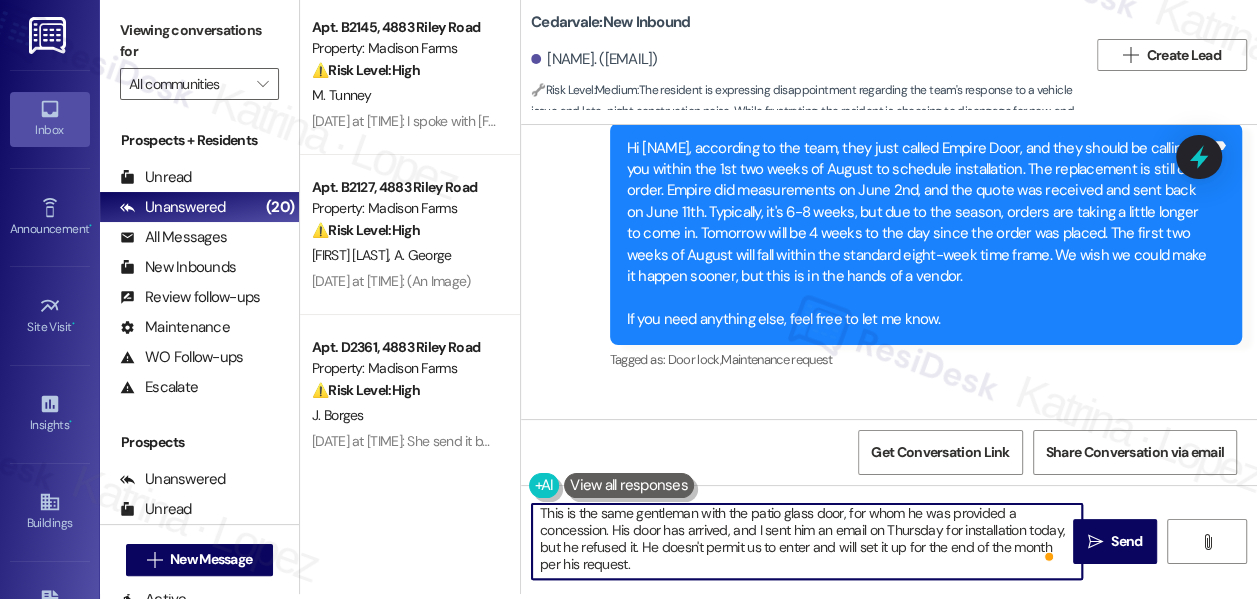click on "Stephen Miller. (miller17@frontiernet.net)" at bounding box center [594, 59] 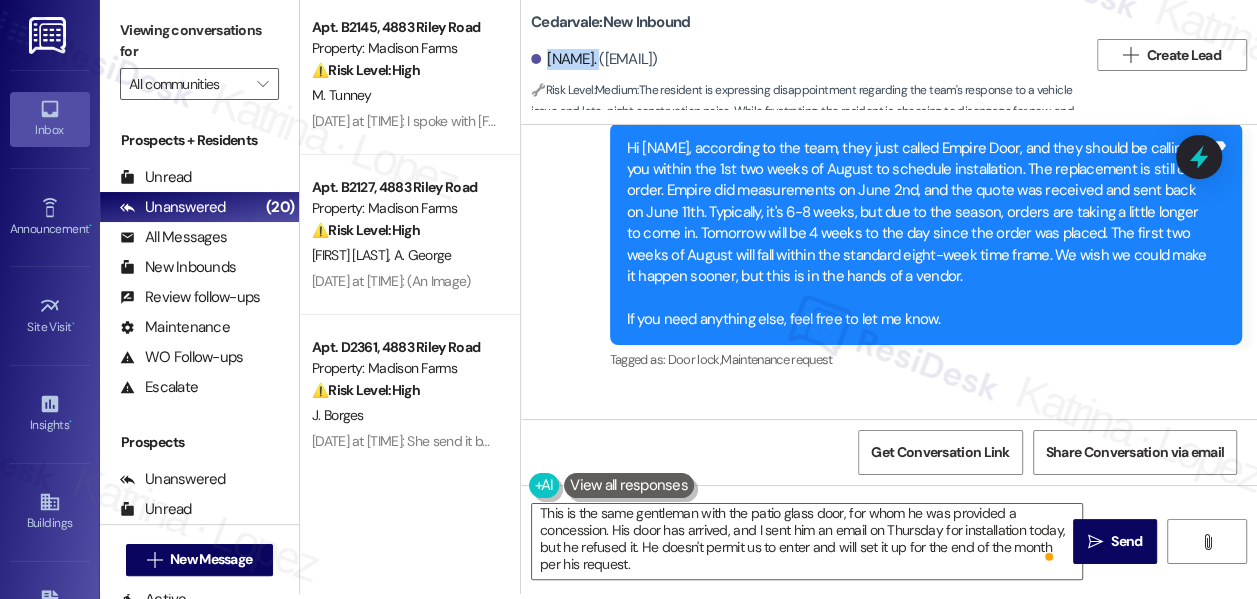 click on "Stephen Miller. (miller17@frontiernet.net)" at bounding box center (594, 59) 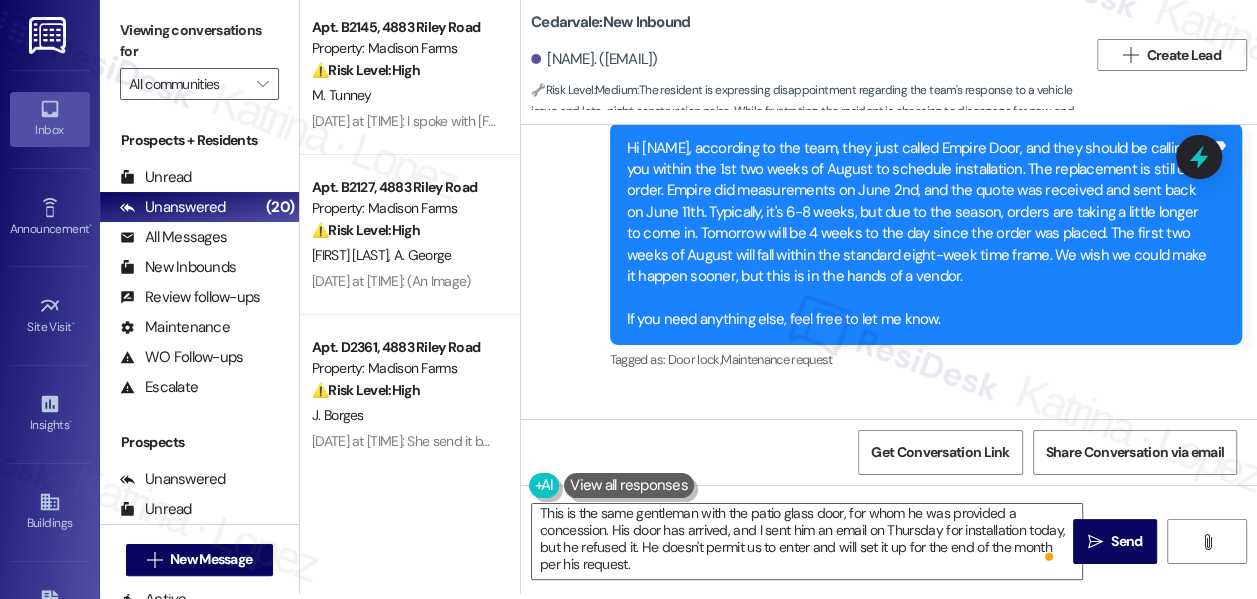 click on "Viewing conversations for" at bounding box center [199, 41] 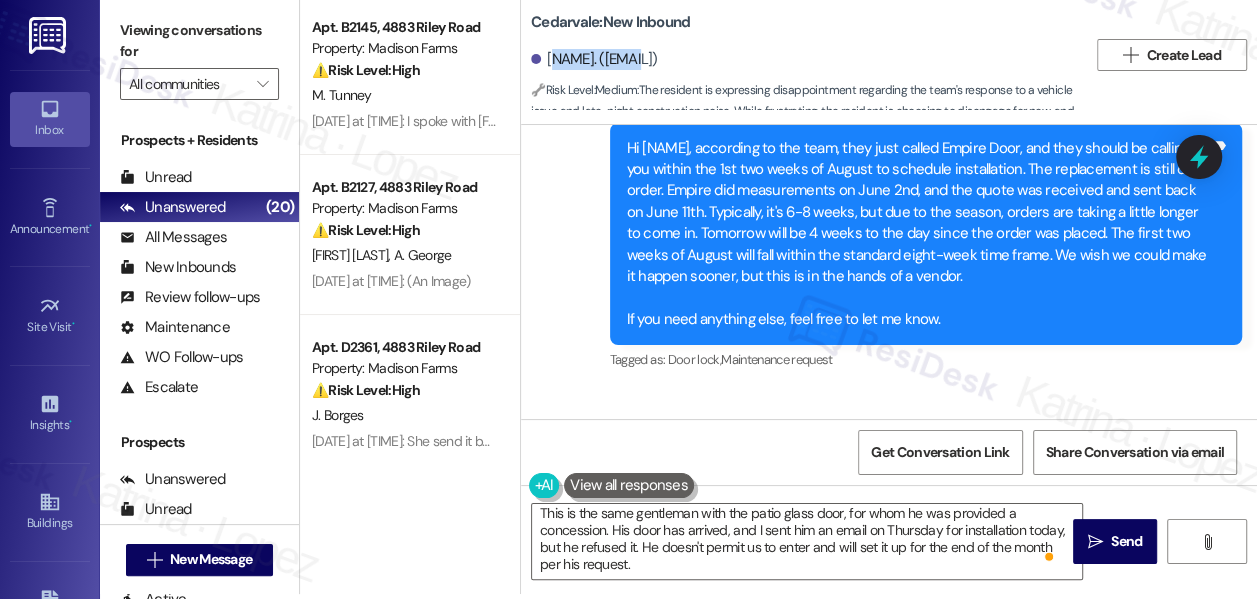 drag, startPoint x: 552, startPoint y: 58, endPoint x: 633, endPoint y: 57, distance: 81.00617 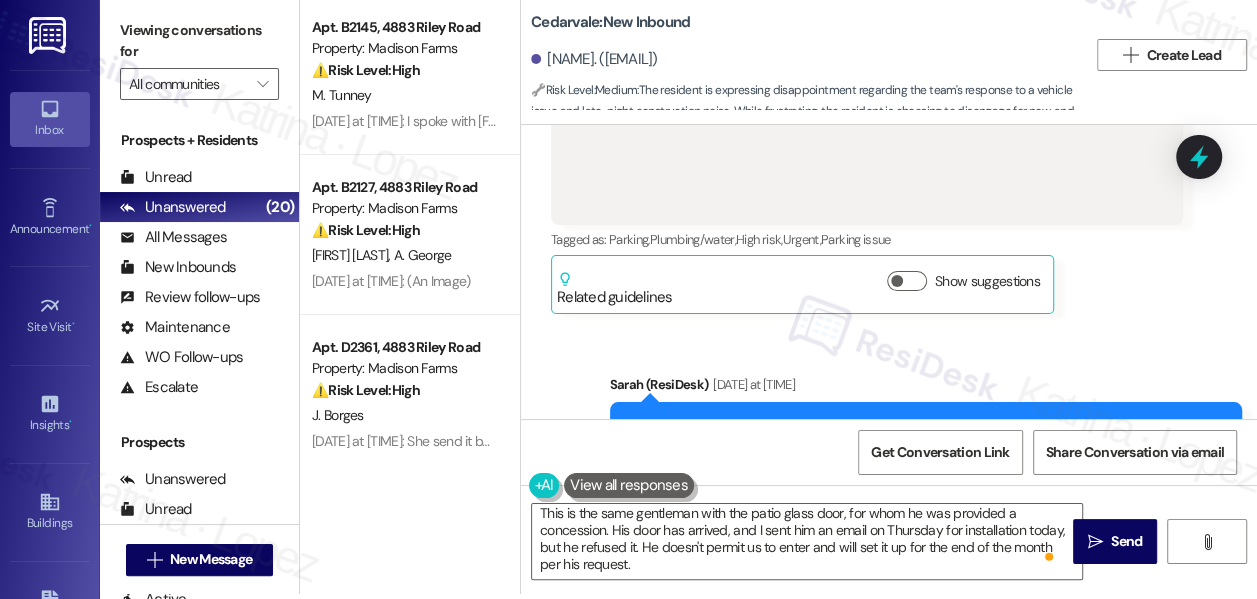 scroll, scrollTop: 14627, scrollLeft: 0, axis: vertical 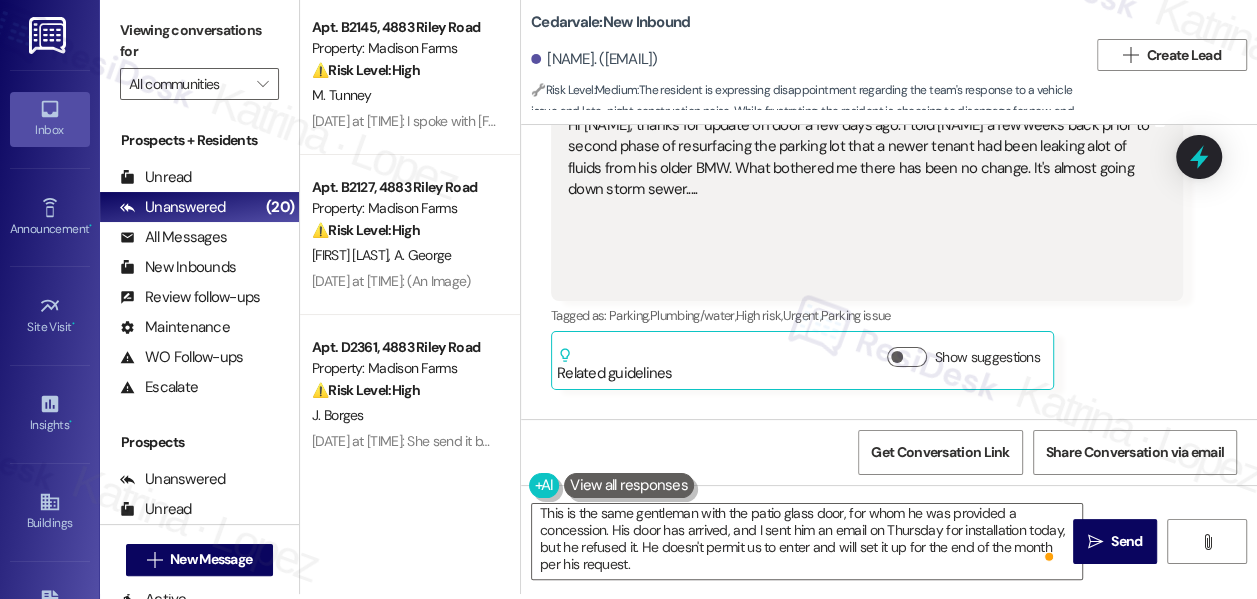 click on "Stephen Miller Jul 15, 2025 at 3:21 PM" at bounding box center [867, 86] 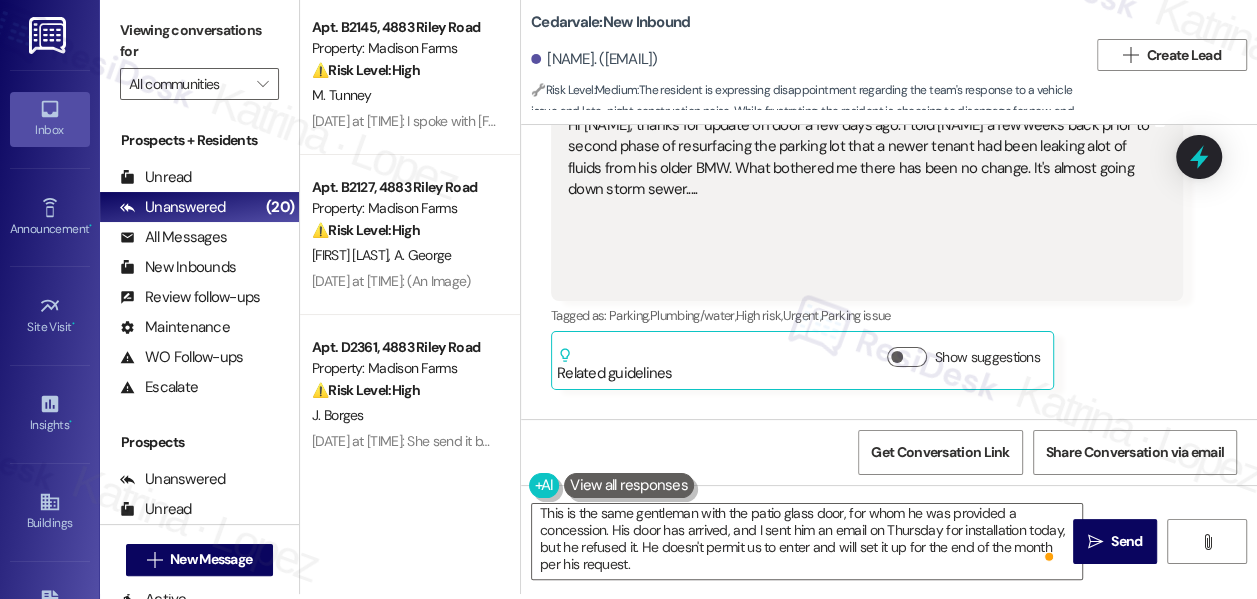 click on "Viewing conversations for" at bounding box center [199, 41] 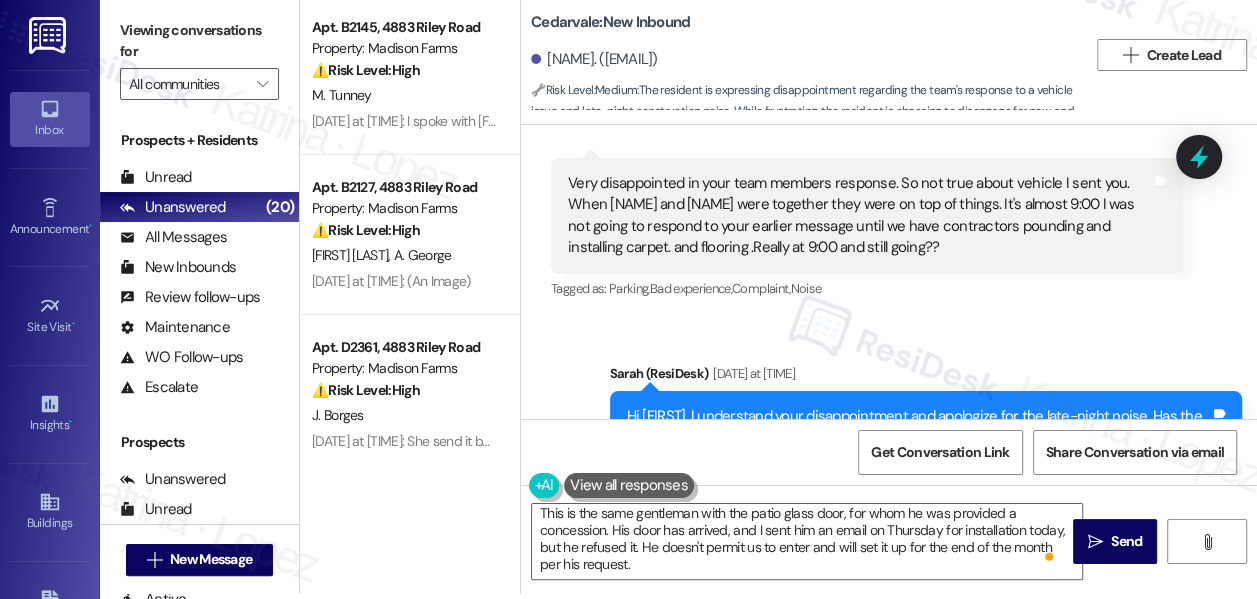 scroll, scrollTop: 19354, scrollLeft: 0, axis: vertical 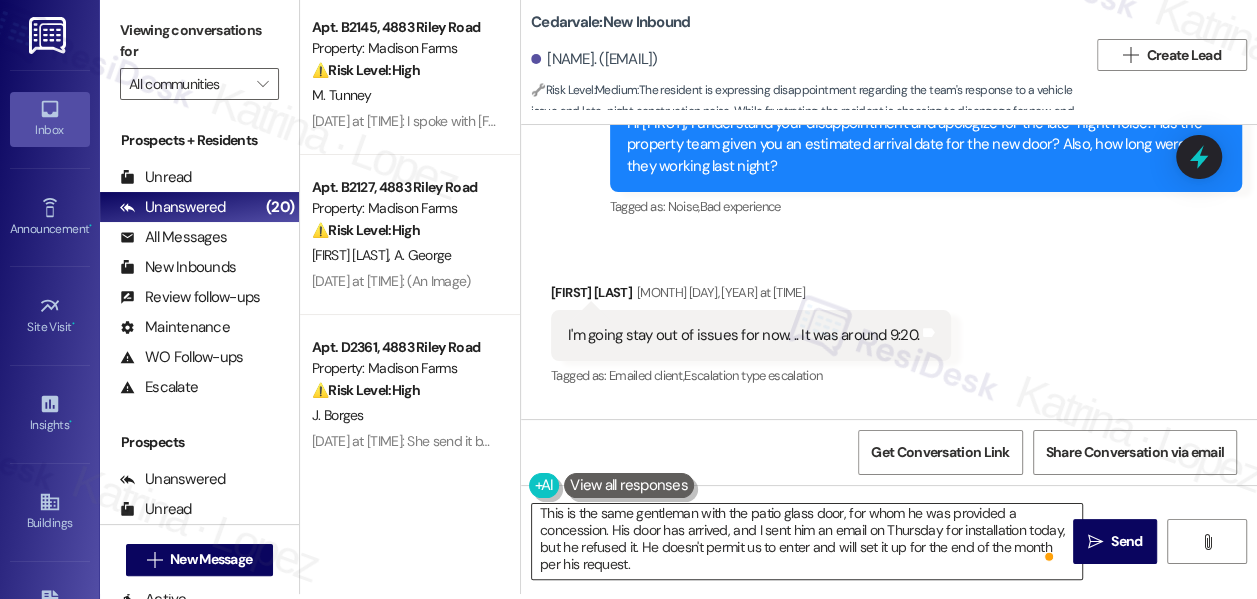 click on "Hi {{first_name}}, good morning! Here's the team's response:
I wanted to give an update on this as I've attached pictures of the vehicle, and it has no flat tires and isn't abandoned. It has since moved from its original location. This is our resident in 3-108, he runs the dispensary below in the shops, so he doesn't drive much.
Regarding the carpet replacement, they had a team of two working on the installation. However, one of them was called to another job, which delayed the completion, but I approved it. To my knowledge, it was done before 9 pm. My text message with Abe should have been completed around 7-8.
This is the same gentleman with the patio glass door, for whom he was provided a concession. His door has arrived, and I sent him an email on Thursday for installation today, but he refused it. He doesn't permit us to enter and will set it up for the end of the month per his request." at bounding box center [807, 541] 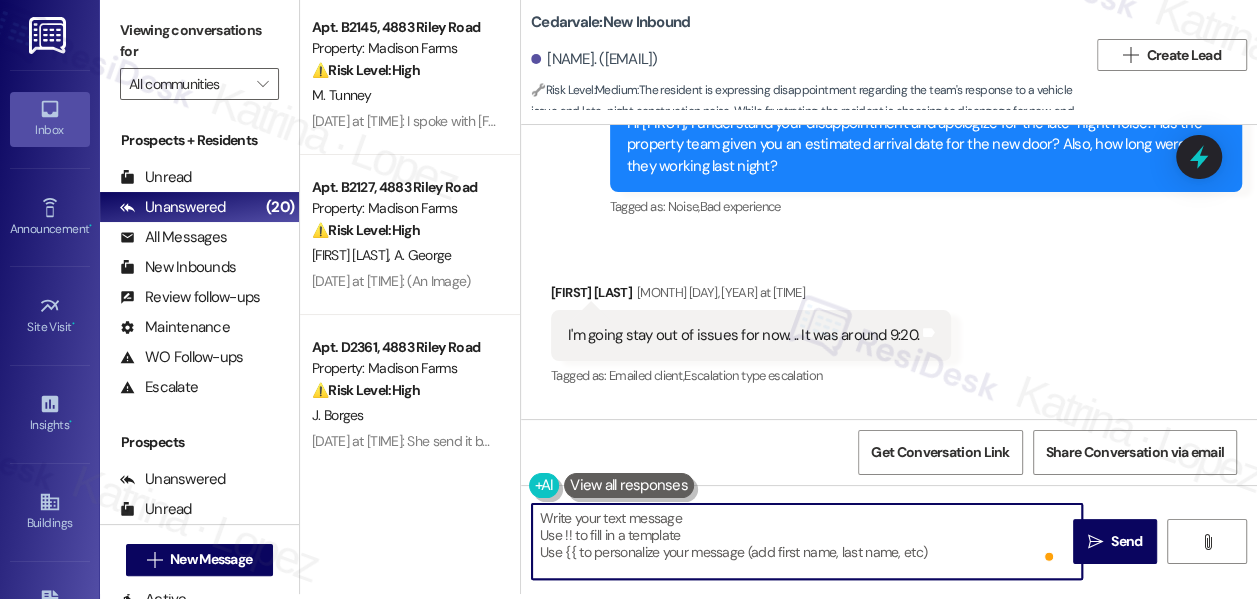 scroll, scrollTop: 0, scrollLeft: 0, axis: both 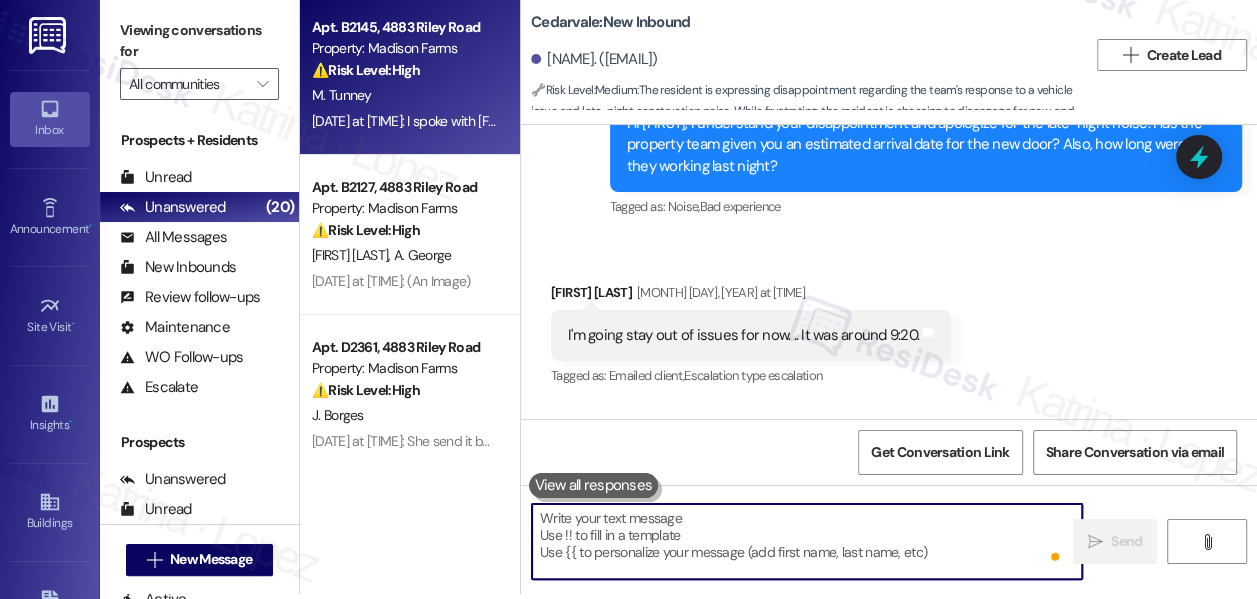 type 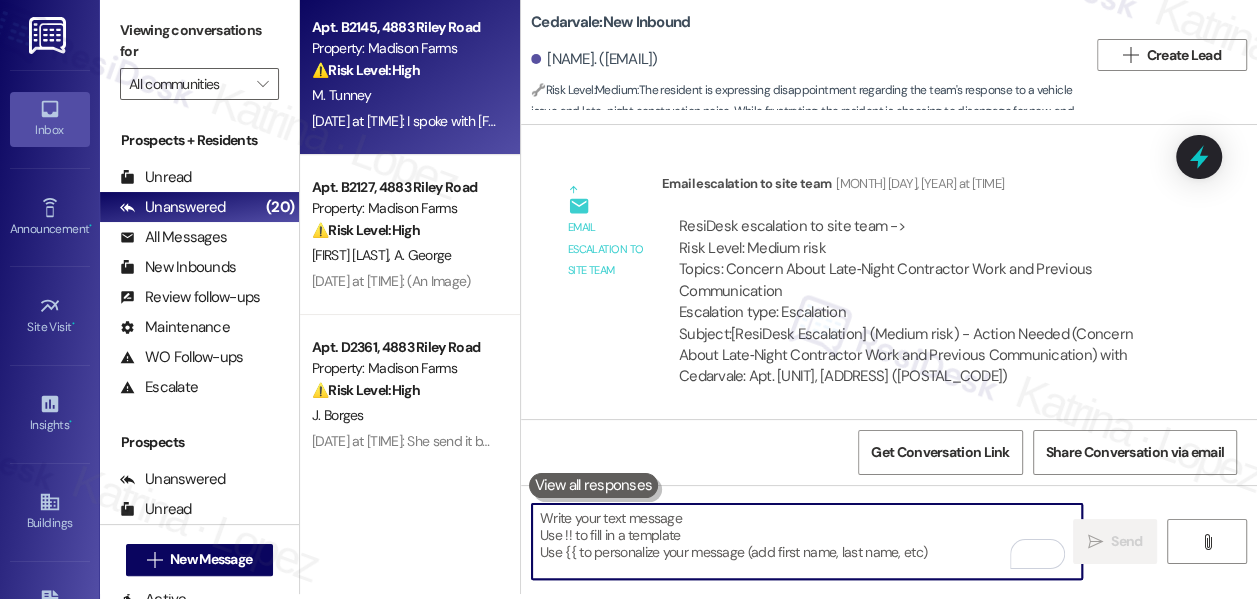 scroll, scrollTop: 19991, scrollLeft: 0, axis: vertical 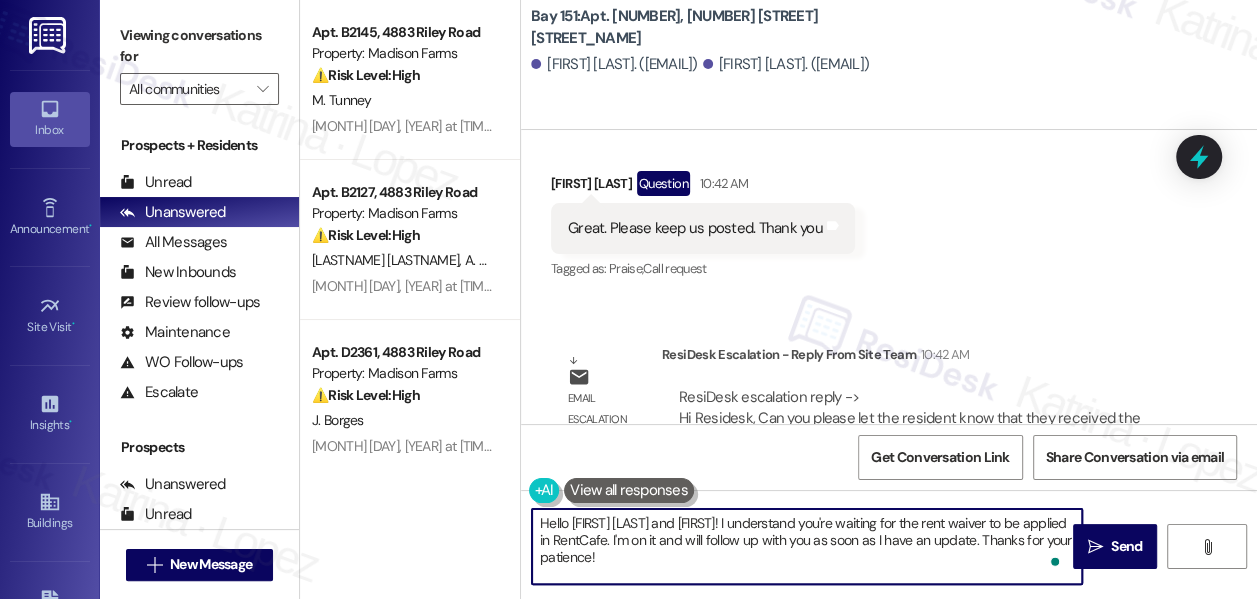 drag, startPoint x: 634, startPoint y: 523, endPoint x: 575, endPoint y: 521, distance: 59.03389 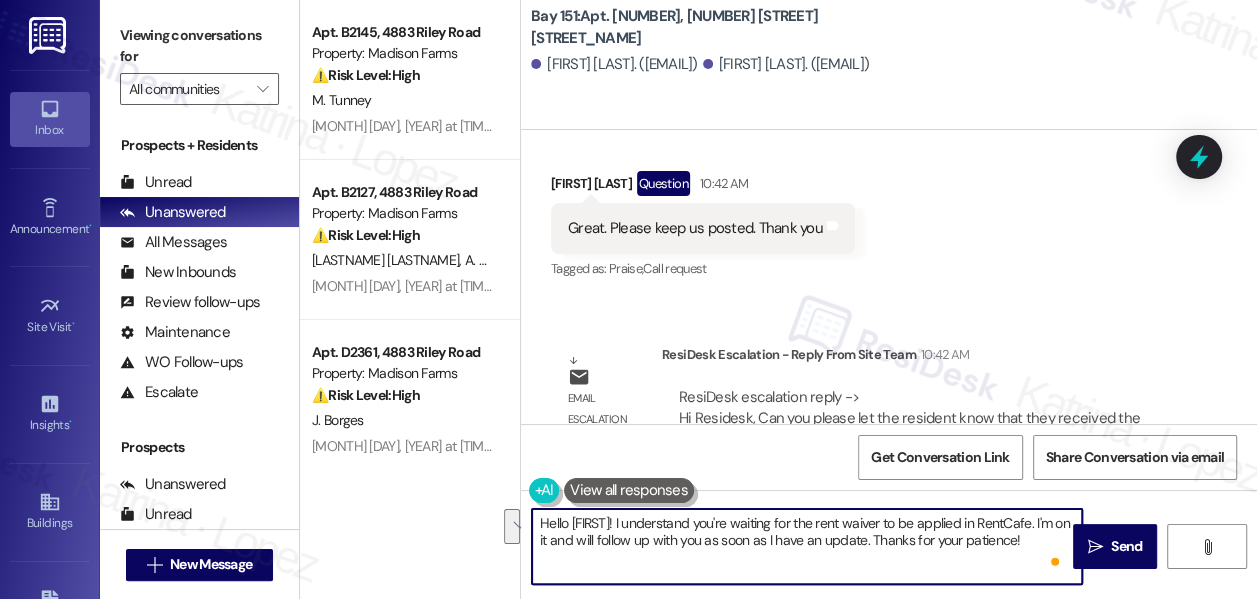 drag, startPoint x: 608, startPoint y: 520, endPoint x: 1064, endPoint y: 556, distance: 457.41885 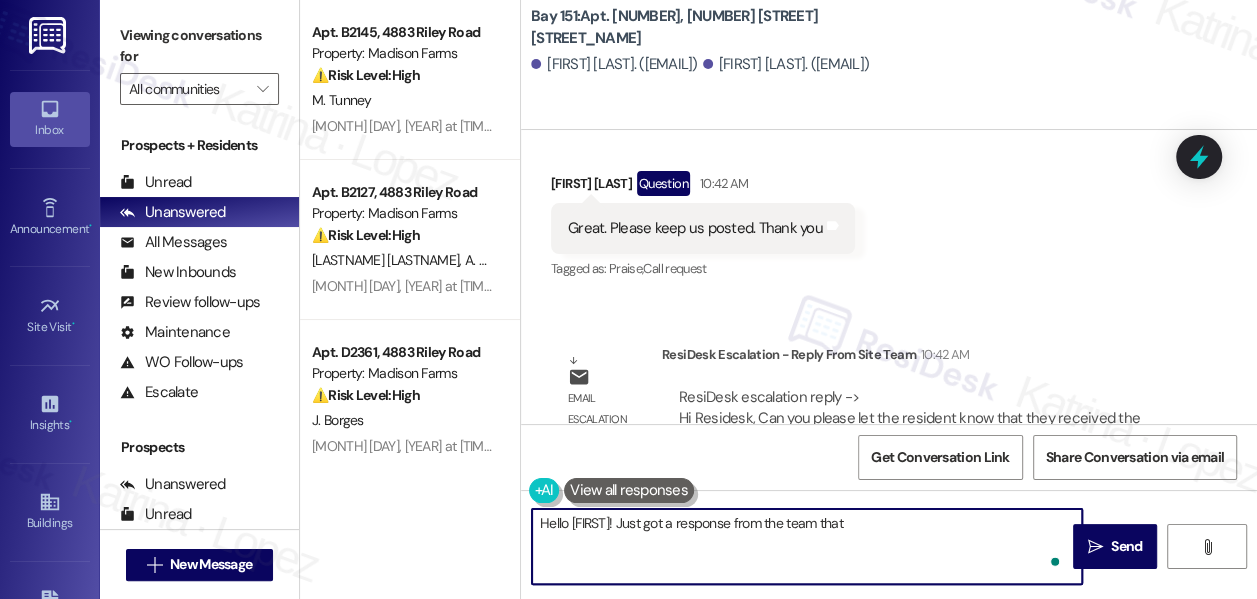 paste on "they received the free month in [MONTH] of [YEAR]. If they have any question they can contact the management office." 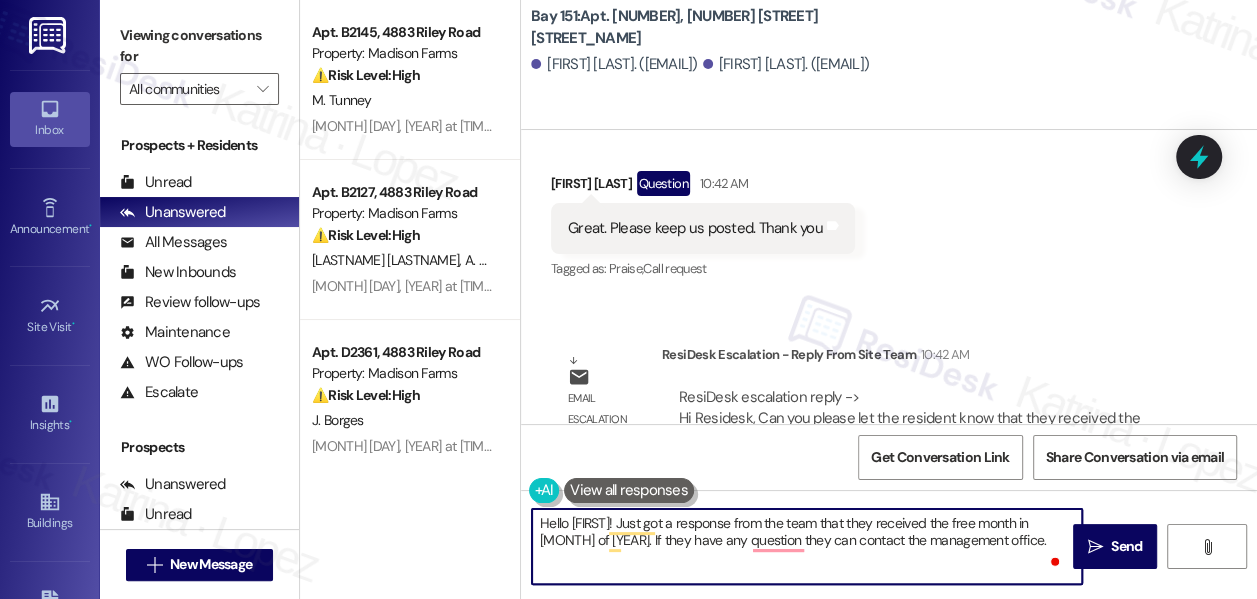 click on "Hello [FIRST]! Just got a response from the team that they received the free month in [MONTH] of [YEAR]. If they have any question they can contact the management office." at bounding box center [807, 546] 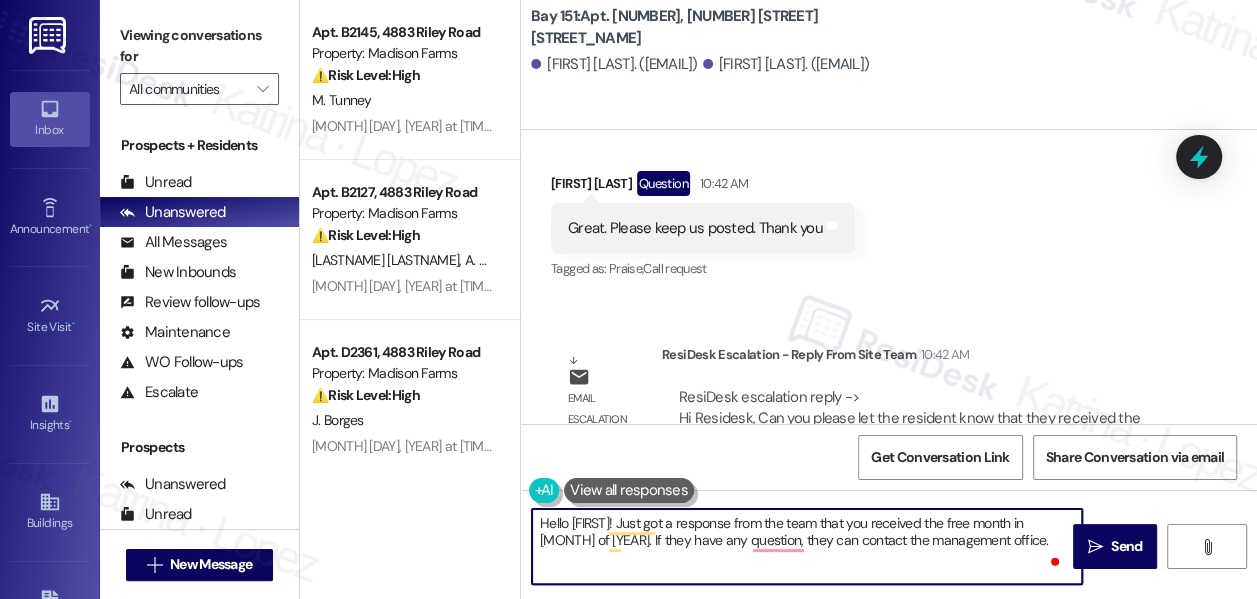 click on "Hello [FIRST]! Just got a response from the team that you received the free month in [MONTH] of [YEAR]. If they have any question, they can contact the management office." at bounding box center [807, 546] 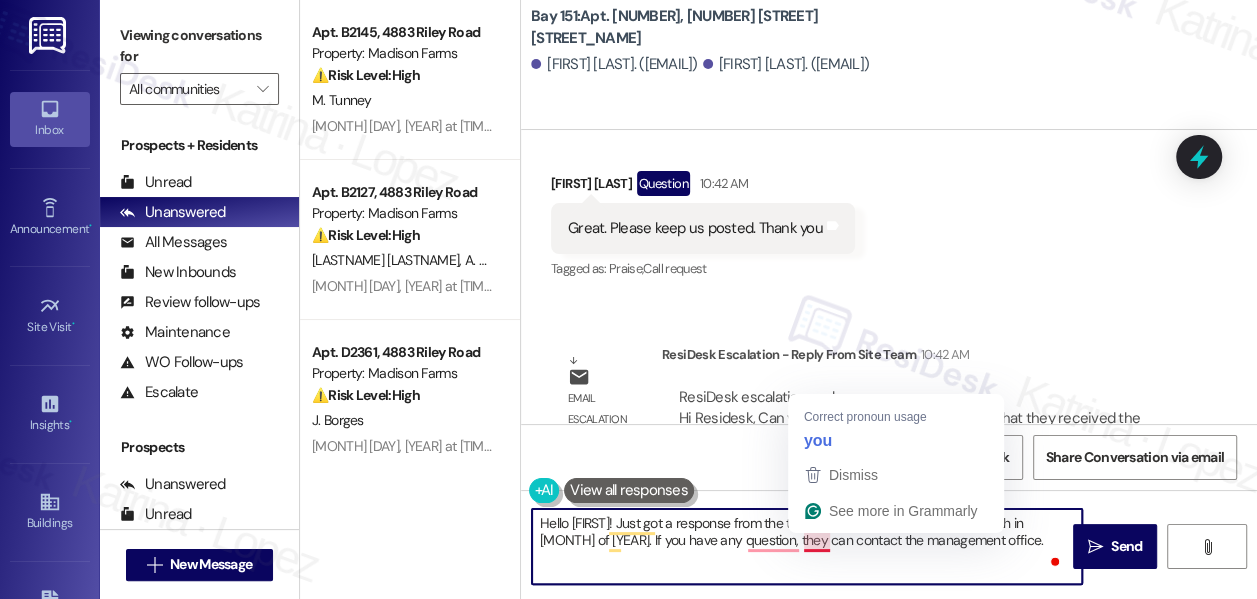 click on "Hello [FIRST]! Just got a response from the team that you received the free month in [MONTH] of [YEAR]. If you have any question, they can contact the management office." at bounding box center [807, 546] 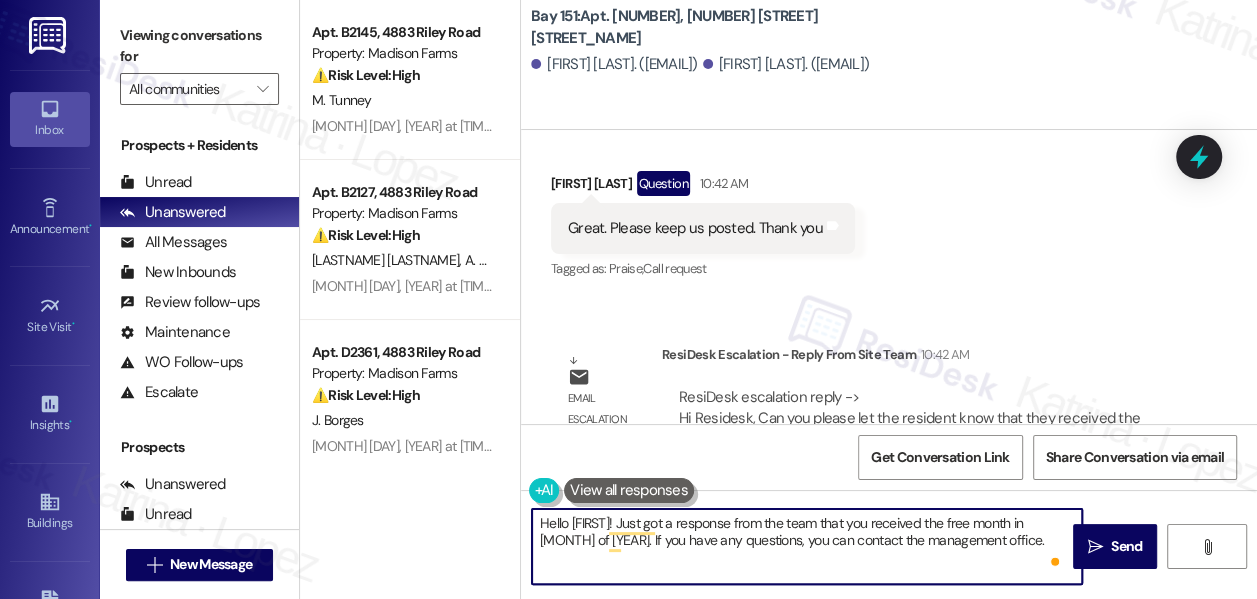 click on "Hello [FIRST]! Just got a response from the team that you received the free month in [MONTH] of [YEAR]. If you have any questions, you can contact the management office." at bounding box center [807, 546] 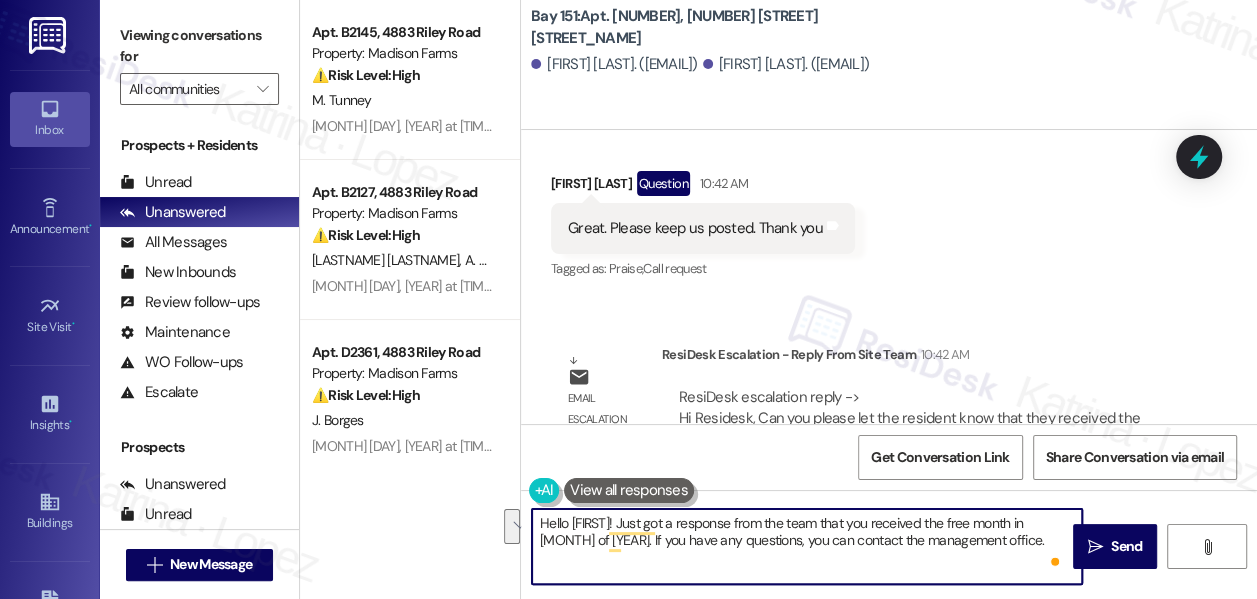 click on "Hello [FIRST]! Just got a response from the team that you received the free month in [MONTH] of [YEAR]. If you have any questions, you can contact the management office." at bounding box center [807, 546] 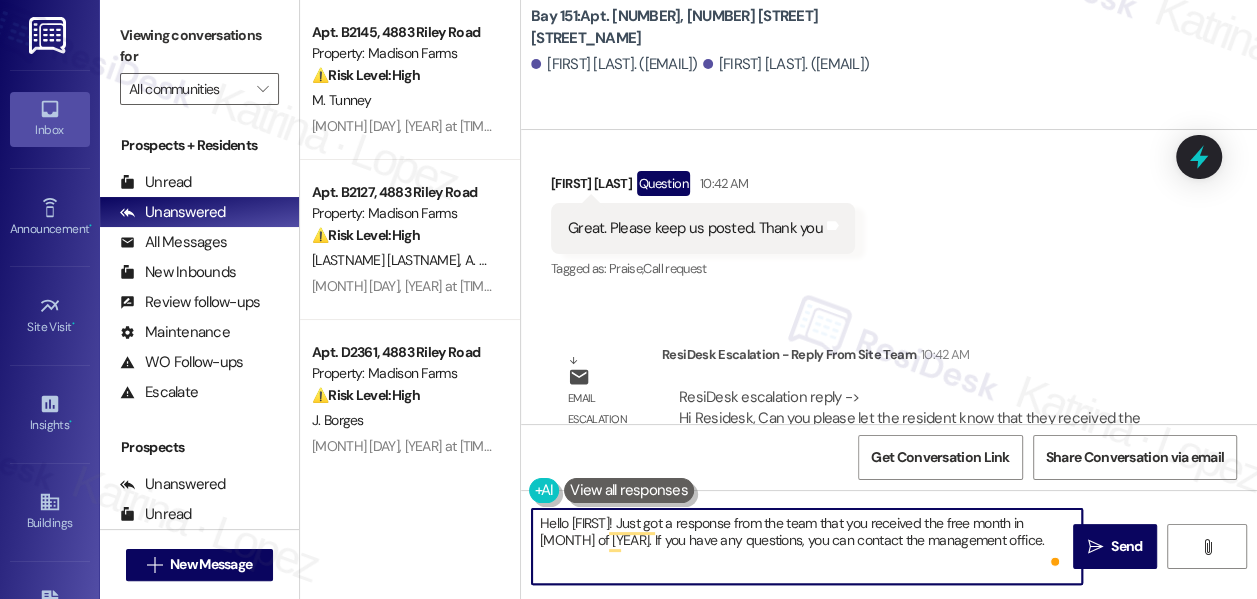 click on "Hello [FIRST]! Just got a response from the team that you received the free month in [MONTH] of [YEAR]. If you have any questions, you can contact the management office." at bounding box center (807, 546) 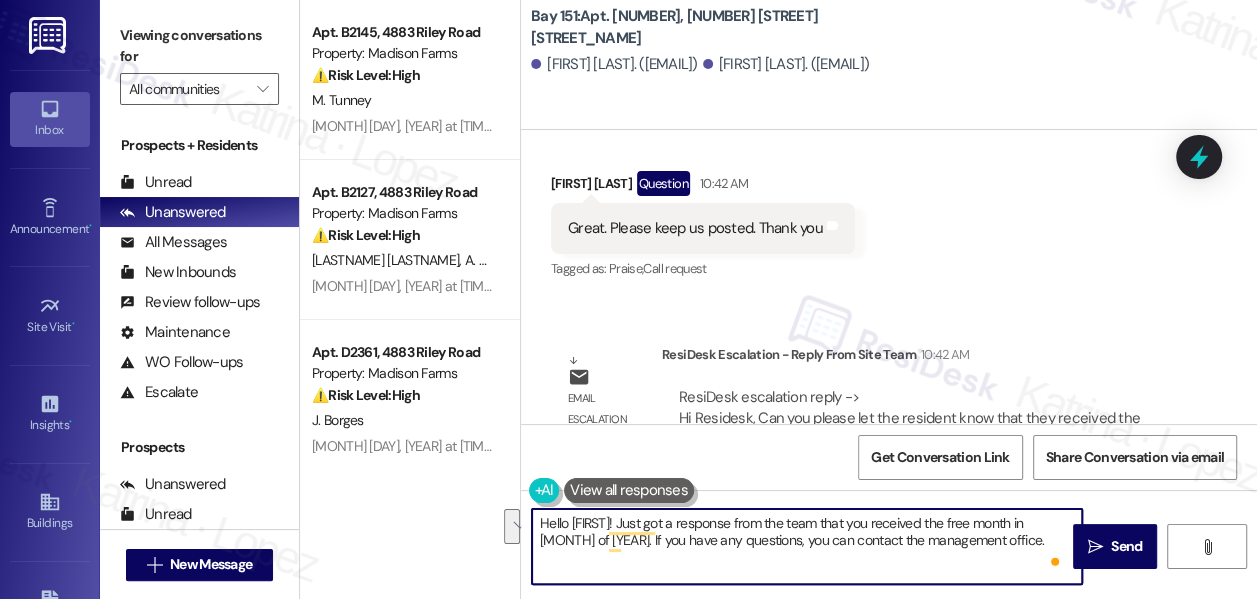 click on "Hello [FIRST]! Just got a response from the team that you received the free month in [MONTH] of [YEAR]. If you have any questions, you can contact the management office." at bounding box center [807, 546] 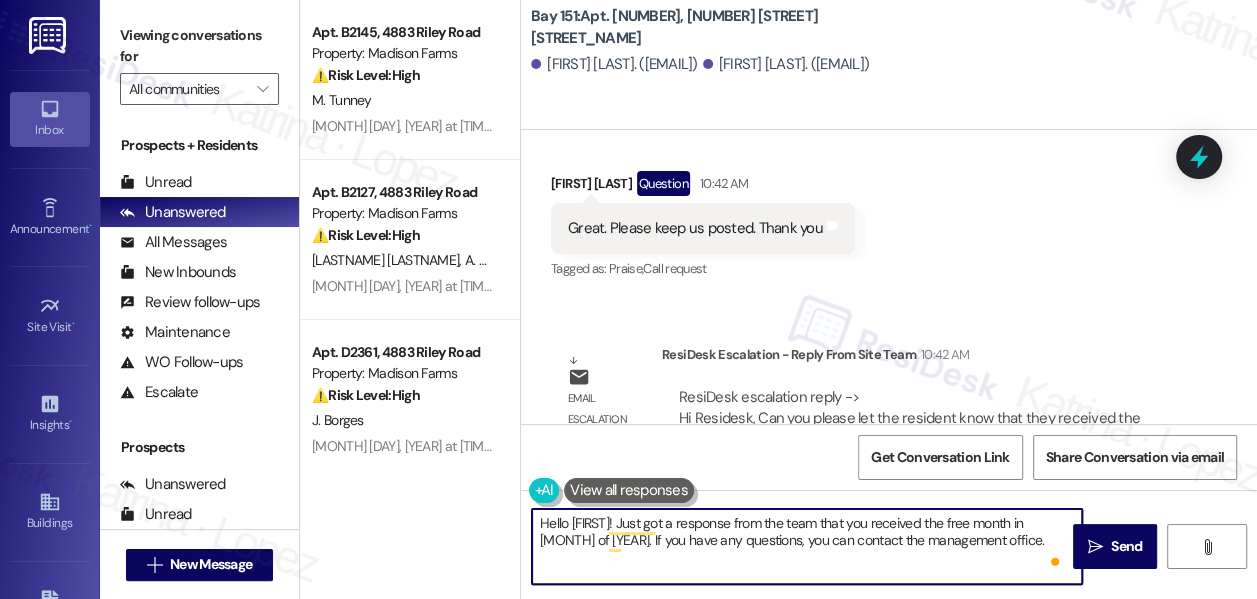 drag, startPoint x: 896, startPoint y: 540, endPoint x: 909, endPoint y: 540, distance: 13 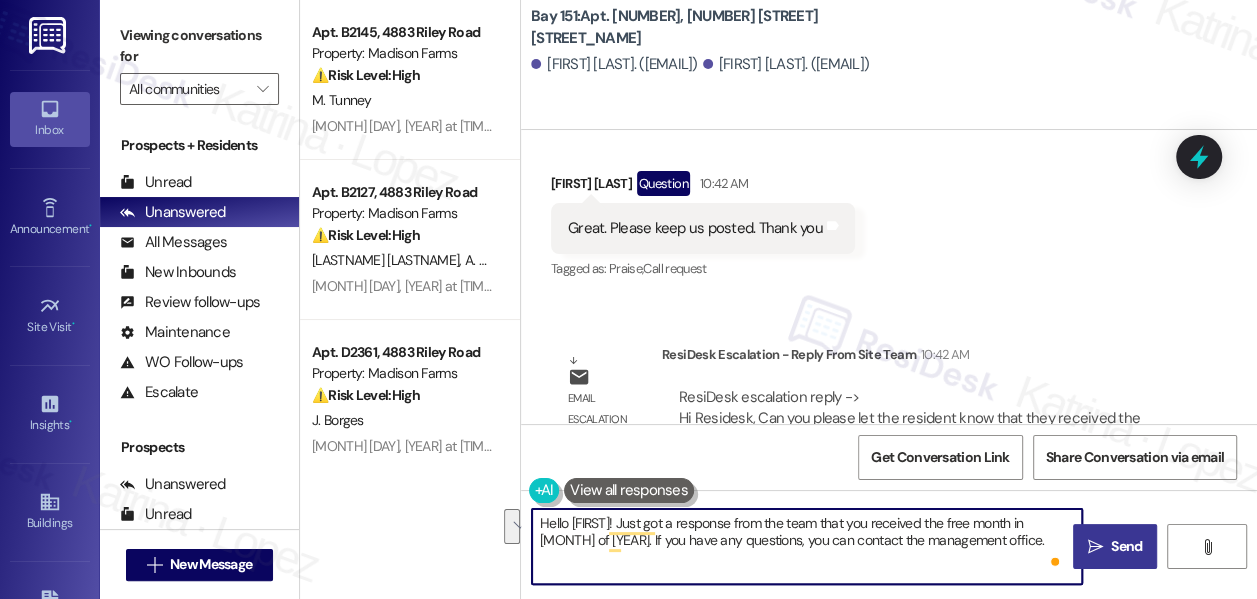 type on "Hello [FIRST]! Just got a response from the team that you received the free month in [MONTH] of [YEAR]. If you have any questions, you can contact the management office." 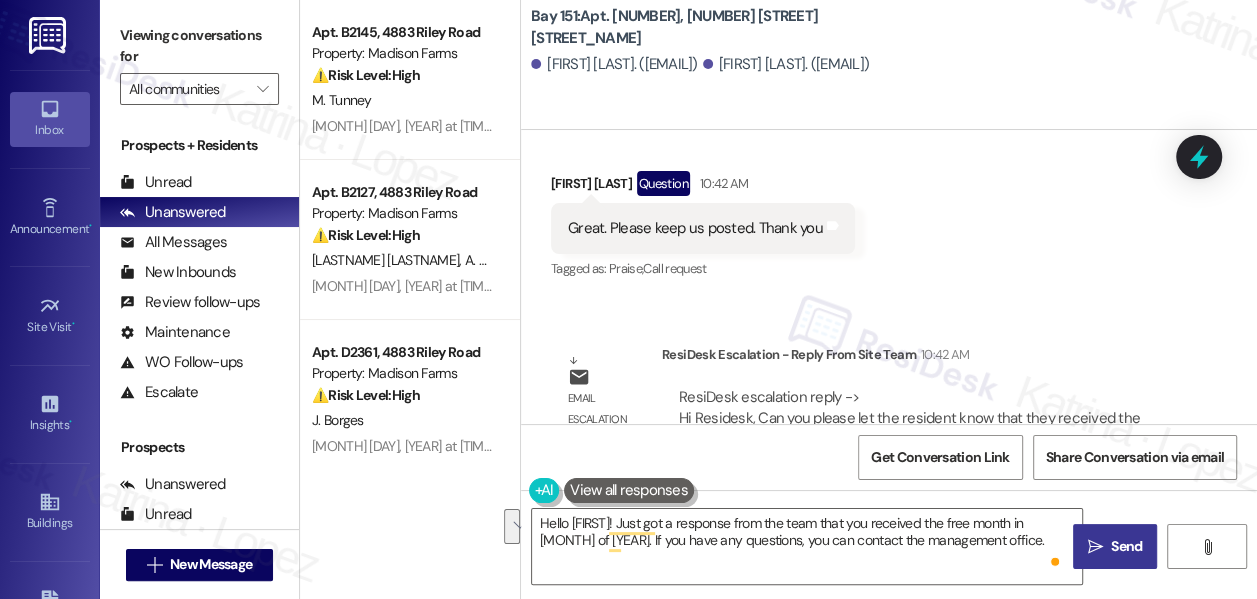 click on " Send" at bounding box center [1115, 546] 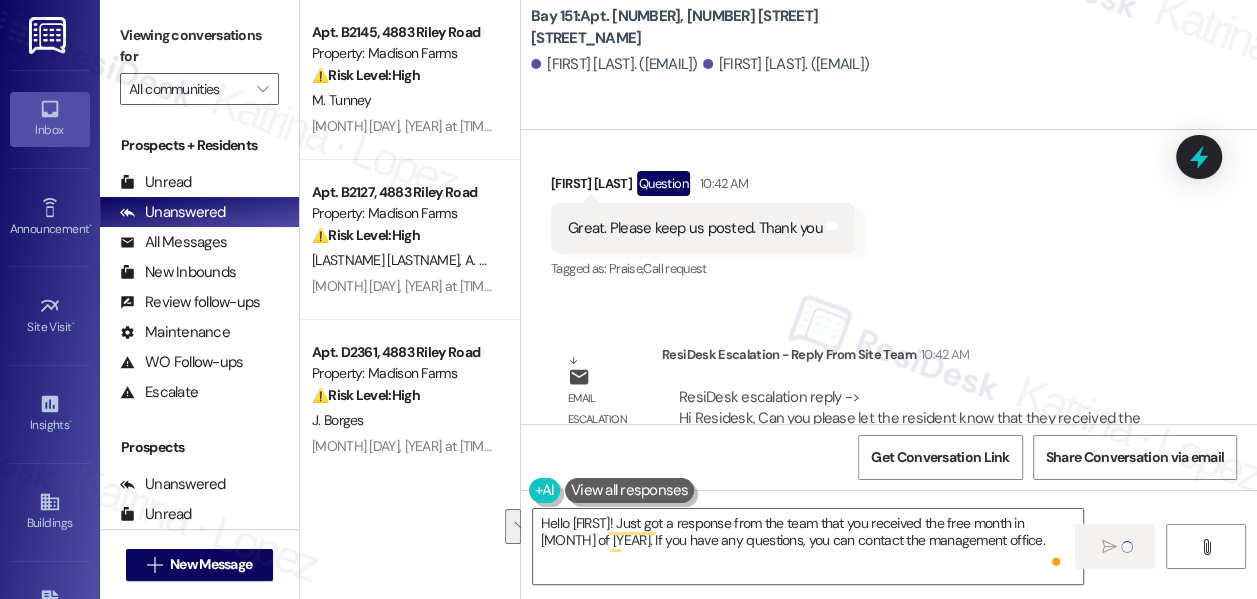 type 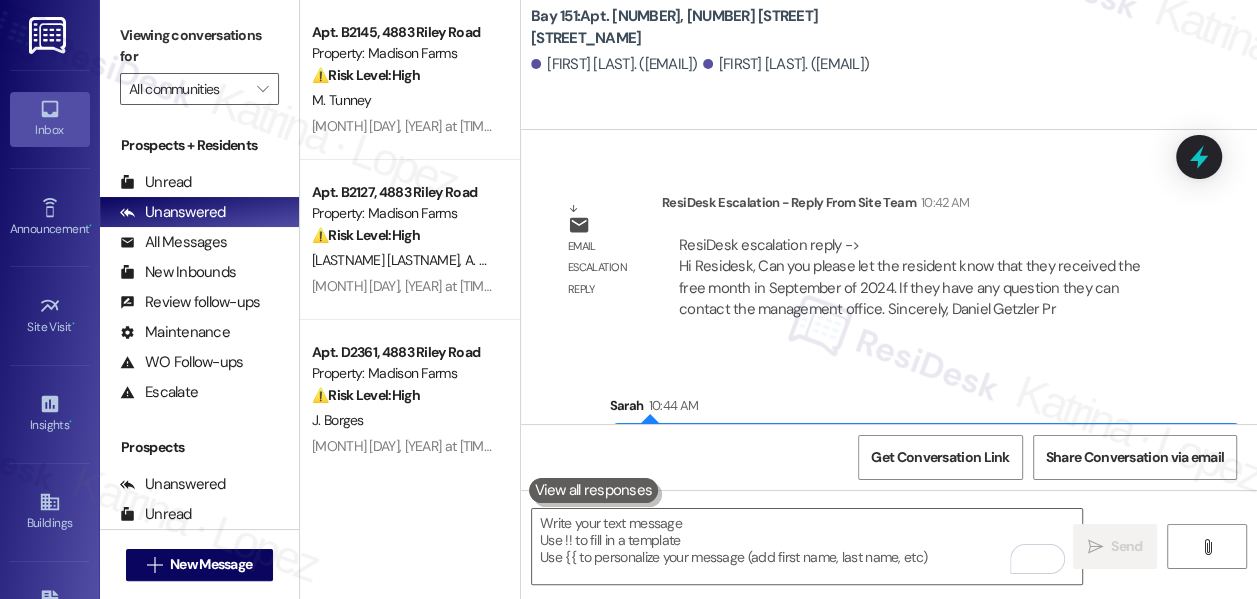 scroll, scrollTop: 32080, scrollLeft: 0, axis: vertical 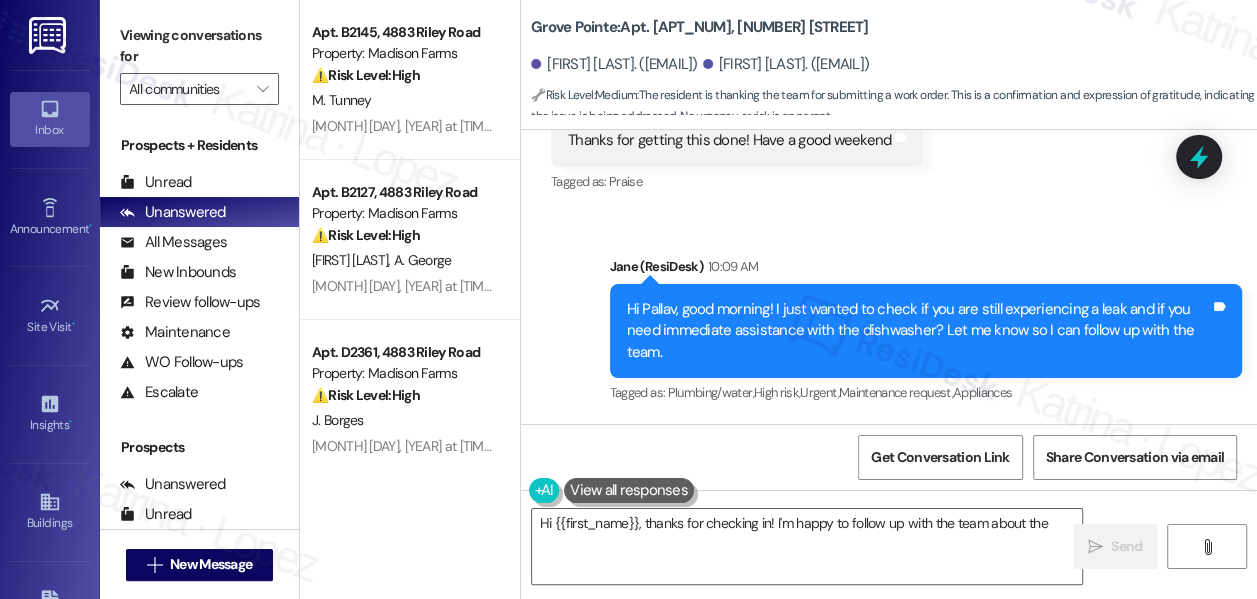 click on "Hi Pallav, good morning! I just wanted to check if you are still experiencing a leak and if you need immediate assistance with the dishwasher? Let me know so I can follow up with the team." at bounding box center [918, 331] 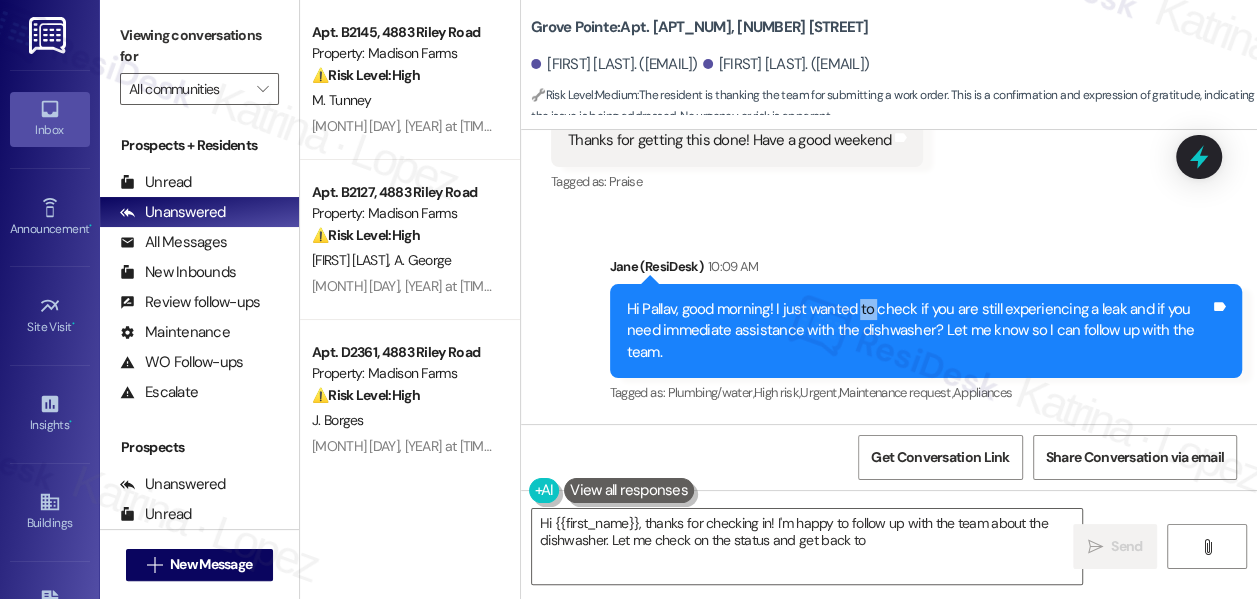 click on "Hi Pallav, good morning! I just wanted to check if you are still experiencing a leak and if you need immediate assistance with the dishwasher? Let me know so I can follow up with the team." at bounding box center [918, 331] 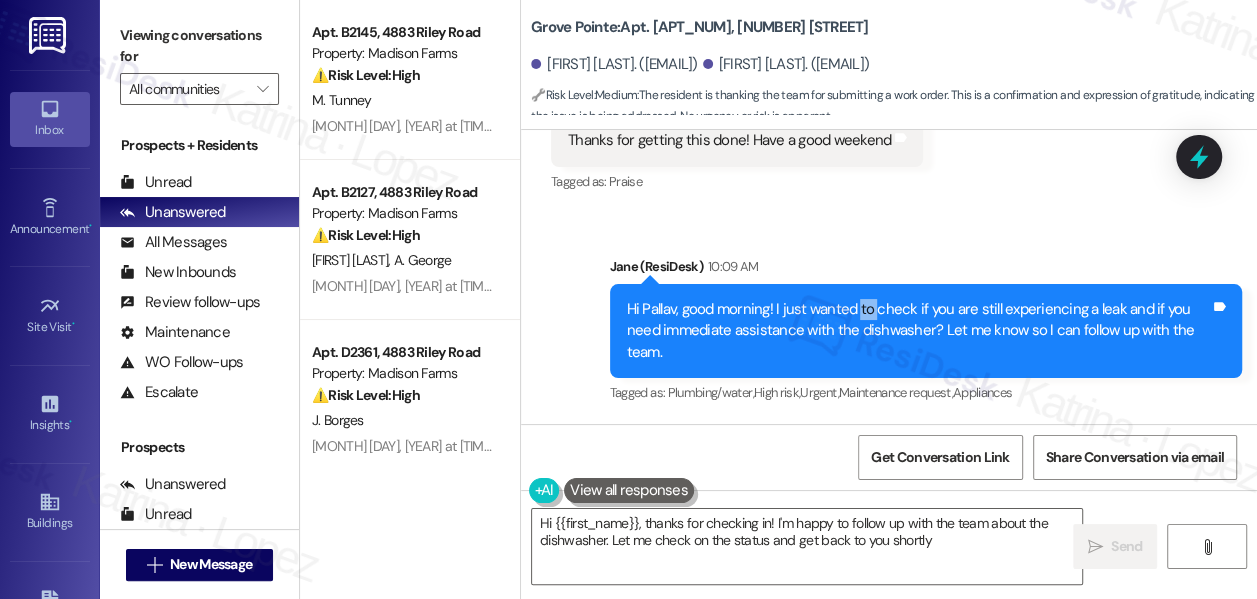 type on "Hi {{first_name}}, thanks for checking in! I'm happy to follow up with the team about the dishwasher. Let me check on the status and get back to you shortly!" 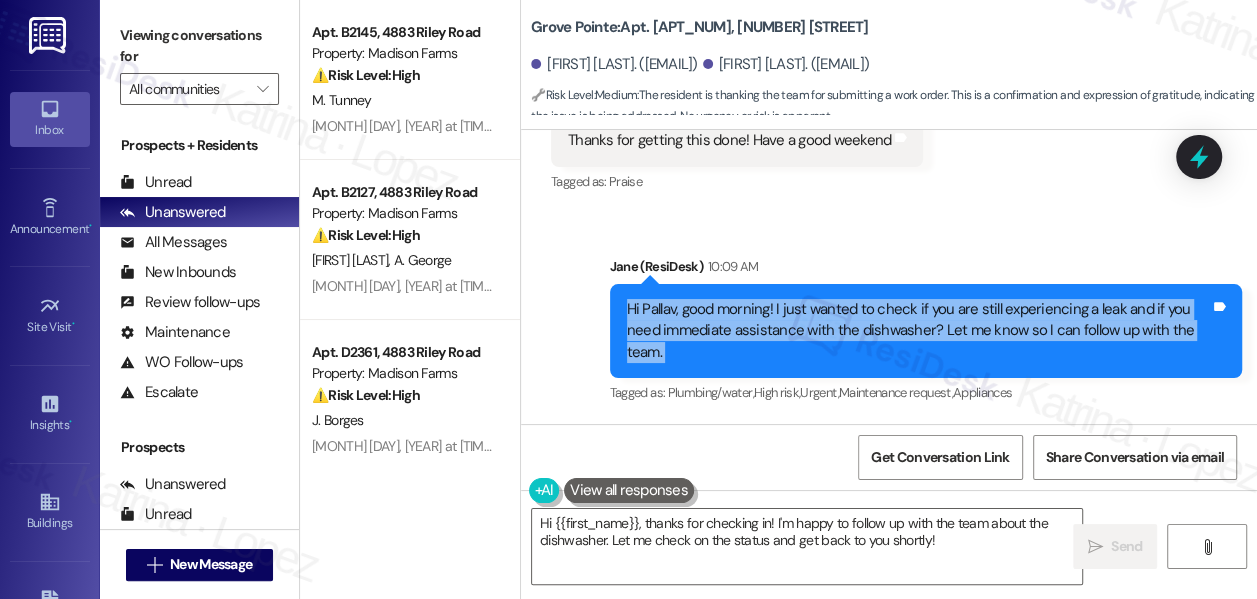 click on "Hi Pallav, good morning! I just wanted to check if you are still experiencing a leak and if you need immediate assistance with the dishwasher? Let me know so I can follow up with the team." at bounding box center [918, 331] 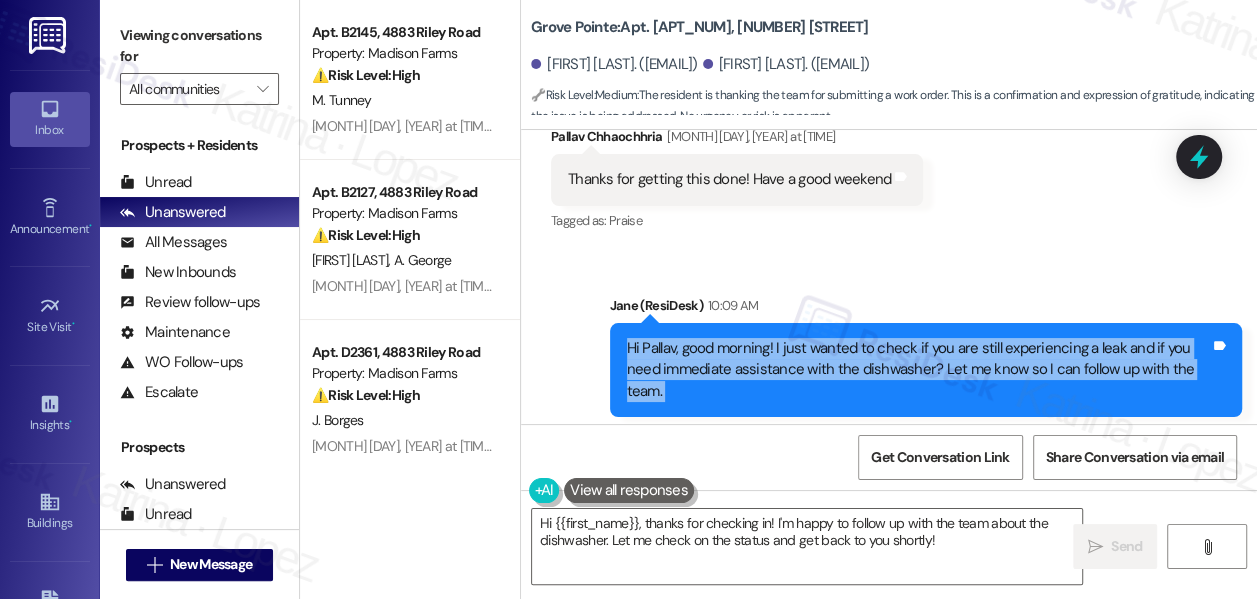 scroll, scrollTop: 26042, scrollLeft: 0, axis: vertical 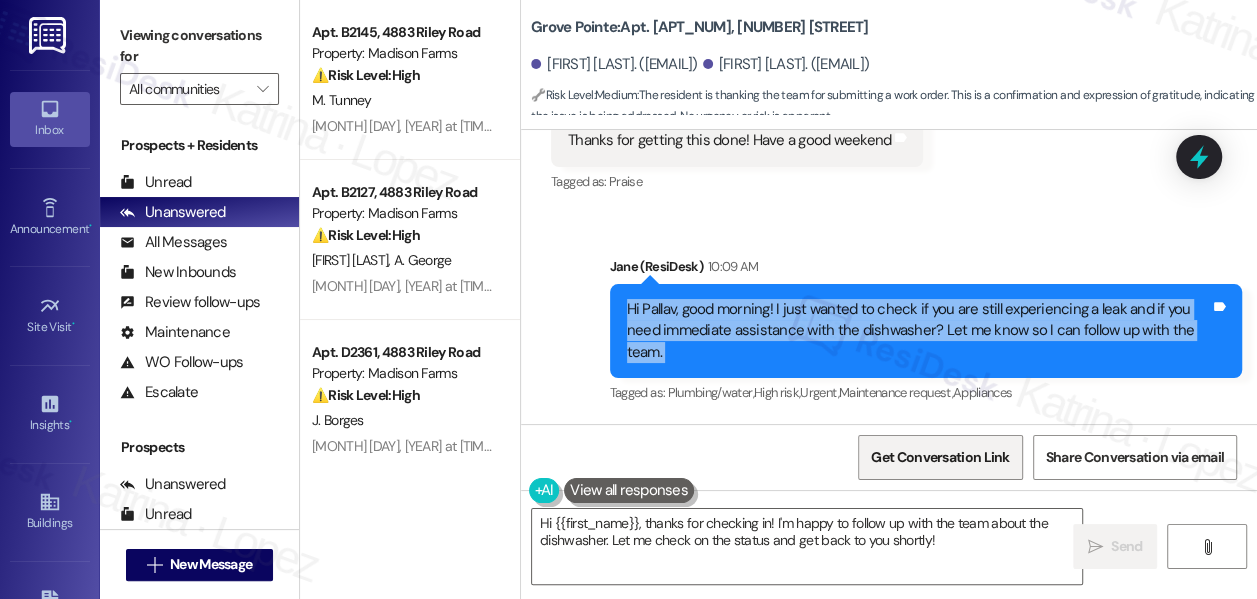 click on "Get Conversation Link" at bounding box center (940, 457) 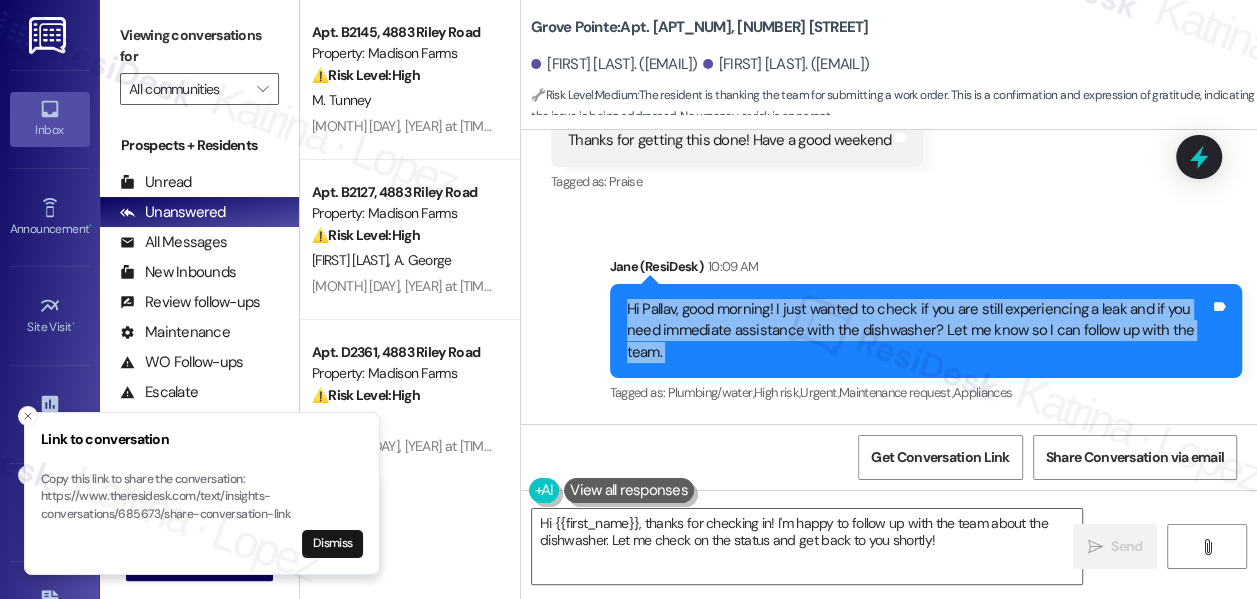 click on "Hi Pallav, good morning! I just wanted to check if you are still experiencing a leak and if you need immediate assistance with the dishwasher? Let me know so I can follow up with the team." at bounding box center (918, 331) 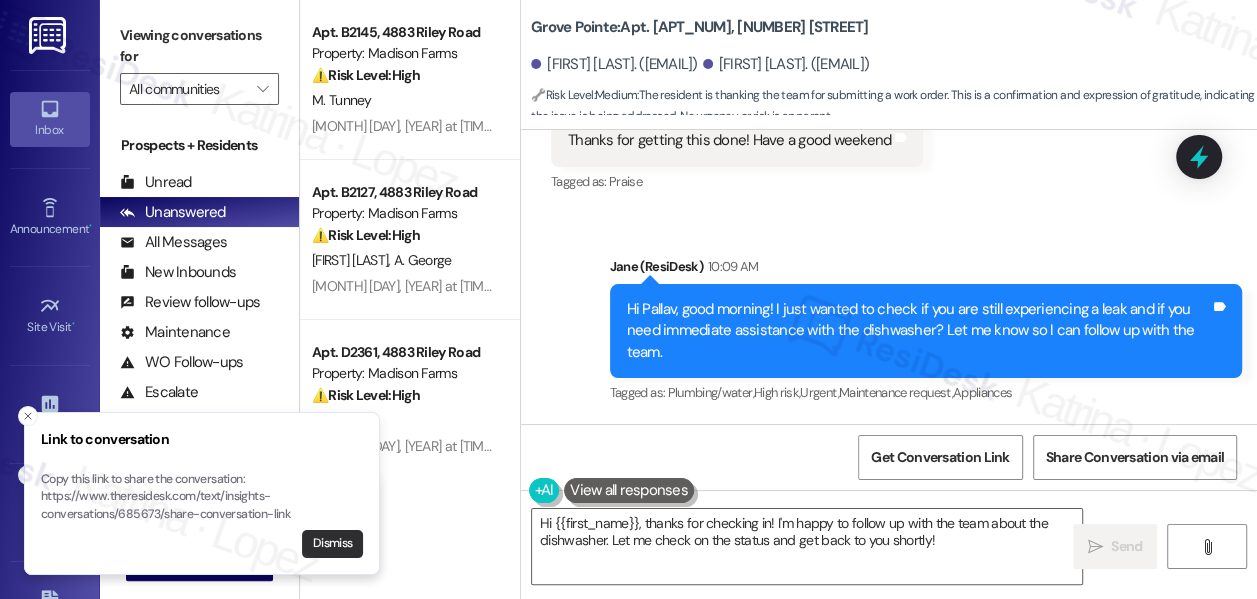 click on "Dismiss" at bounding box center [332, 544] 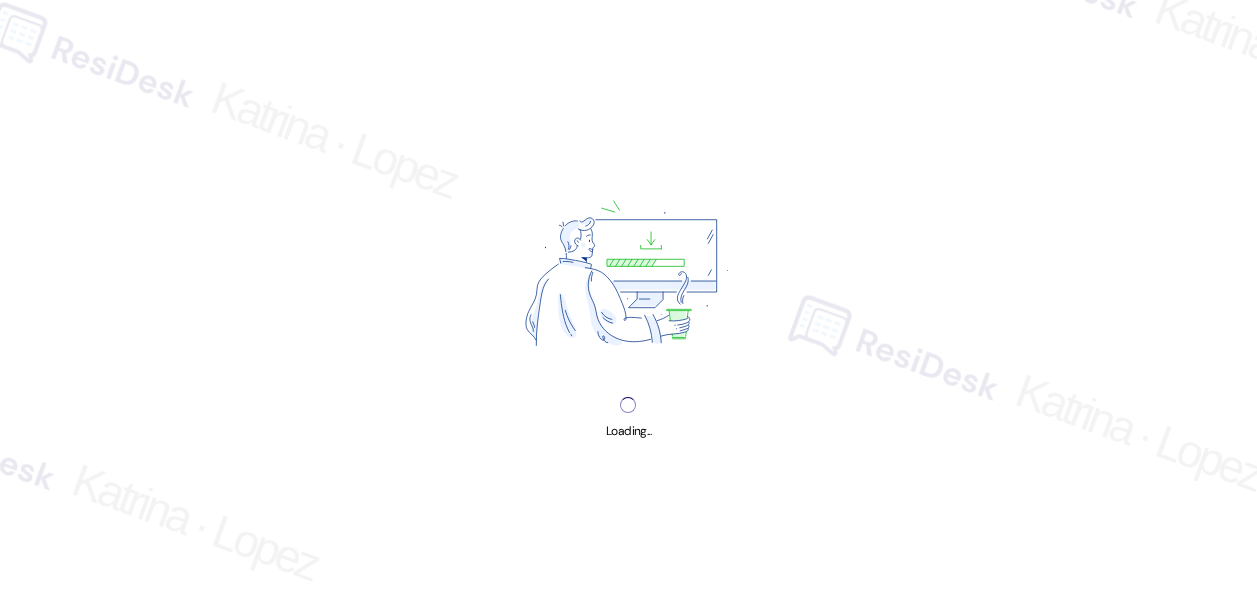 scroll, scrollTop: 0, scrollLeft: 0, axis: both 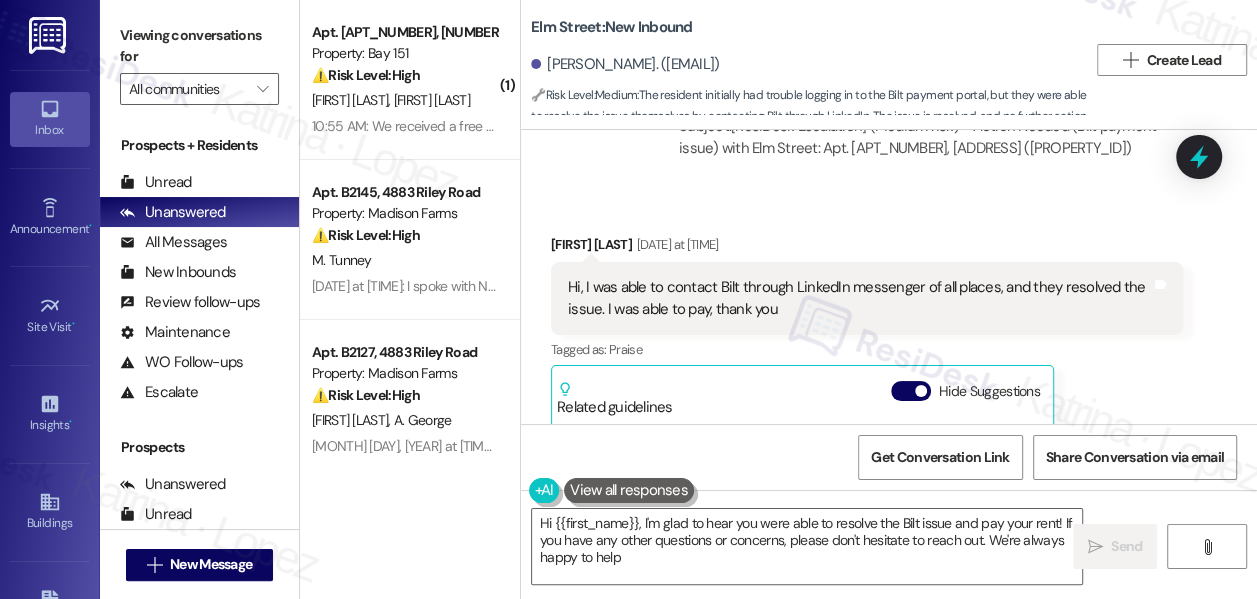 click on "Hi, I was able to contact Bilt through LinkedIn messenger of all places, and they resolved the issue. I was able to pay, thank you" at bounding box center [859, 298] 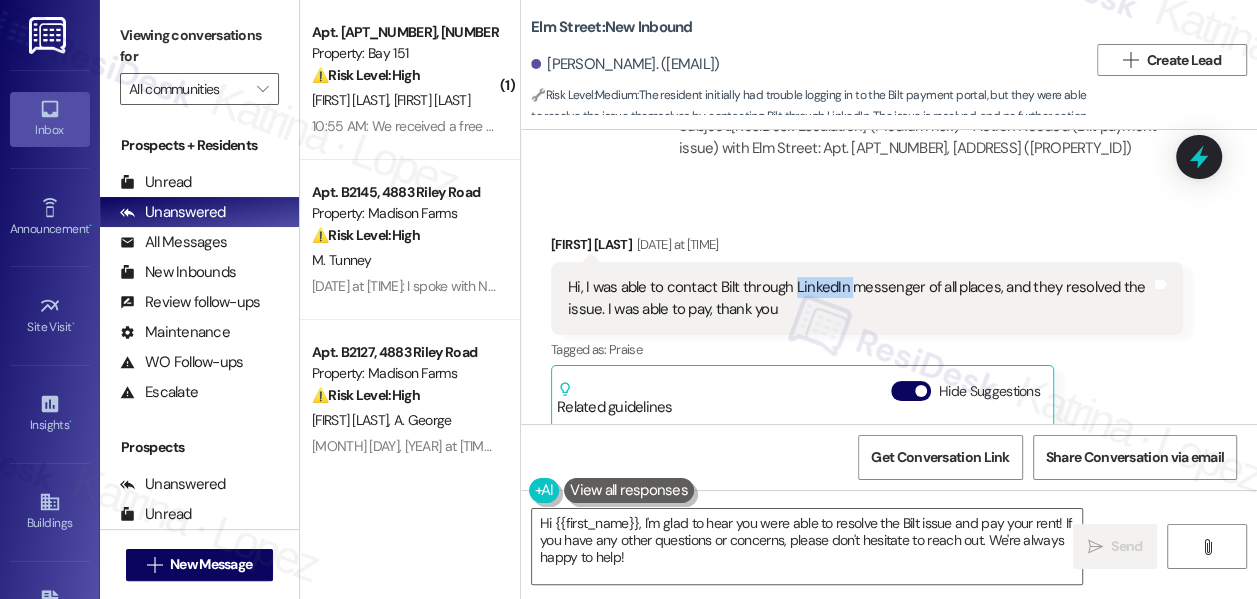 click on "Hi, I was able to contact Bilt through LinkedIn messenger of all places, and they resolved the issue. I was able to pay, thank you" at bounding box center (859, 298) 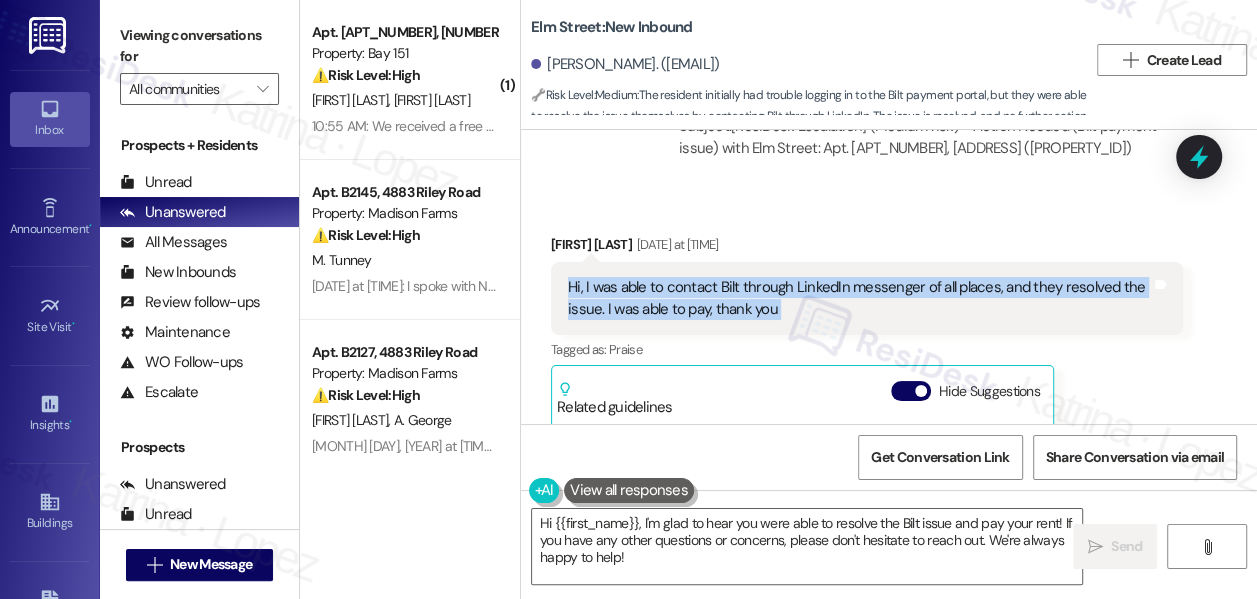 click on "Hi, I was able to contact Bilt through LinkedIn messenger of all places, and they resolved the issue. I was able to pay, thank you" at bounding box center [859, 298] 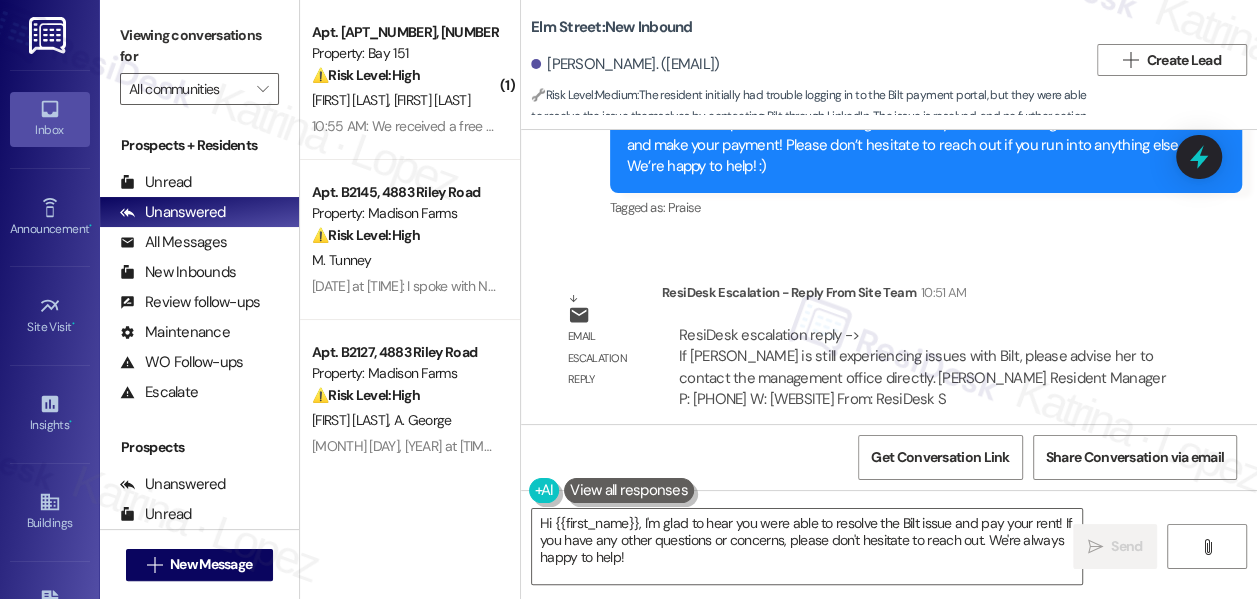scroll, scrollTop: 5245, scrollLeft: 0, axis: vertical 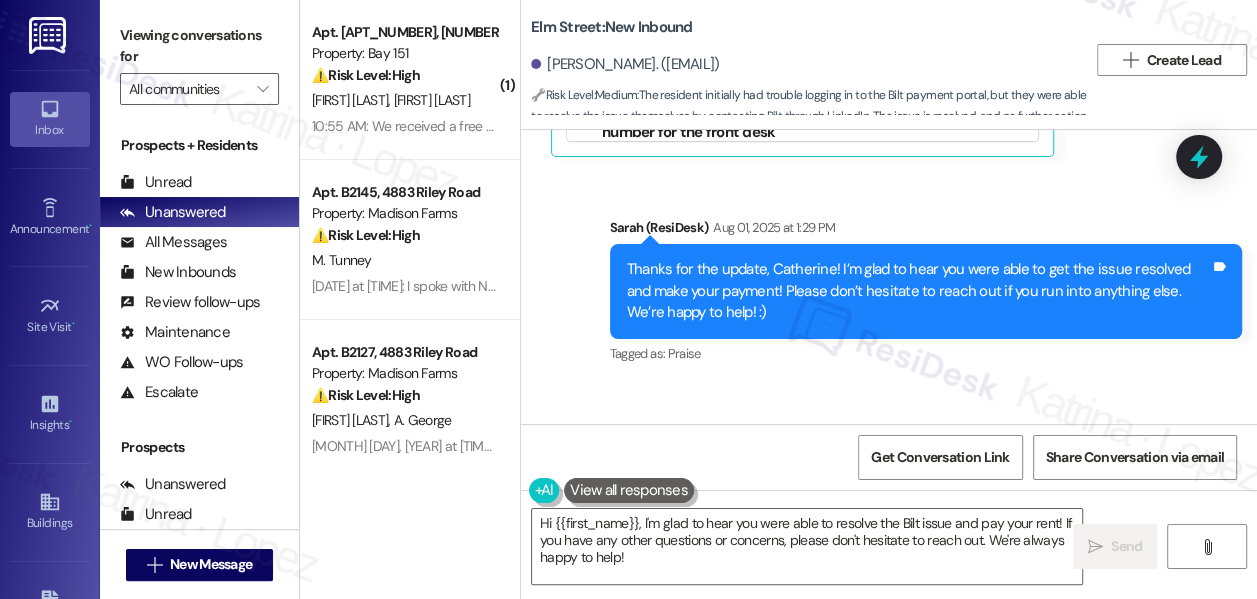 click on "Thanks for the update, Catherine! I’m glad to hear you were able to get the issue resolved and make your payment! Please don’t hesitate to reach out if you run into anything else. We’re happy to help! :)" at bounding box center [918, 291] 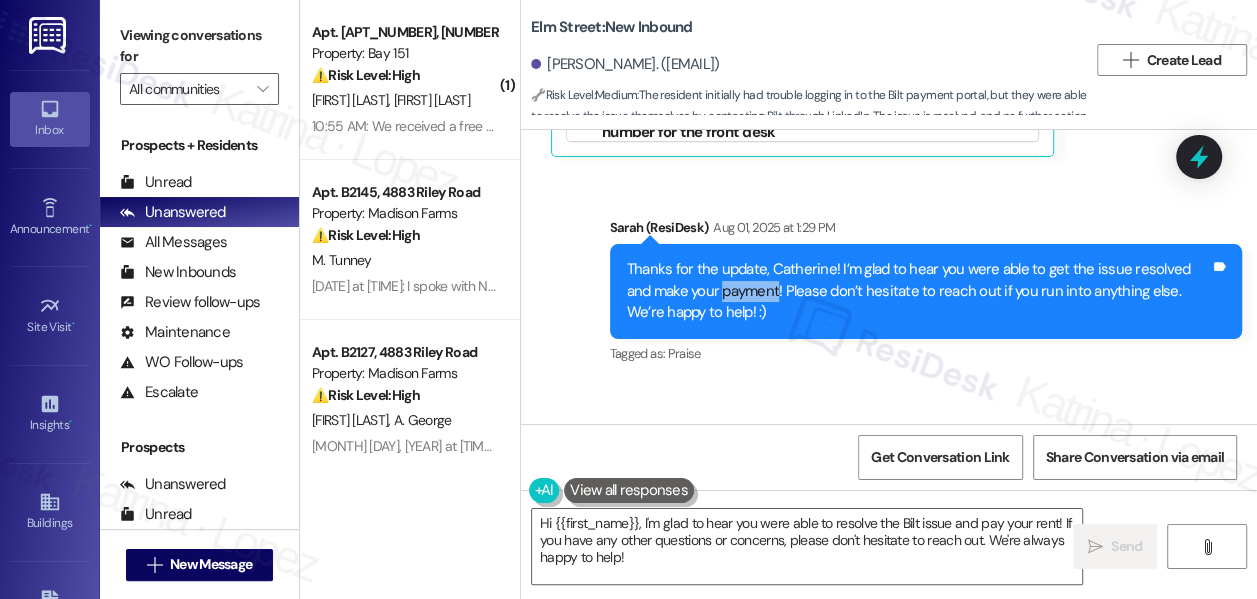 click on "Thanks for the update, Catherine! I’m glad to hear you were able to get the issue resolved and make your payment! Please don’t hesitate to reach out if you run into anything else. We’re happy to help! :)" at bounding box center [918, 291] 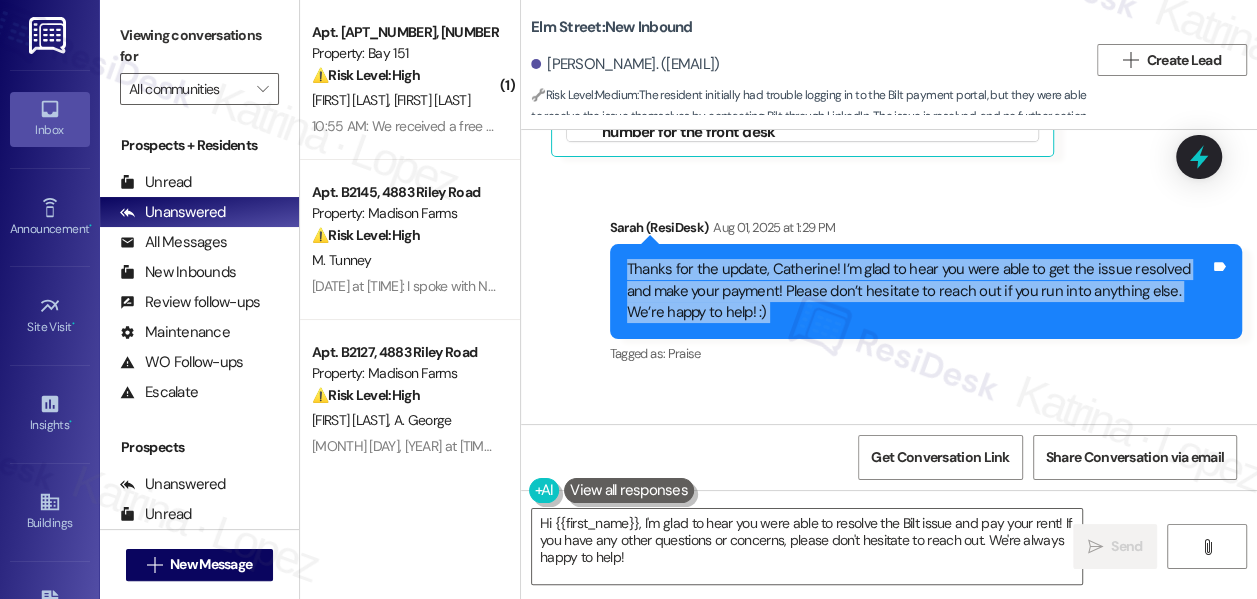 click on "Thanks for the update, Catherine! I’m glad to hear you were able to get the issue resolved and make your payment! Please don’t hesitate to reach out if you run into anything else. We’re happy to help! :)" at bounding box center [918, 291] 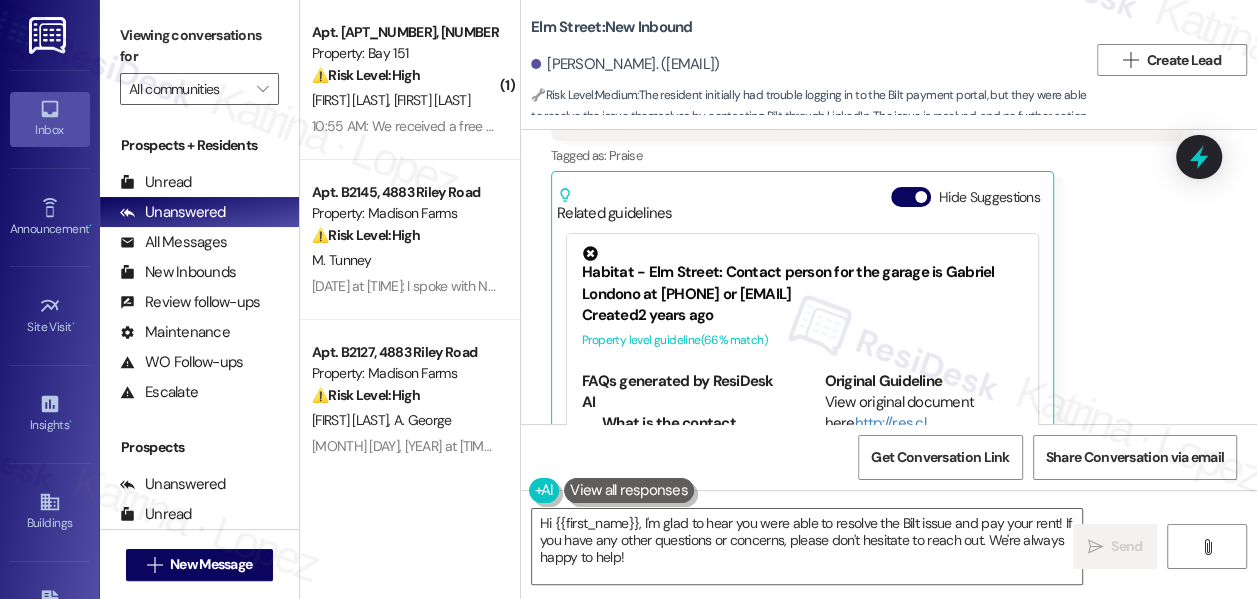 scroll, scrollTop: 4790, scrollLeft: 0, axis: vertical 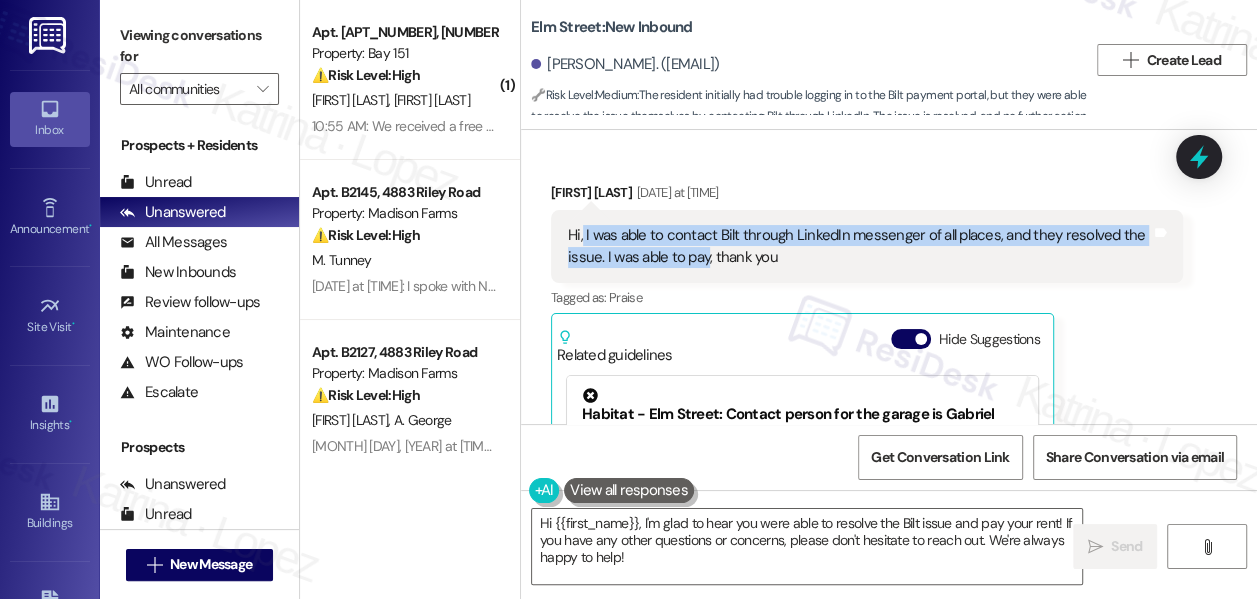 drag, startPoint x: 581, startPoint y: 255, endPoint x: 708, endPoint y: 276, distance: 128.72452 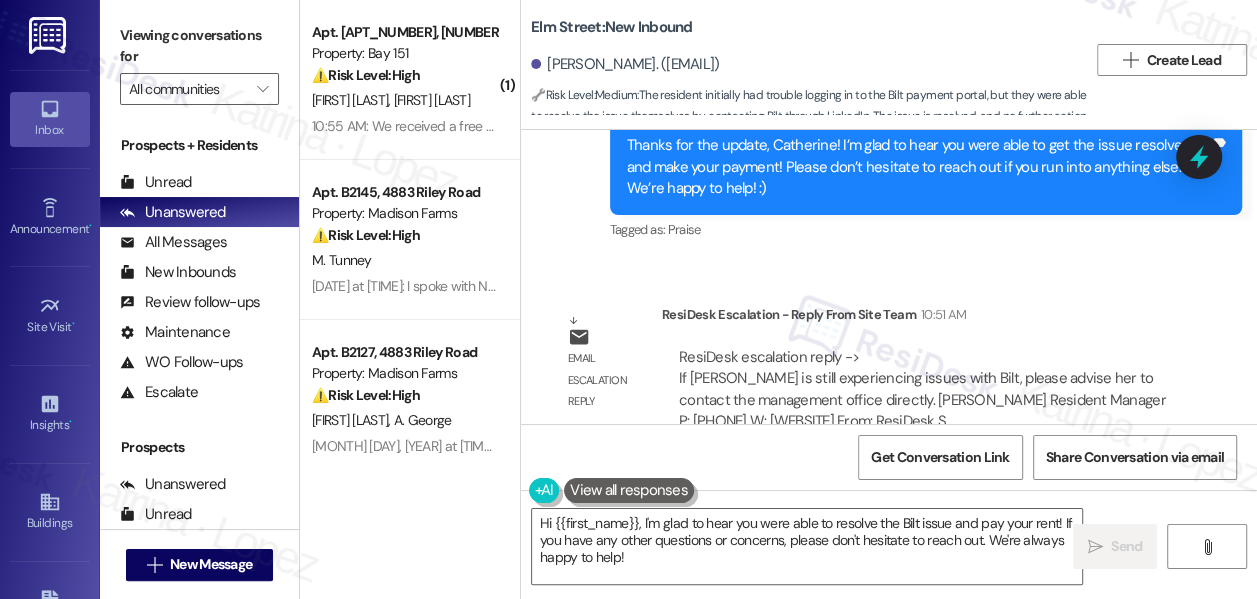 scroll, scrollTop: 5426, scrollLeft: 0, axis: vertical 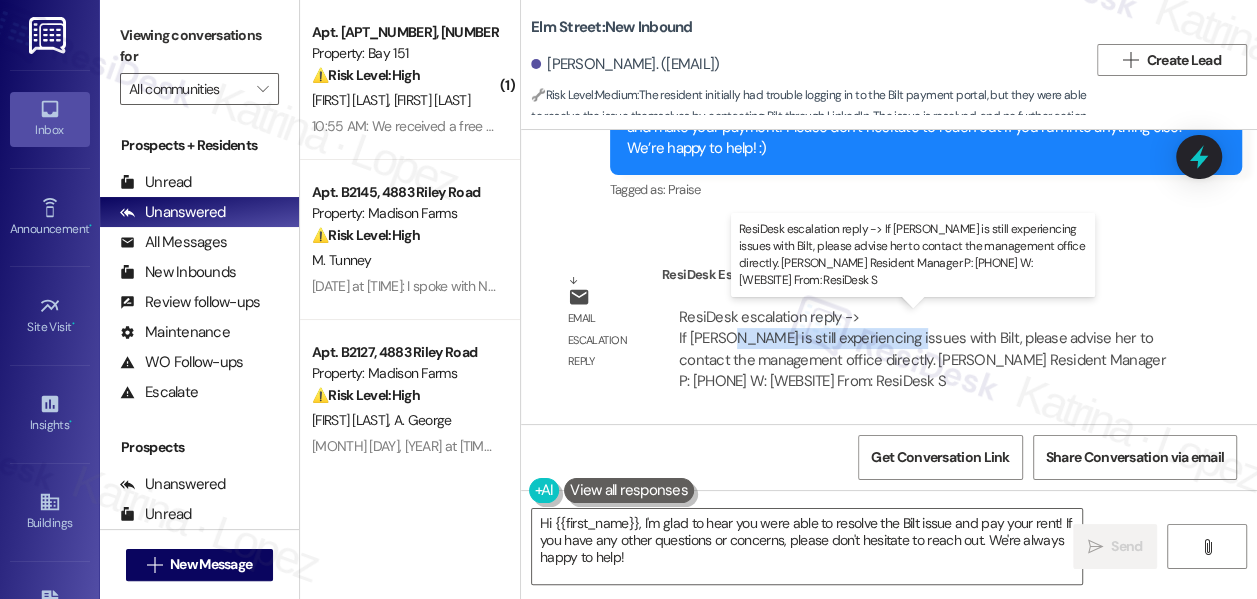 drag, startPoint x: 733, startPoint y: 343, endPoint x: 909, endPoint y: 350, distance: 176.13914 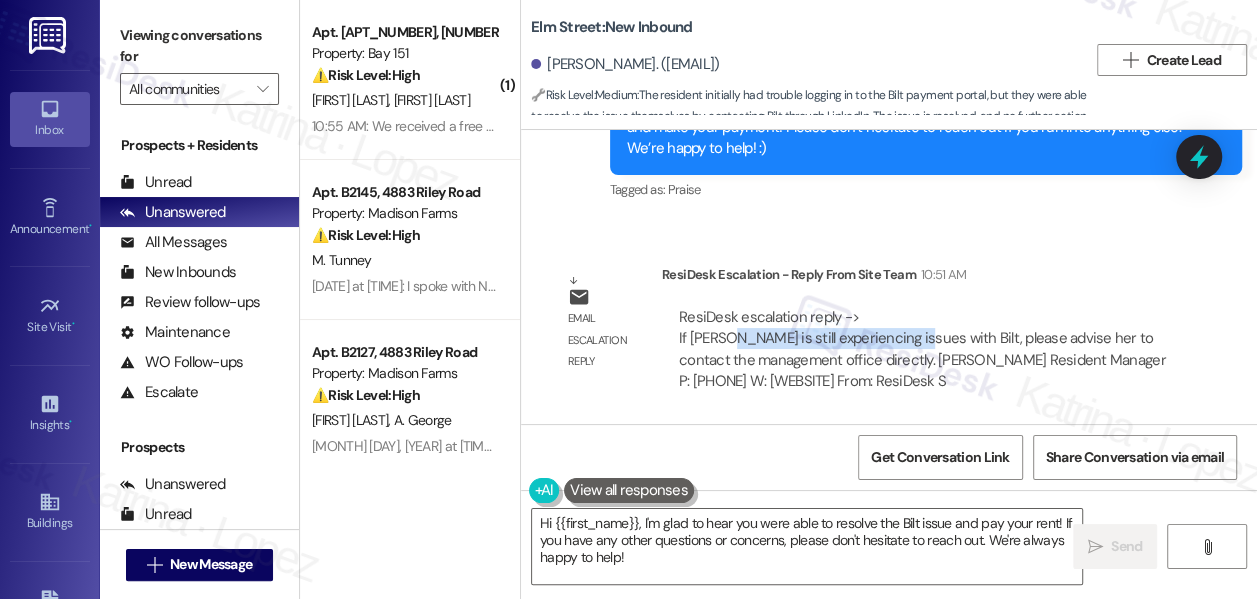 click on "ResiDesk escalation reply ->
If Catherine is still experiencing issues with Bilt, please advise her to contact the management office directly. Angela Mazique Resident Manager P: 312-337-1150 W: elmstreetplaza.com From: ResiDesk S ResiDesk escalation reply ->
If Catherine is still experiencing issues with Bilt, please advise her to contact the management office directly. Angela Mazique Resident Manager P: 312-337-1150 W: elmstreetplaza.com From: ResiDesk S" at bounding box center [922, 349] 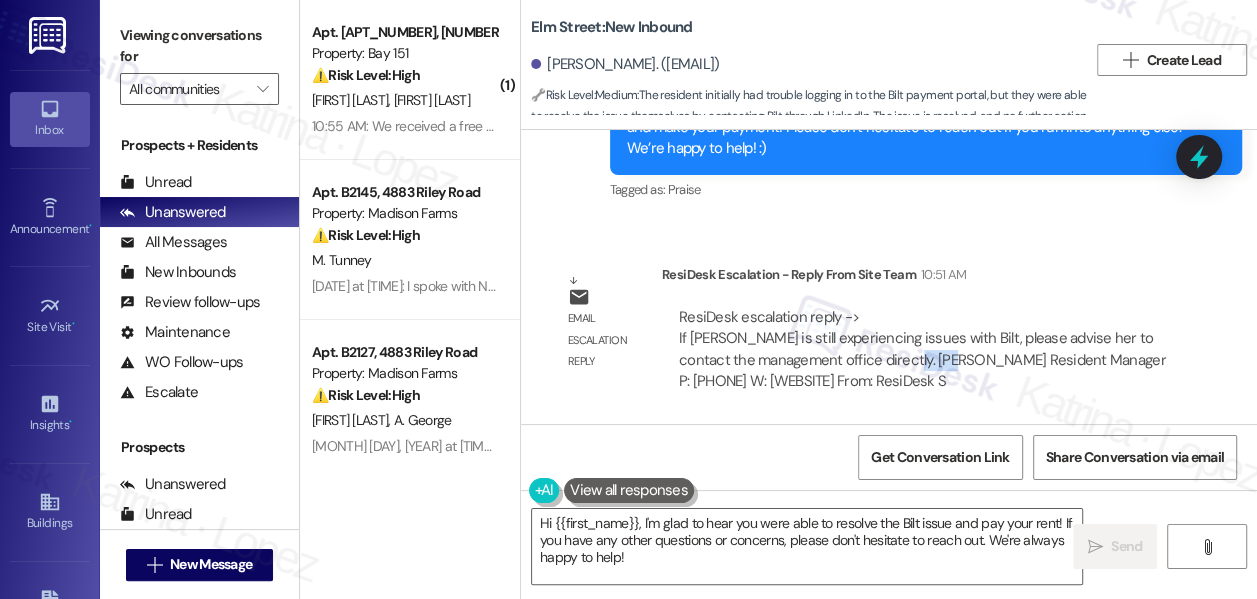 click on "ResiDesk escalation reply ->
If Catherine is still experiencing issues with Bilt, please advise her to contact the management office directly. Angela Mazique Resident Manager P: 312-337-1150 W: elmstreetplaza.com From: ResiDesk S ResiDesk escalation reply ->
If Catherine is still experiencing issues with Bilt, please advise her to contact the management office directly. Angela Mazique Resident Manager P: 312-337-1150 W: elmstreetplaza.com From: ResiDesk S" at bounding box center (922, 349) 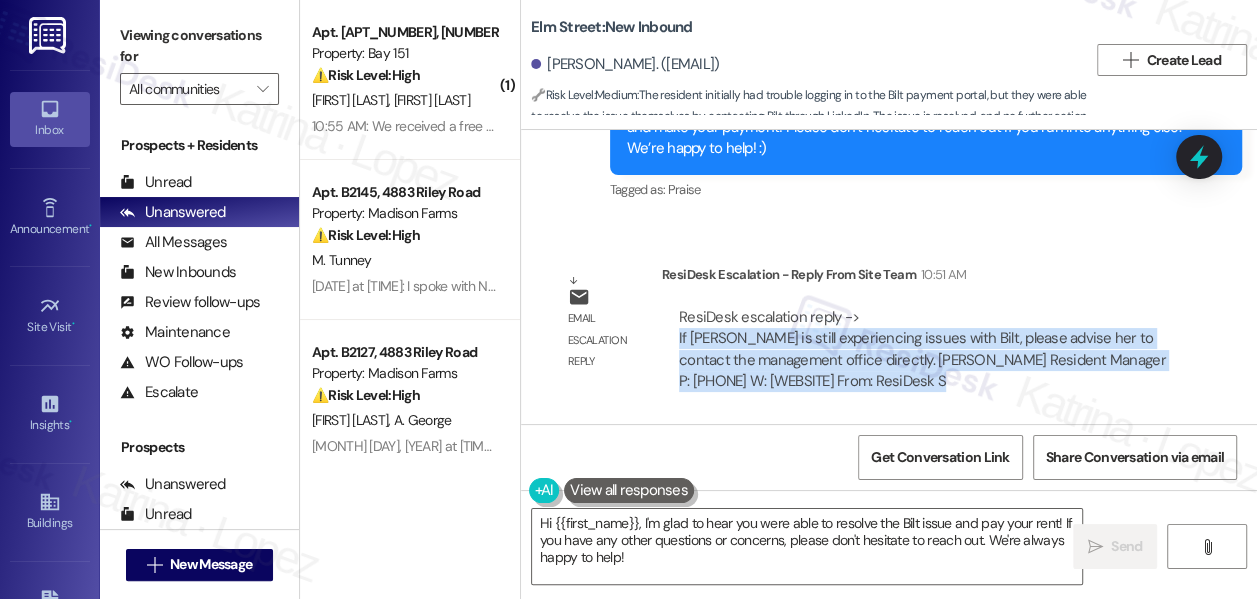click on "ResiDesk escalation reply ->
If Catherine is still experiencing issues with Bilt, please advise her to contact the management office directly. Angela Mazique Resident Manager P: 312-337-1150 W: elmstreetplaza.com From: ResiDesk S ResiDesk escalation reply ->
If Catherine is still experiencing issues with Bilt, please advise her to contact the management office directly. Angela Mazique Resident Manager P: 312-337-1150 W: elmstreetplaza.com From: ResiDesk S" at bounding box center (922, 349) 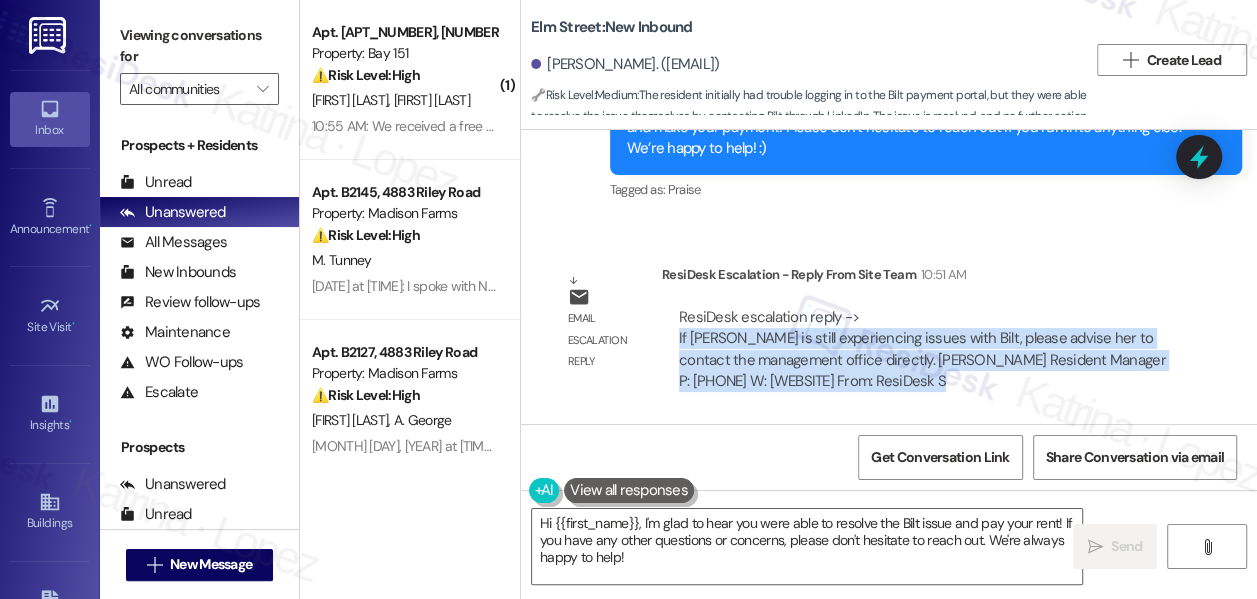 click on "ResiDesk escalation reply ->
If Catherine is still experiencing issues with Bilt, please advise her to contact the management office directly. Angela Mazique Resident Manager P: 312-337-1150 W: elmstreetplaza.com From: ResiDesk S ResiDesk escalation reply ->
If Catherine is still experiencing issues with Bilt, please advise her to contact the management office directly. Angela Mazique Resident Manager P: 312-337-1150 W: elmstreetplaza.com From: ResiDesk S" at bounding box center [922, 349] 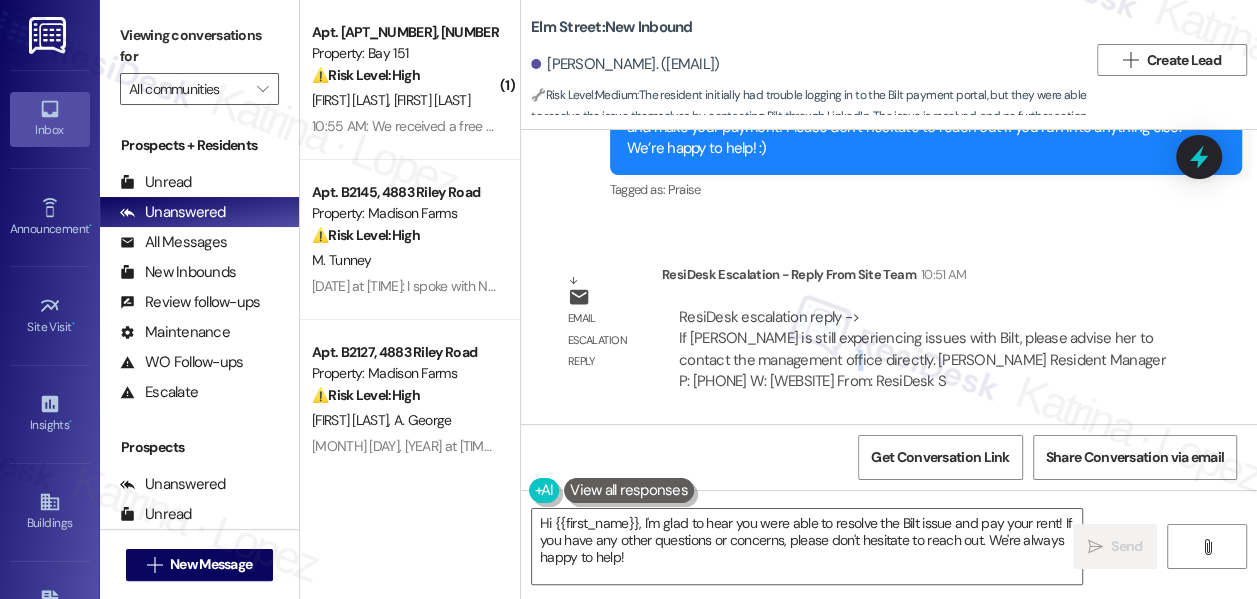 click on "ResiDesk escalation reply ->
If Catherine is still experiencing issues with Bilt, please advise her to contact the management office directly. Angela Mazique Resident Manager P: 312-337-1150 W: elmstreetplaza.com From: ResiDesk S ResiDesk escalation reply ->
If Catherine is still experiencing issues with Bilt, please advise her to contact the management office directly. Angela Mazique Resident Manager P: 312-337-1150 W: elmstreetplaza.com From: ResiDesk S" at bounding box center (922, 349) 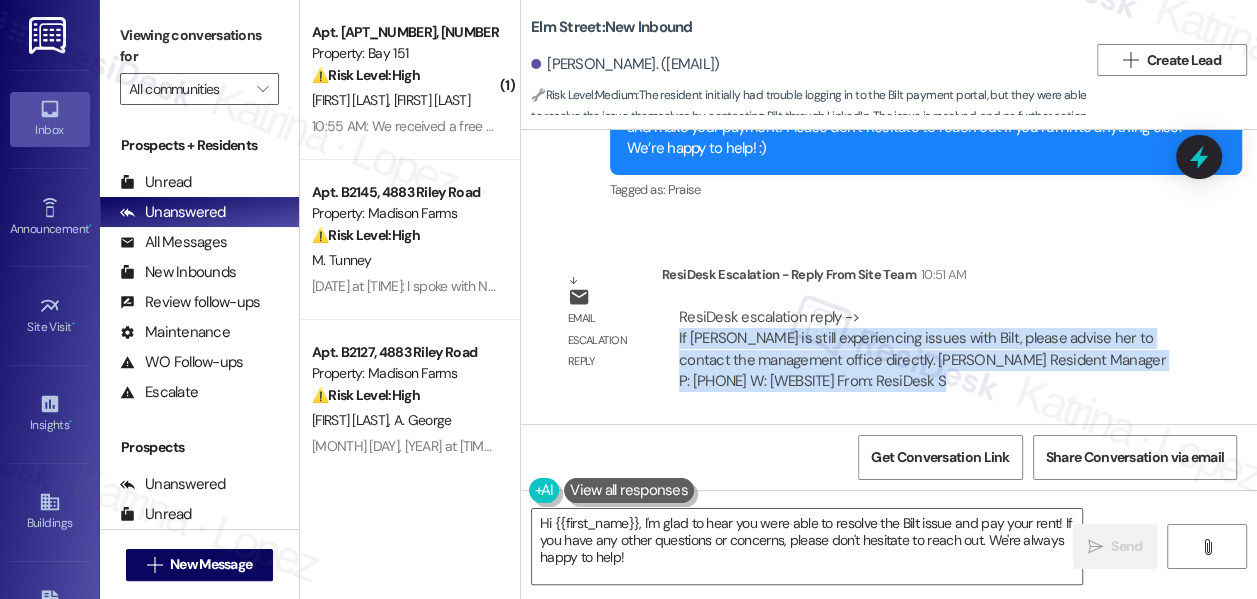 click on "ResiDesk escalation reply ->
If Catherine is still experiencing issues with Bilt, please advise her to contact the management office directly. Angela Mazique Resident Manager P: 312-337-1150 W: elmstreetplaza.com From: ResiDesk S ResiDesk escalation reply ->
If Catherine is still experiencing issues with Bilt, please advise her to contact the management office directly. Angela Mazique Resident Manager P: 312-337-1150 W: elmstreetplaza.com From: ResiDesk S" at bounding box center (922, 349) 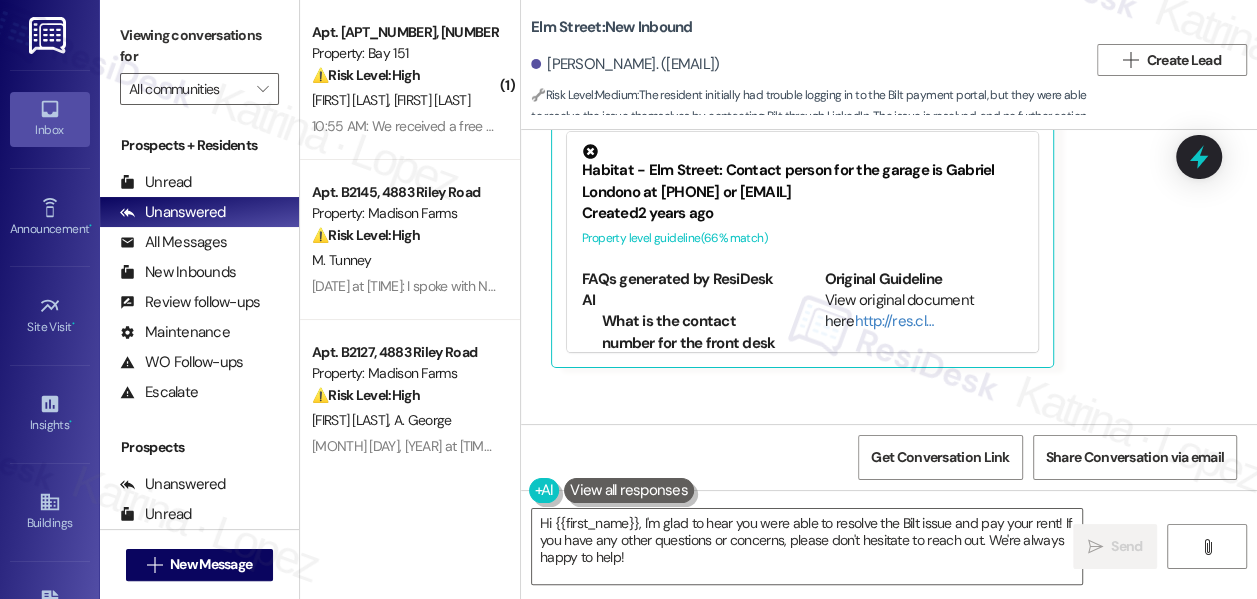 scroll, scrollTop: 4881, scrollLeft: 0, axis: vertical 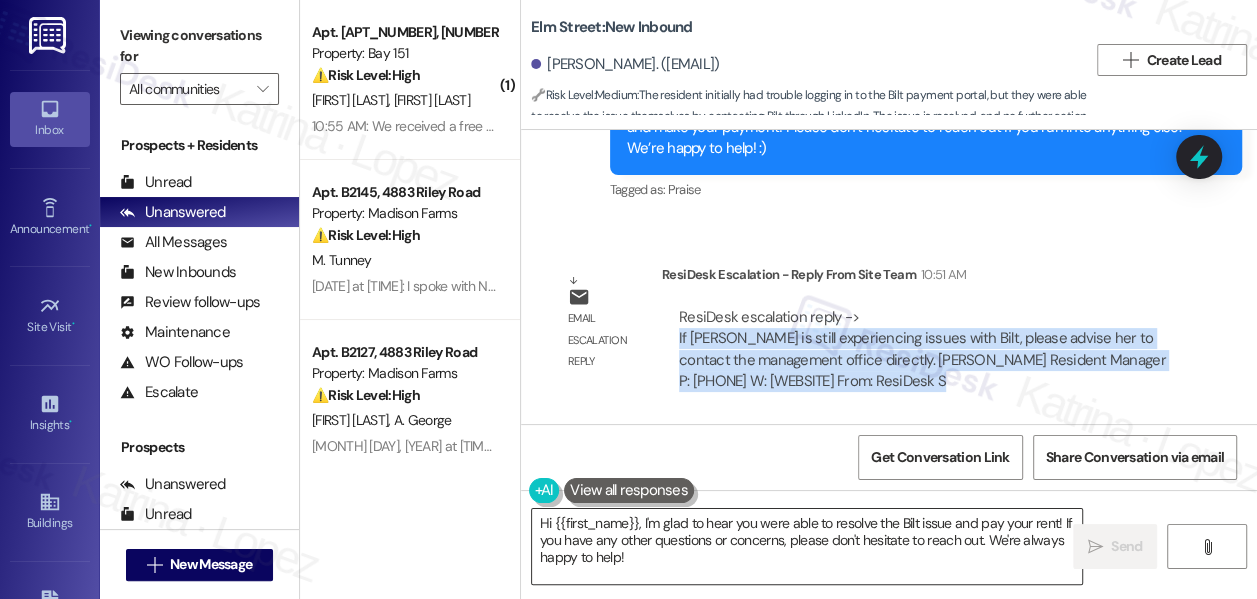 click on "Hi {{first_name}}, I'm glad to hear you were able to resolve the Bilt issue and pay your rent! If you have any other questions or concerns, please don't hesitate to reach out. We're always happy to help!" at bounding box center (807, 546) 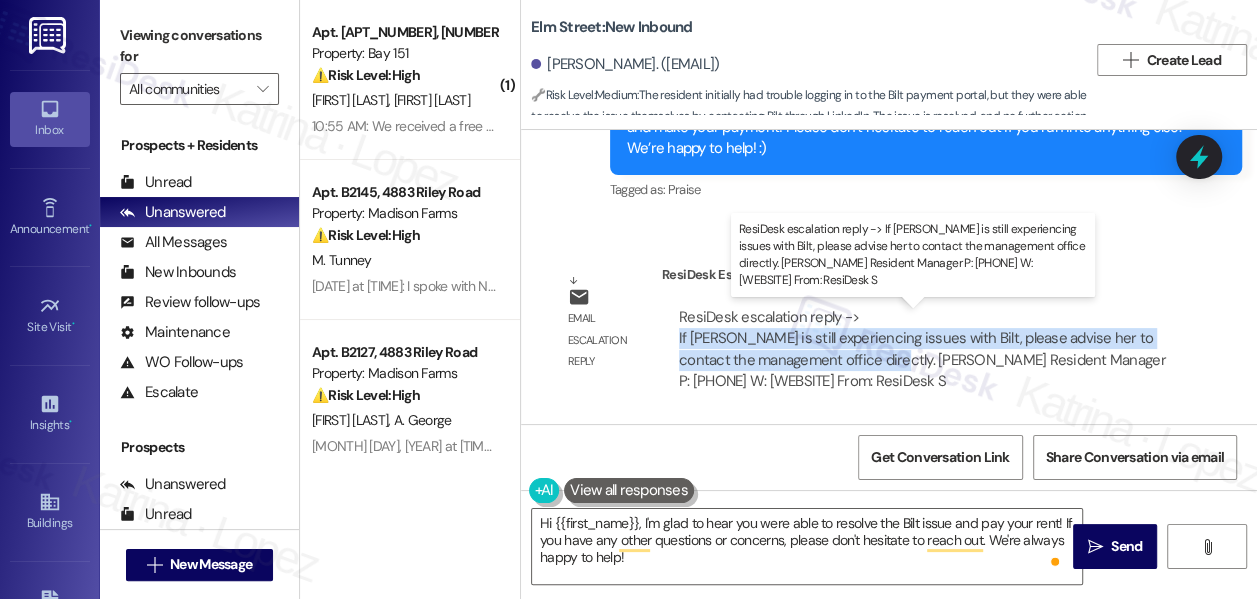 drag, startPoint x: 666, startPoint y: 339, endPoint x: 874, endPoint y: 360, distance: 209.0574 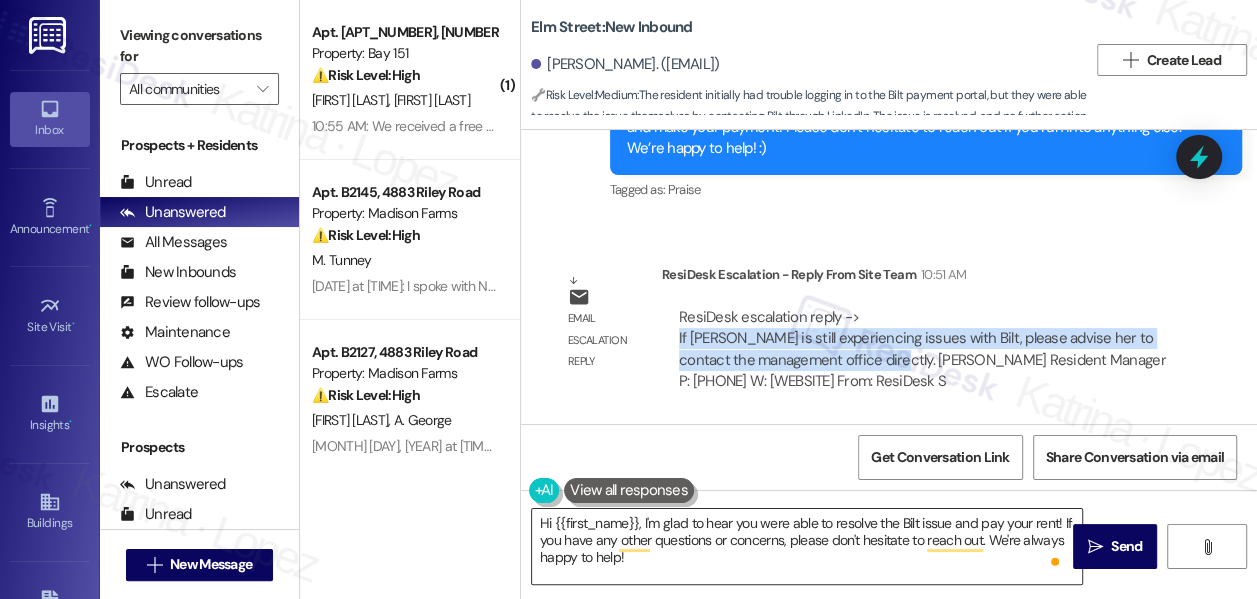 copy on "If Catherine is still experiencing issues with Bilt, please advise her to contact the management office directly" 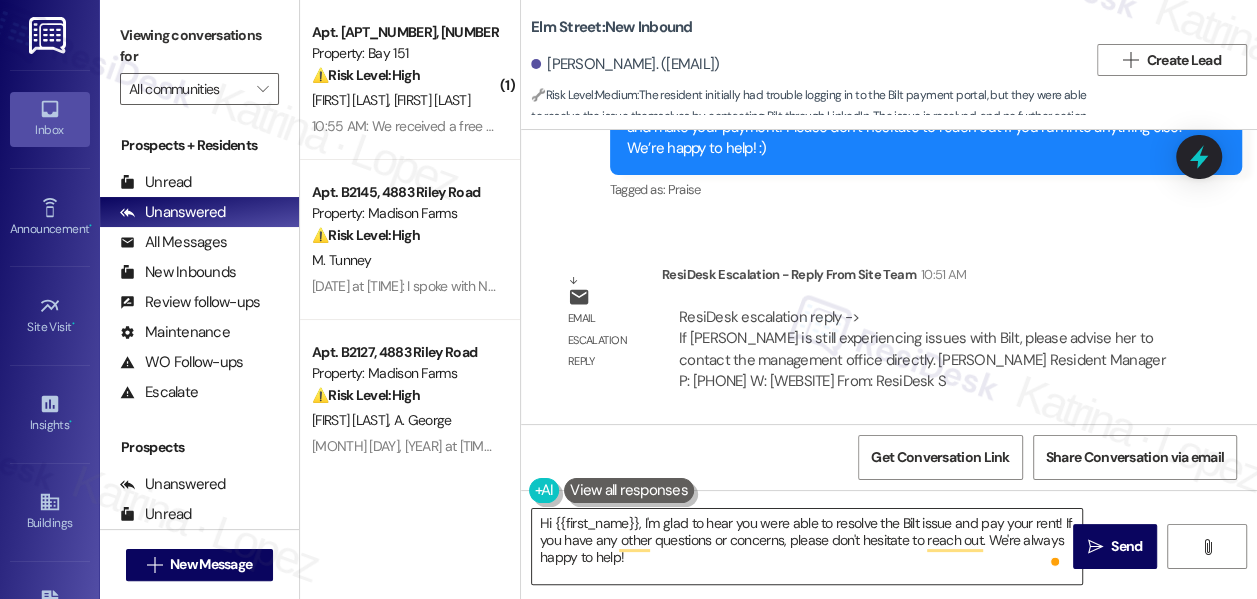 click on "Hi {{first_name}}, I'm glad to hear you were able to resolve the Bilt issue and pay your rent! If you have any other questions or concerns, please don't hesitate to reach out. We're always happy to help!" at bounding box center [807, 546] 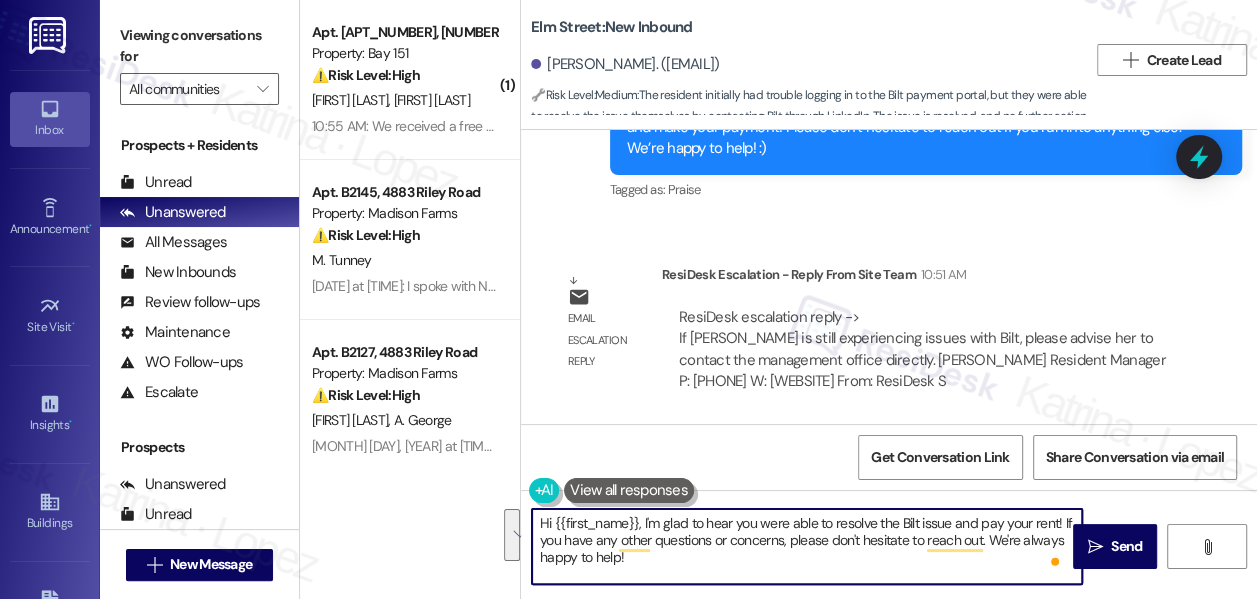 drag, startPoint x: 674, startPoint y: 557, endPoint x: 642, endPoint y: 520, distance: 48.9183 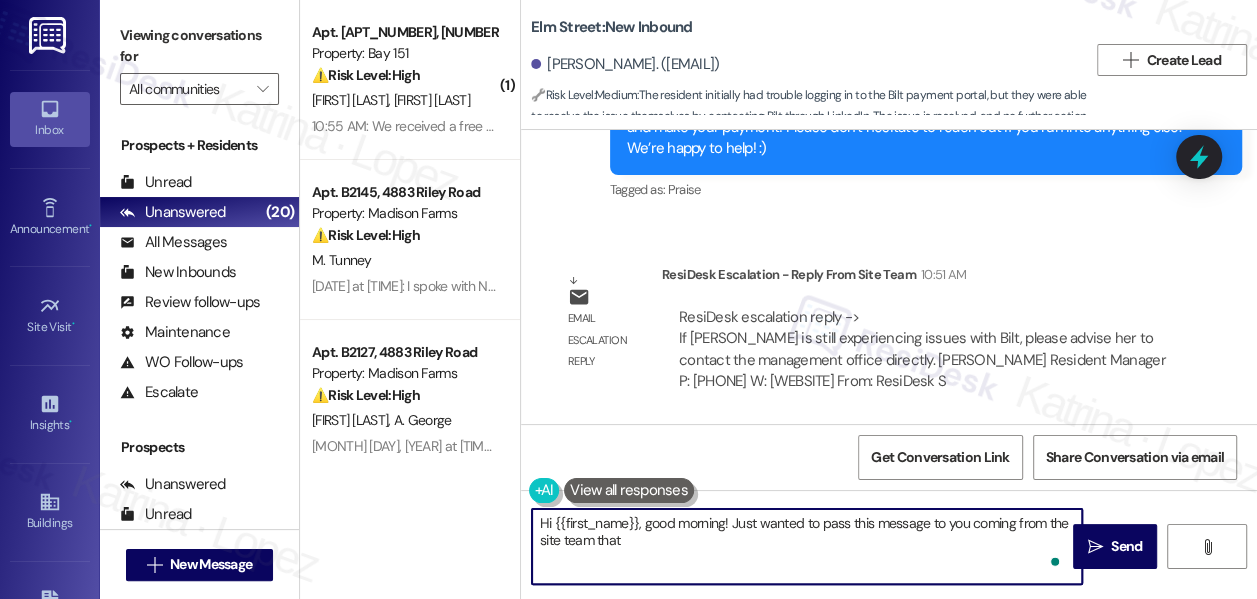 paste on "If Catherine is still experiencing issues with Bilt, please advise her to contact the management office directly" 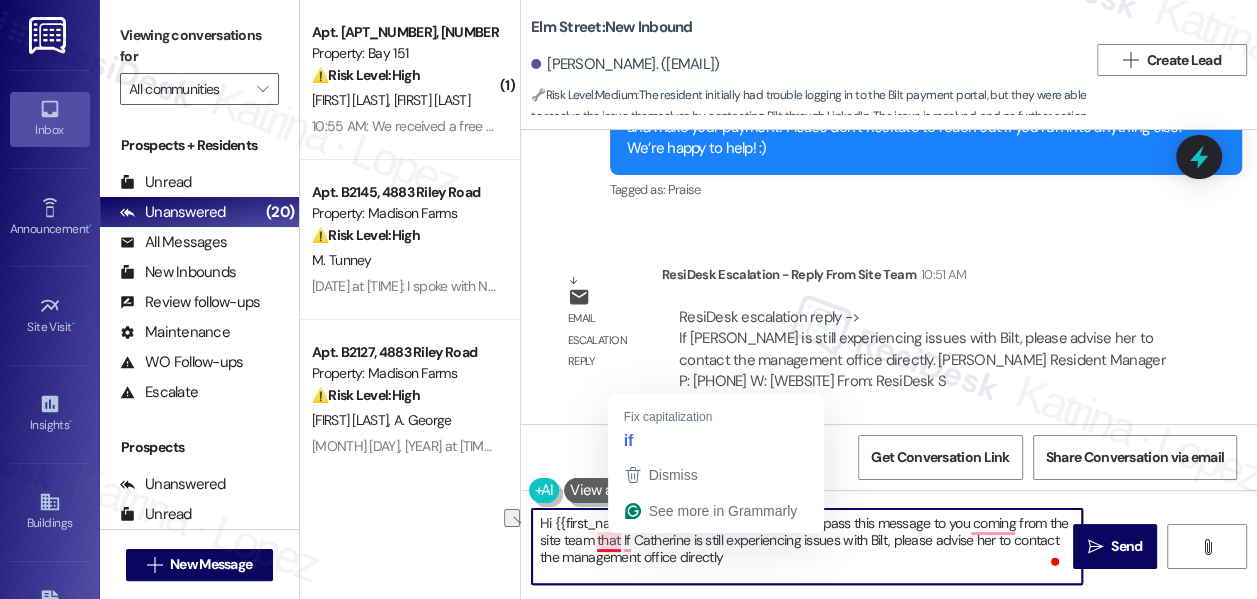 drag, startPoint x: 802, startPoint y: 536, endPoint x: 619, endPoint y: 547, distance: 183.3303 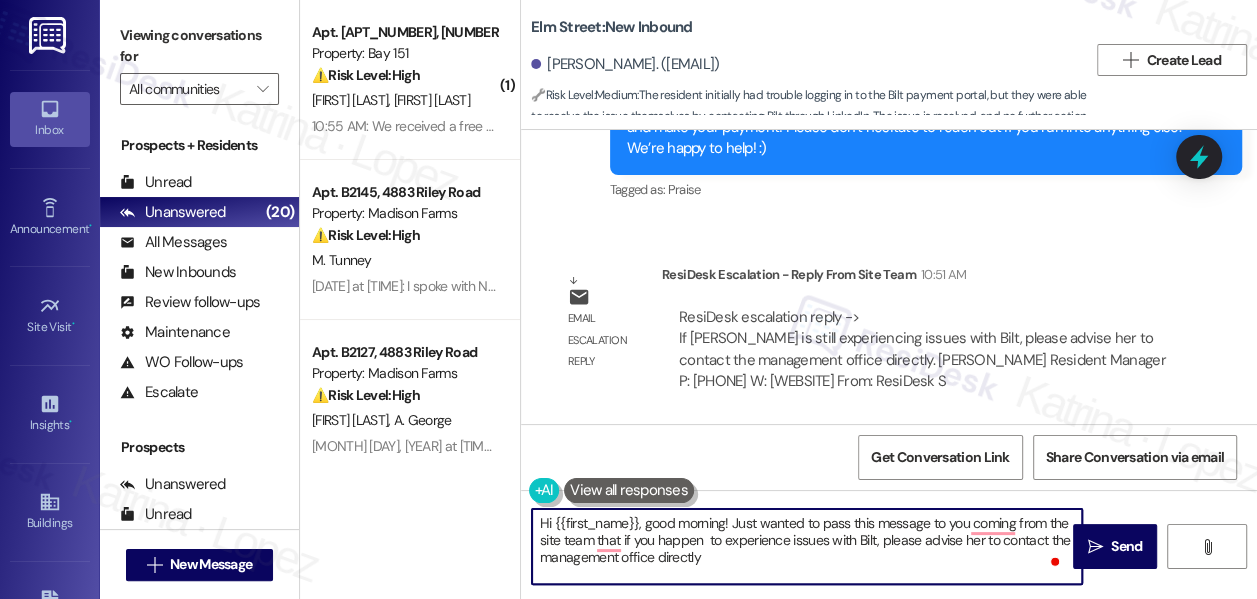 click on "Hi {{first_name}}, good morning! Just wanted to pass this message to you coming from the site team that if you happen  to experience issues with Bilt, please advise her to contact the management office directly" at bounding box center [807, 546] 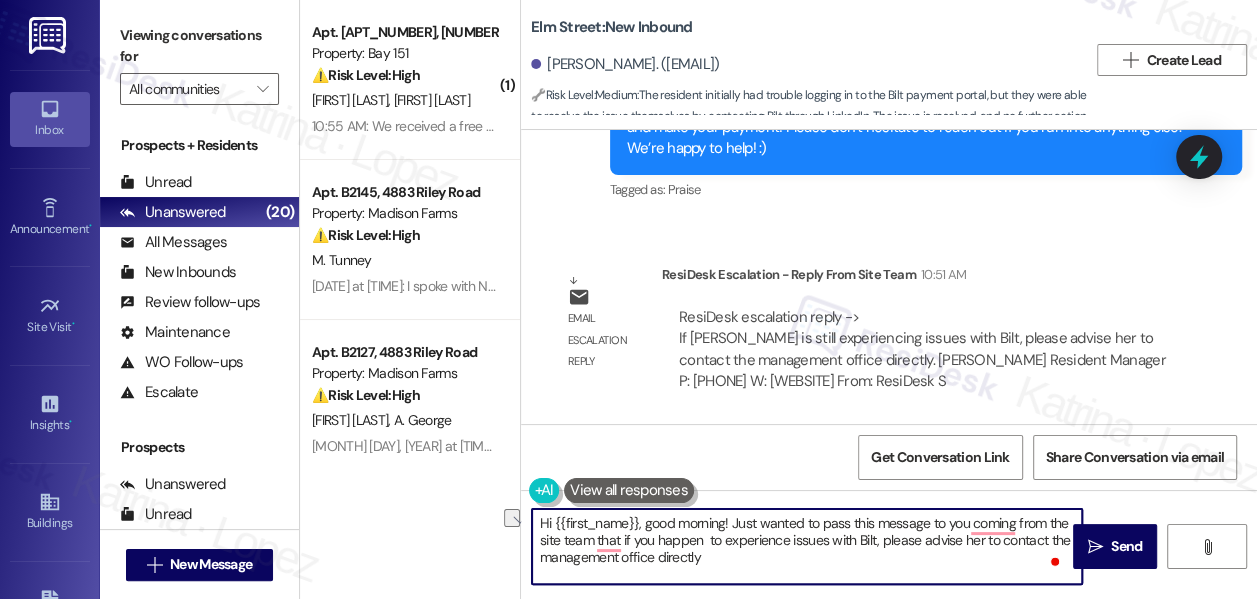 drag, startPoint x: 997, startPoint y: 541, endPoint x: 881, endPoint y: 542, distance: 116.00431 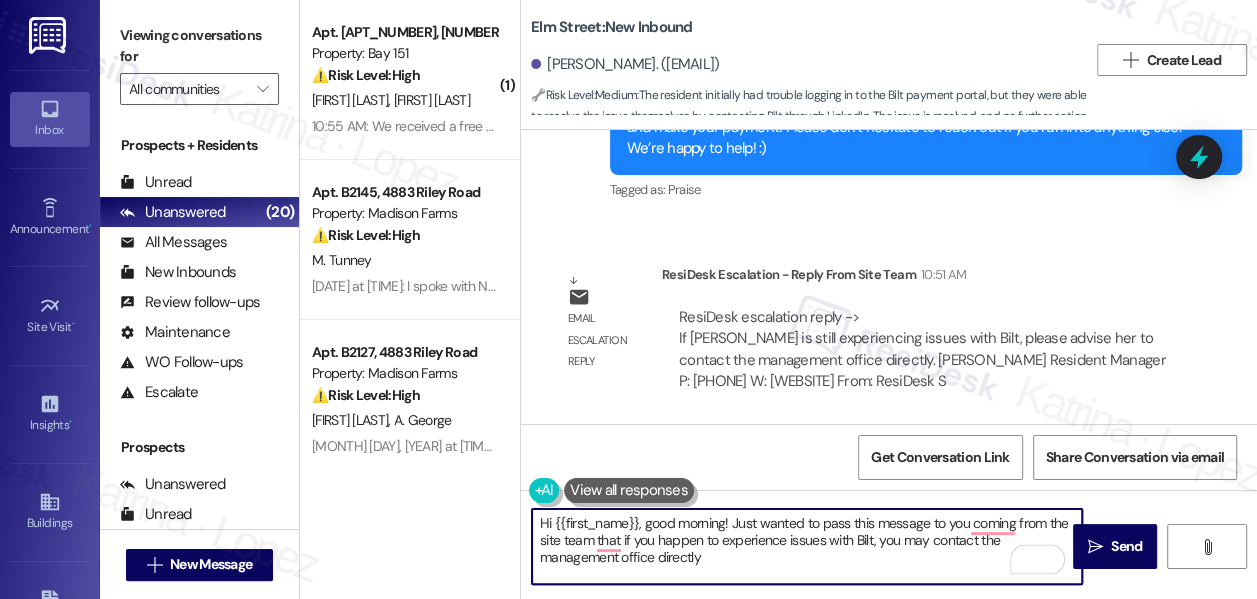 click on "Hi {{first_name}}, good morning! Just wanted to pass this message to you coming from the site team that if you happen  to experience issues with Bilt, you may contact the management office directly" at bounding box center [807, 546] 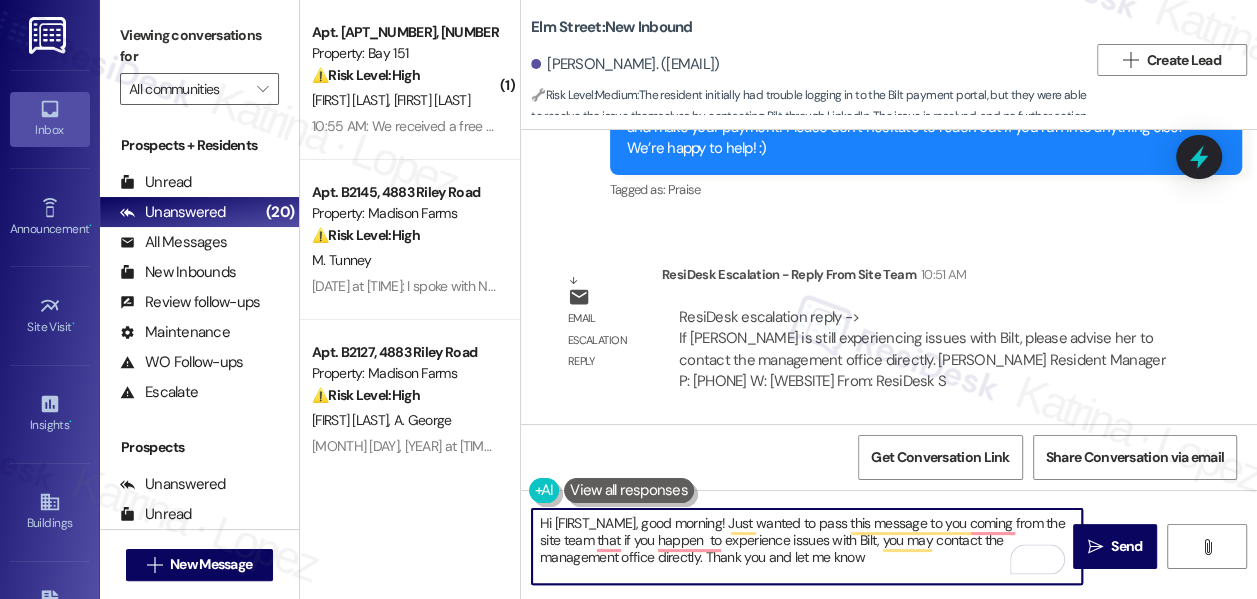 click on "Hi {{first_name}}, good morning! Just wanted to pass this message to you coming from the site team that if you happen  to experience issues with Bilt, you may contact the management office directly. Thank you and let me know" at bounding box center [807, 546] 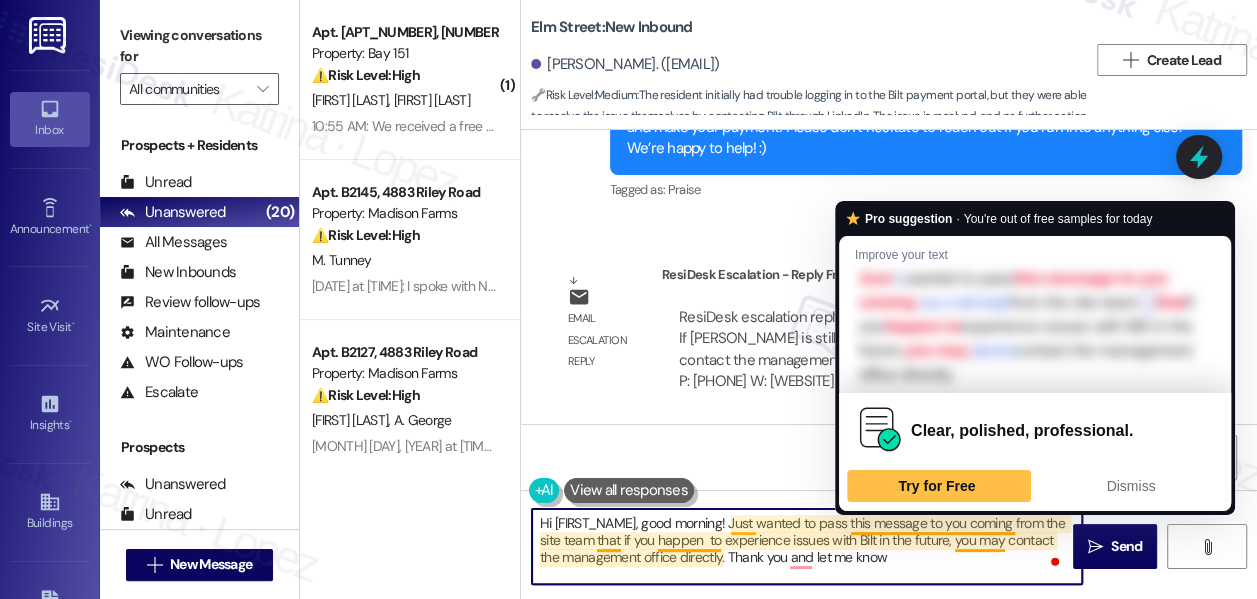 click on "Hi {{first_name}}, good morning! Just wanted to pass this message to you coming from the site team that if you happen  to experience issues with Bilt in the future, you may contact the management office directly. Thank you and let me know" at bounding box center [807, 546] 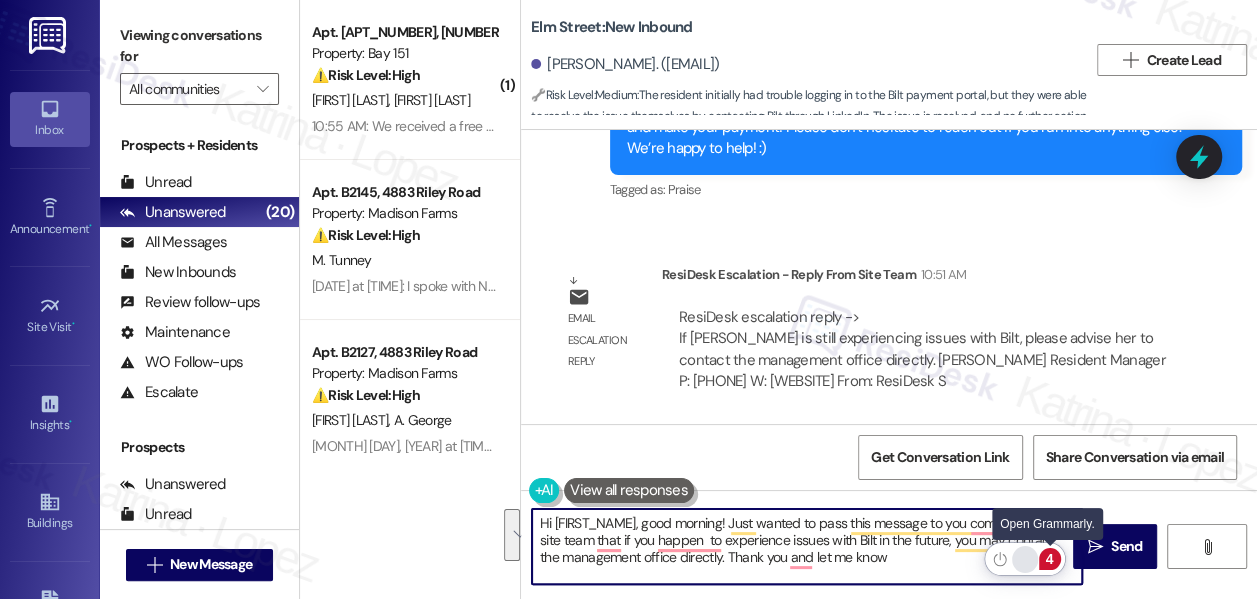 click 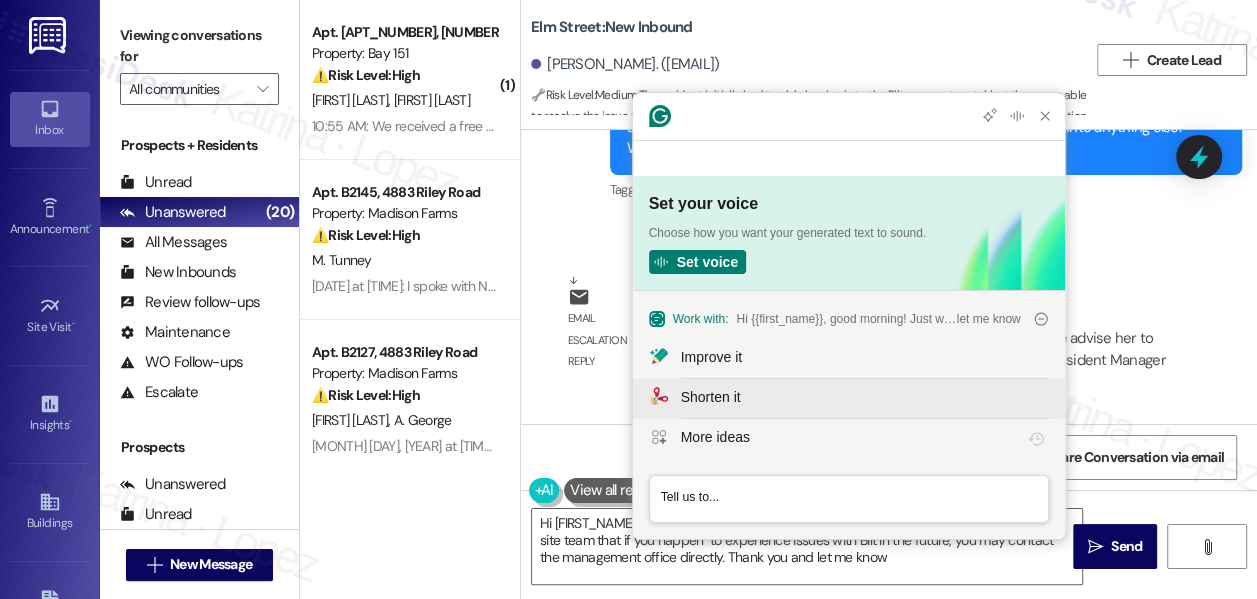 scroll, scrollTop: 0, scrollLeft: 0, axis: both 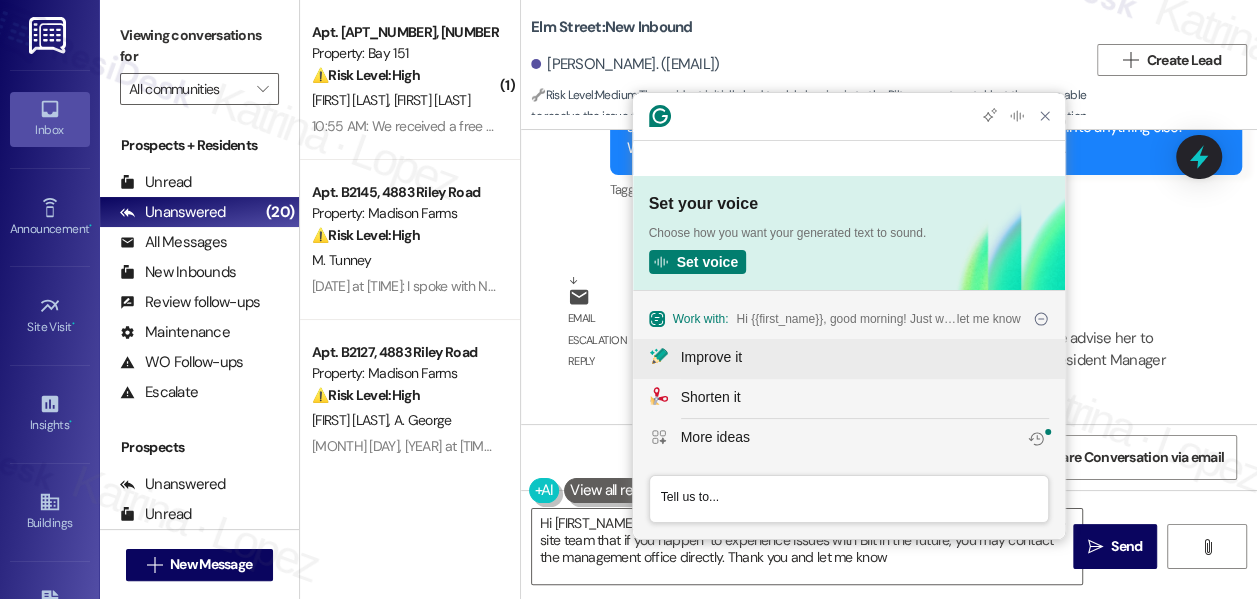 click on "Improve it" 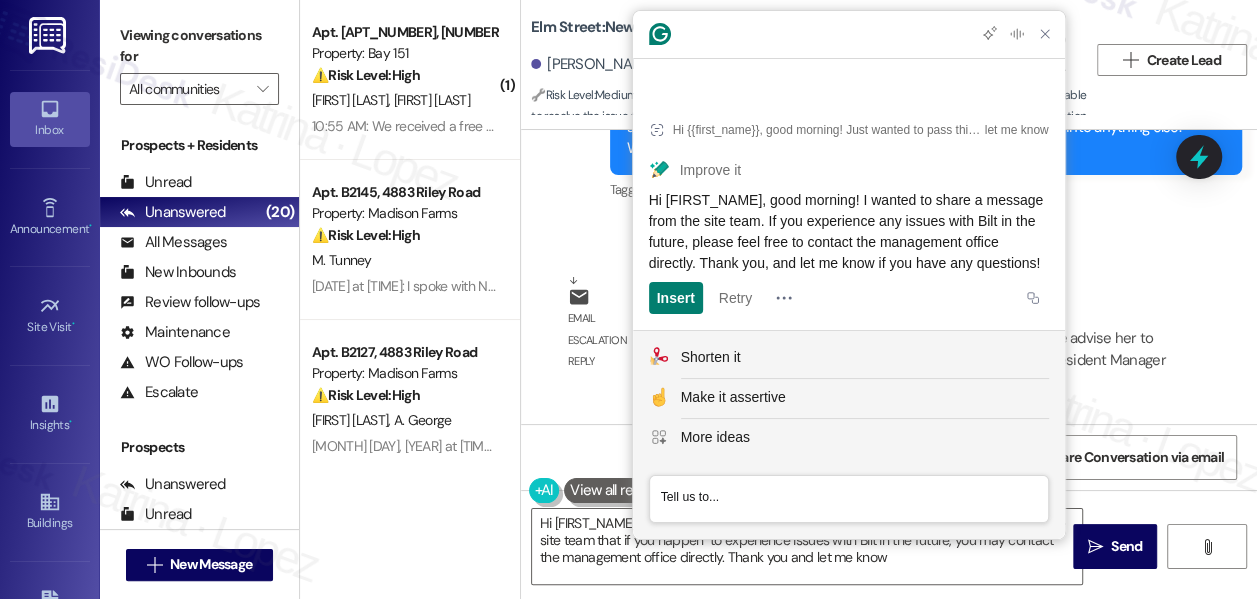 click on "Hi {{first_name}}, good morning! I wanted to share a message from the site team. If you experience any issues with Bilt in the future, please feel free to contact the management office directly. Thank you, and let me know if you have any questions!" 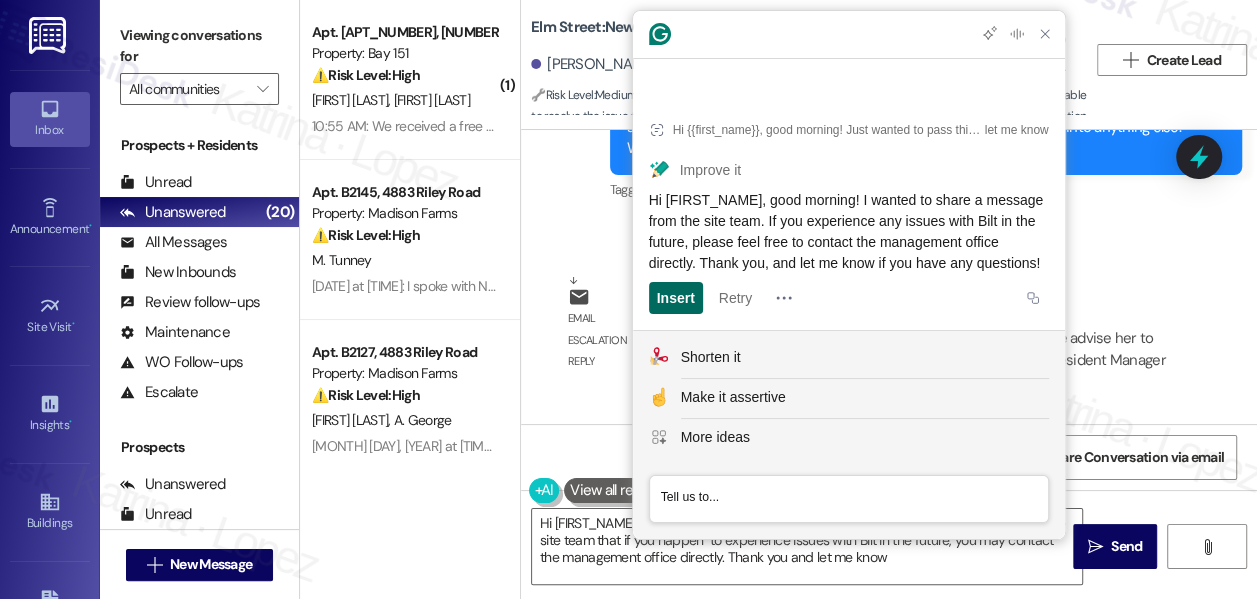 click on "Insert" 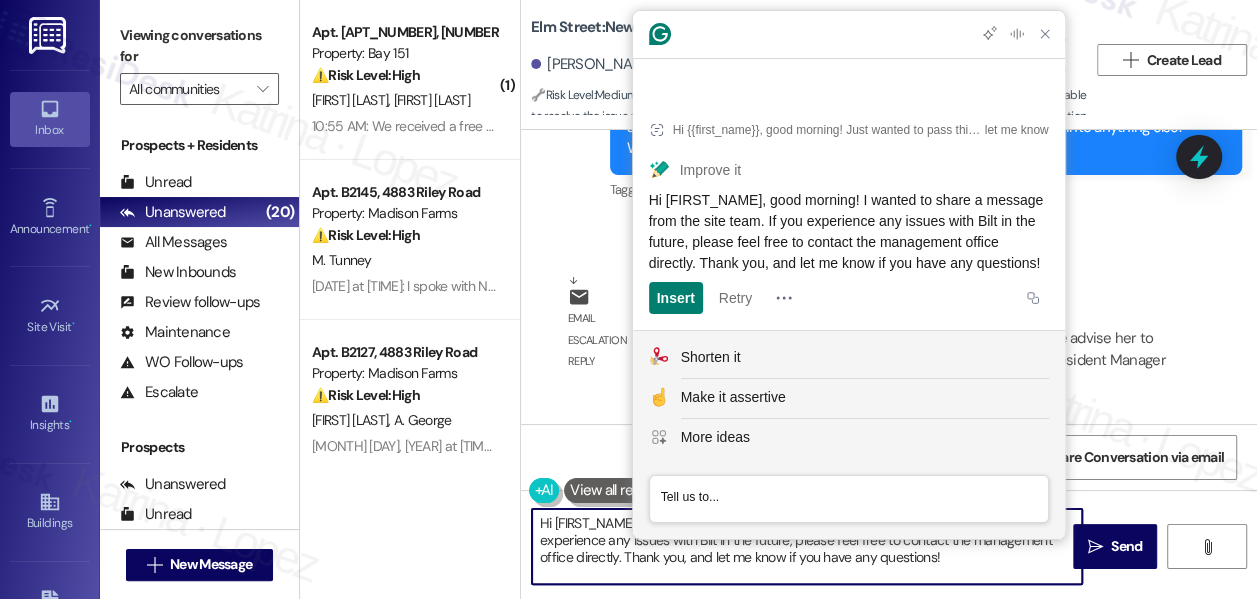 click on "Hi {{first_name}}, good morning! I wanted to share a message from the site team. If you experience any issues with Bilt in the future, please feel free to contact the management office directly. Thank you, and let me know if you have any questions!" at bounding box center [807, 546] 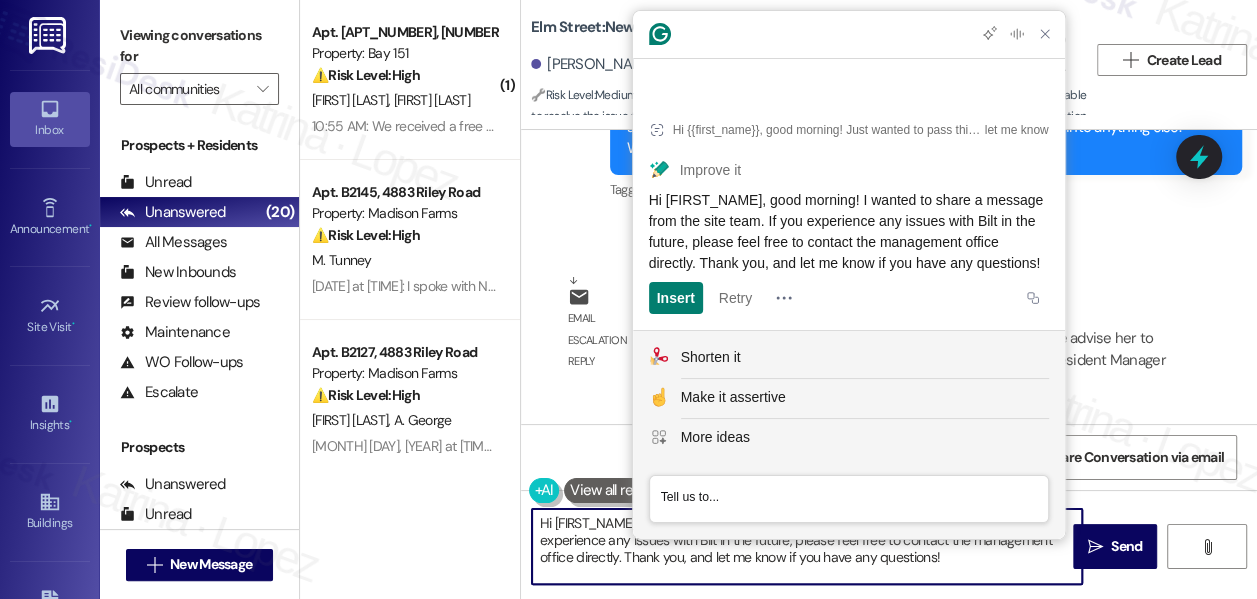 click on "Hi {{first_name}}, good morning! I wanted to share a message from the site team. If you experience any issues with Bilt in the future, please feel free to contact the management office directly. Thank you, and let me know if you have any questions!" at bounding box center (807, 546) 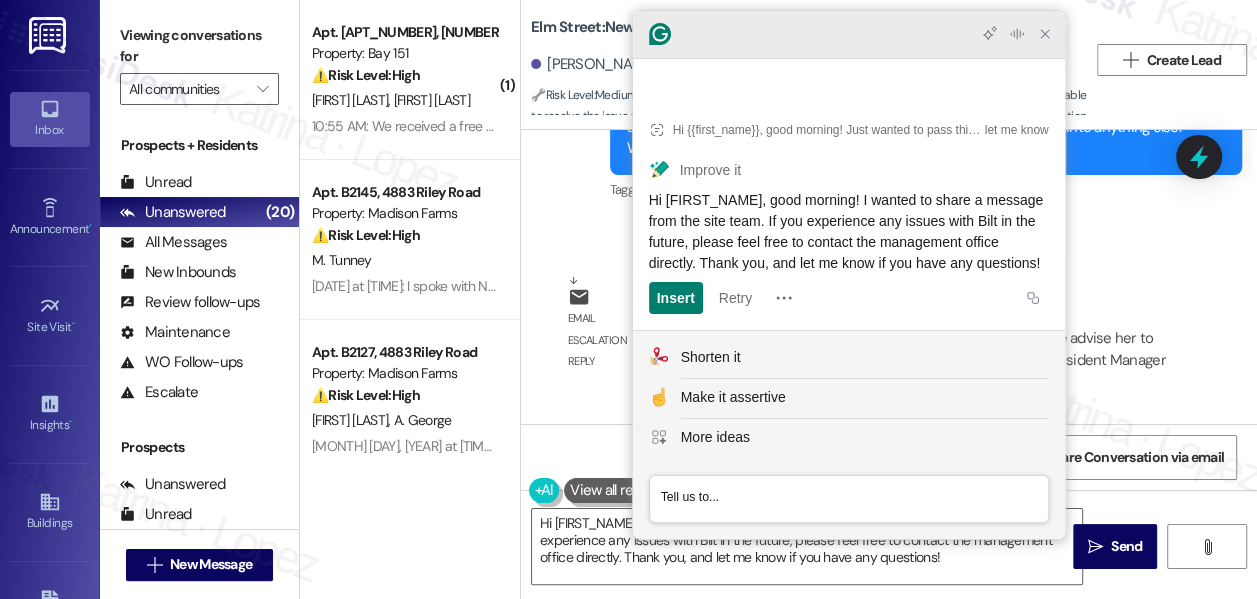 click 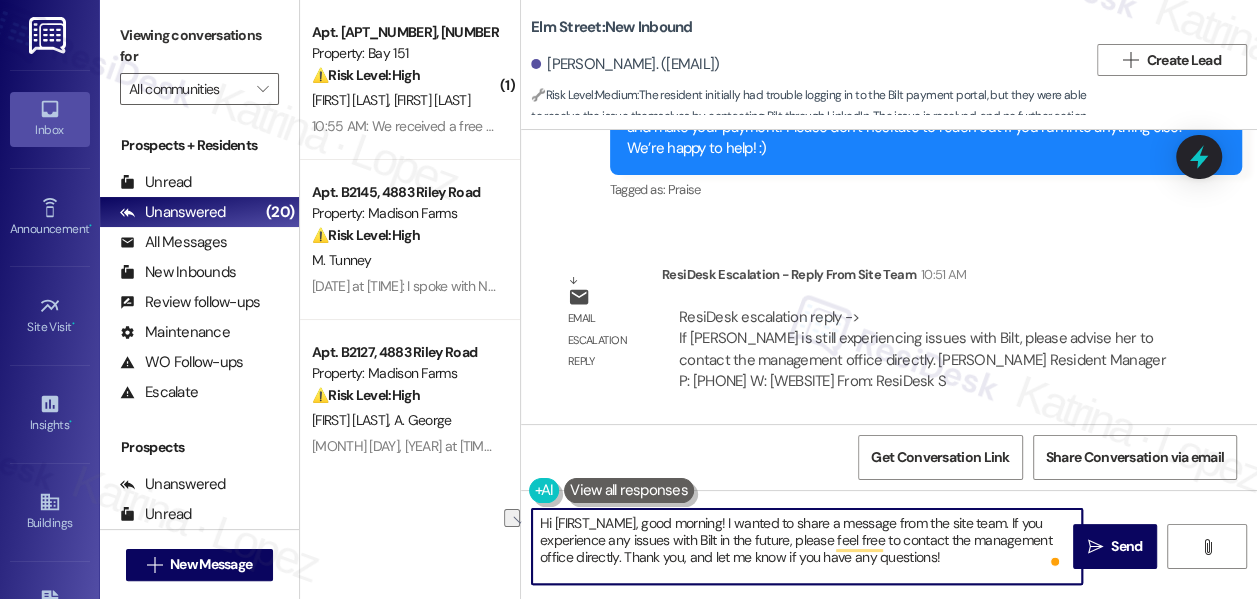 drag, startPoint x: 975, startPoint y: 559, endPoint x: 714, endPoint y: 555, distance: 261.03064 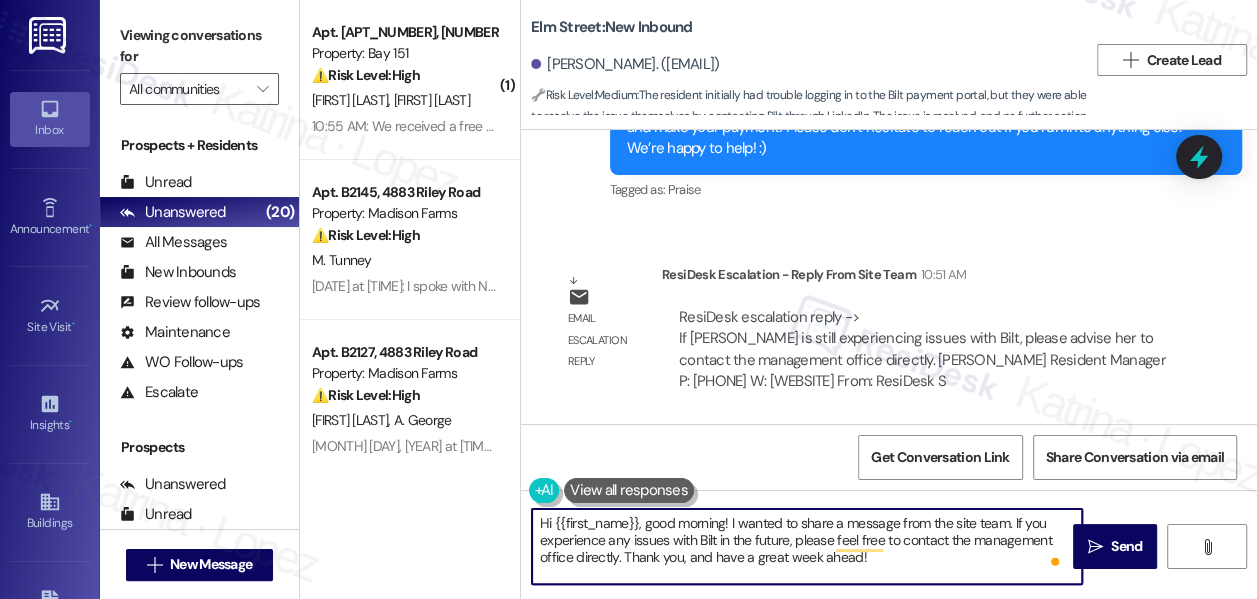 click on "Hi {{first_name}}, good morning! I wanted to share a message from the site team. If you experience any issues with Bilt in the future, please feel free to contact the management office directly. Thank you, and have a great week ahead!" at bounding box center [807, 546] 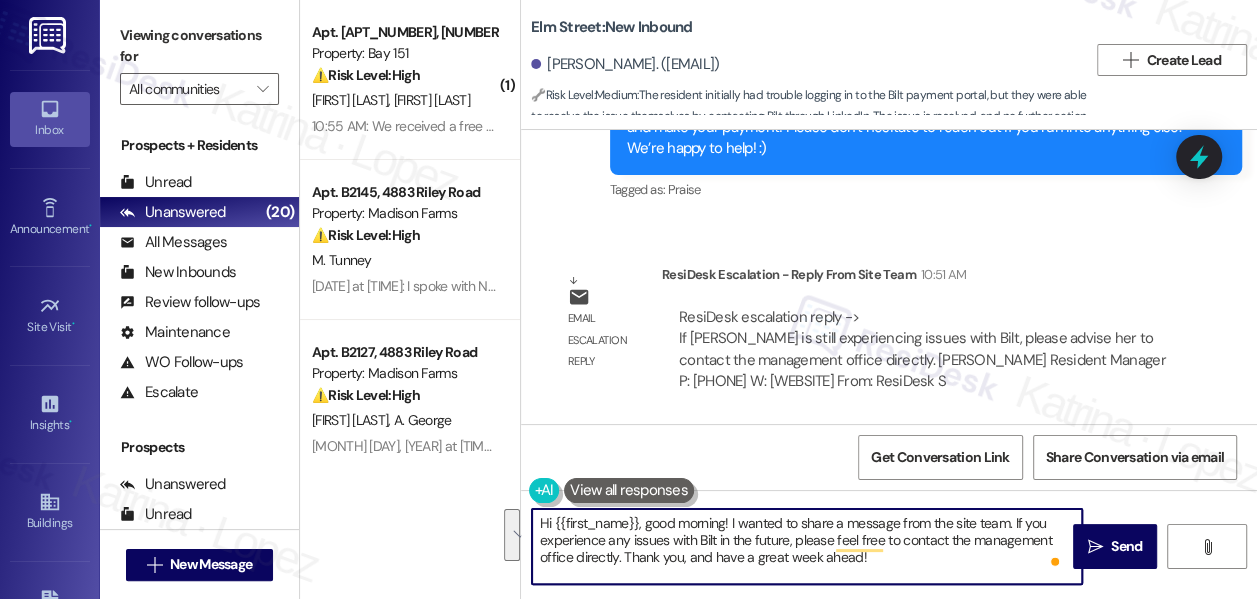 click on "Hi {{first_name}}, good morning! I wanted to share a message from the site team. If you experience any issues with Bilt in the future, please feel free to contact the management office directly. Thank you, and have a great week ahead!" at bounding box center (807, 546) 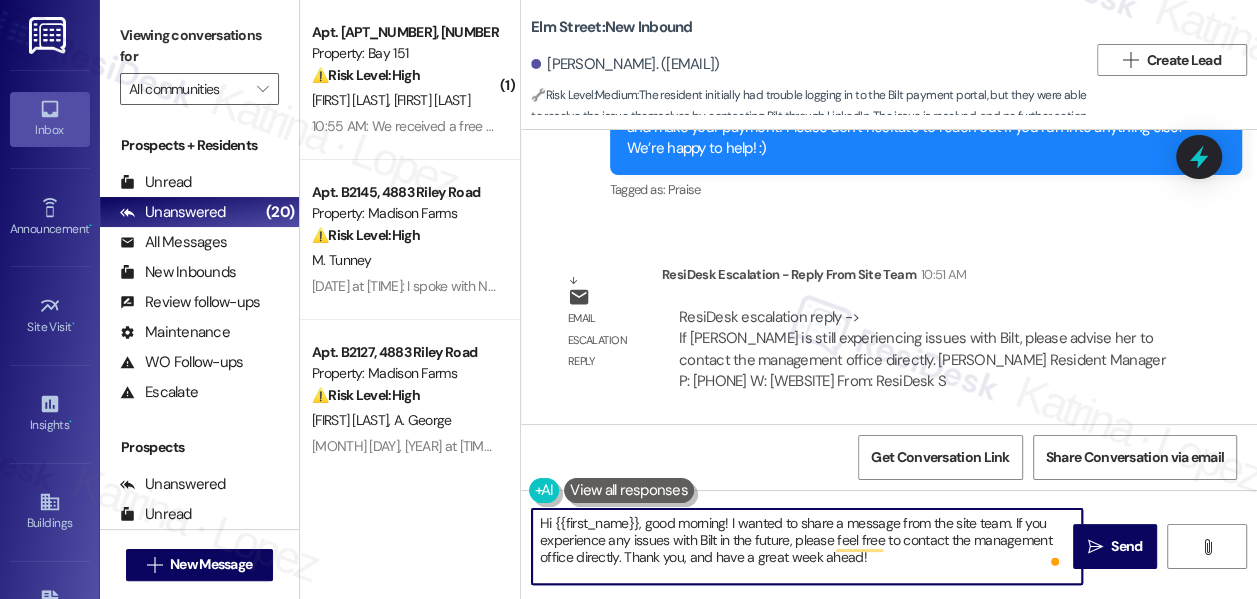 click on "Hi {{first_name}}, good morning! I wanted to share a message from the site team. If you experience any issues with Bilt in the future, please feel free to contact the management office directly. Thank you, and have a great week ahead!" at bounding box center [807, 546] 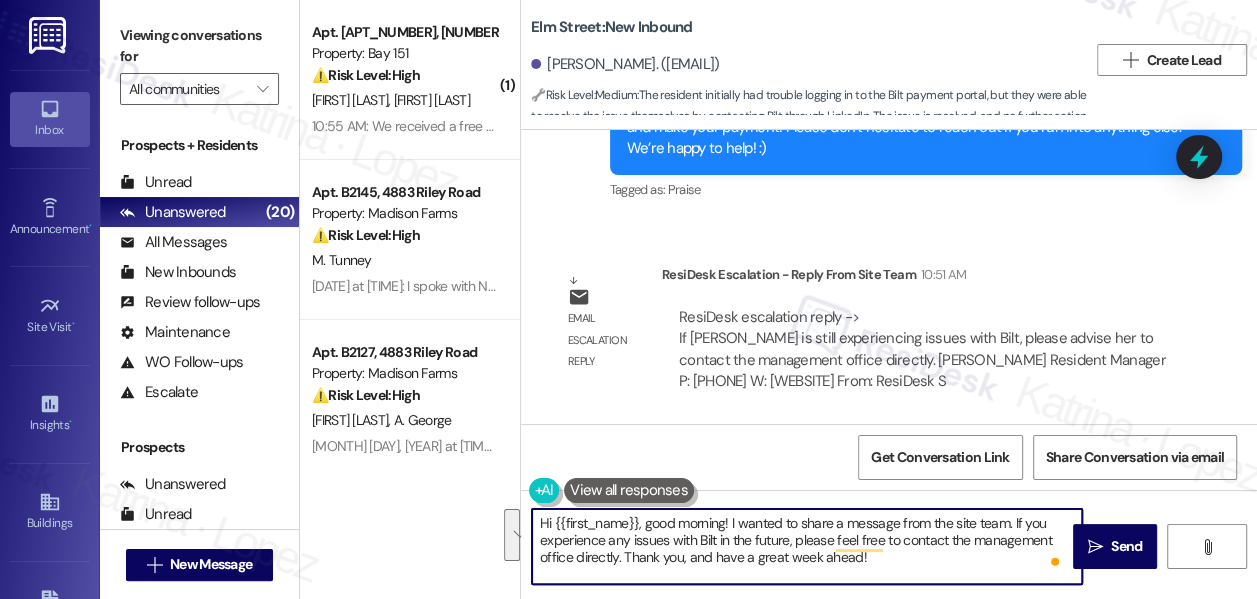 click on "Hi {{first_name}}, good morning! I wanted to share a message from the site team. If you experience any issues with Bilt in the future, please feel free to contact the management office directly. Thank you, and have a great week ahead!" at bounding box center [807, 546] 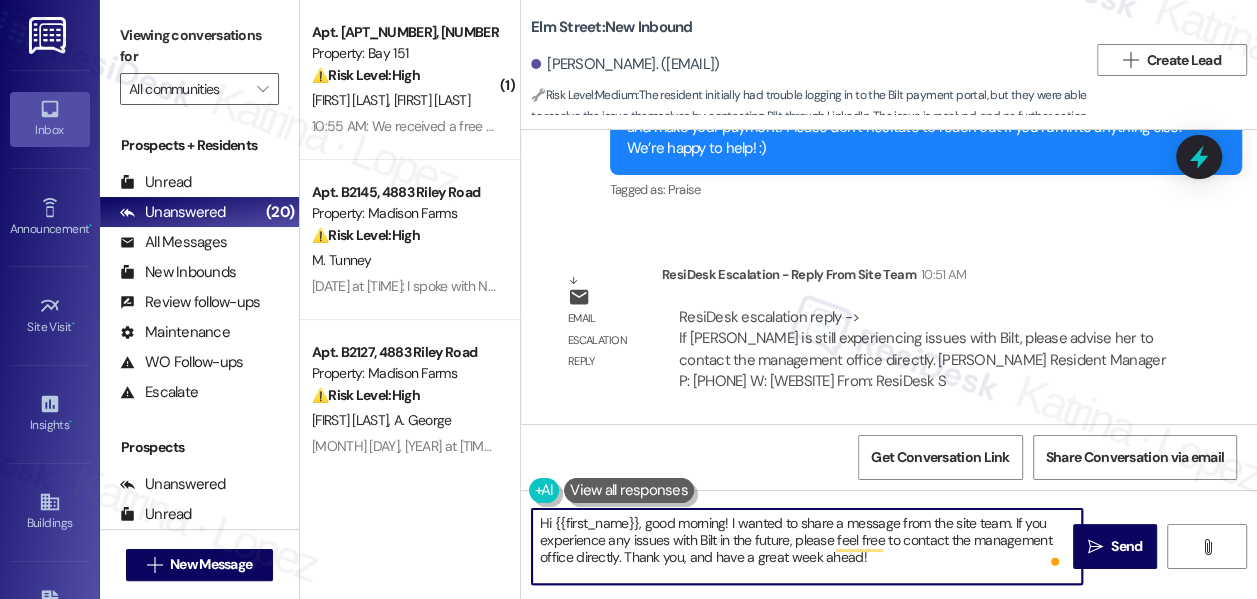 click on "Hi {{first_name}}, good morning! I wanted to share a message from the site team. If you experience any issues with Bilt in the future, please feel free to contact the management office directly. Thank you, and have a great week ahead!" at bounding box center [807, 546] 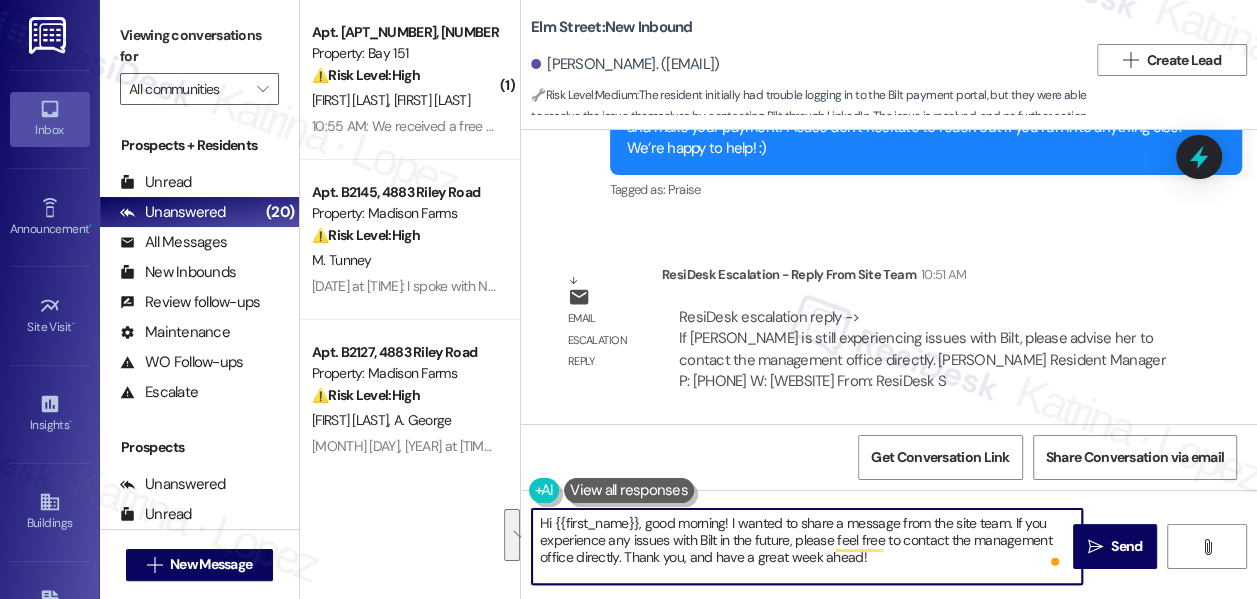 click on "Hi {{first_name}}, good morning! I wanted to share a message from the site team. If you experience any issues with Bilt in the future, please feel free to contact the management office directly. Thank you, and have a great week ahead!" at bounding box center [807, 546] 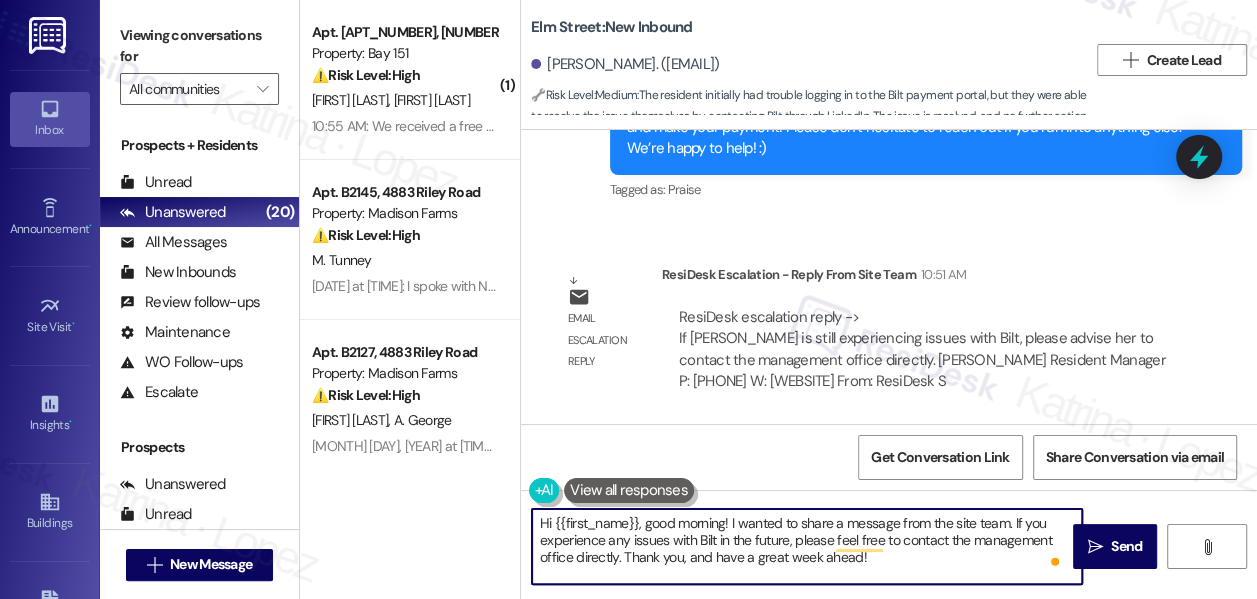 click on "Hi {{first_name}}, good morning! I wanted to share a message from the site team. If you experience any issues with Bilt in the future, please feel free to contact the management office directly. Thank you, and have a great week ahead!" at bounding box center [807, 546] 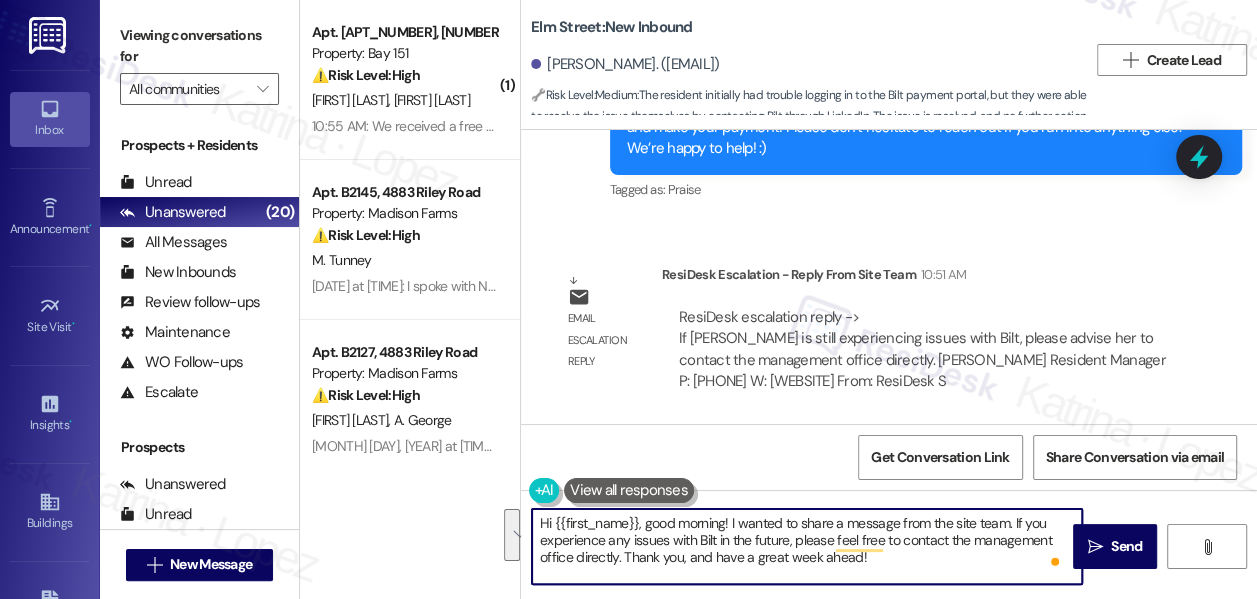 click on "Hi {{first_name}}, good morning! I wanted to share a message from the site team. If you experience any issues with Bilt in the future, please feel free to contact the management office directly. Thank you, and have a great week ahead!" at bounding box center (807, 546) 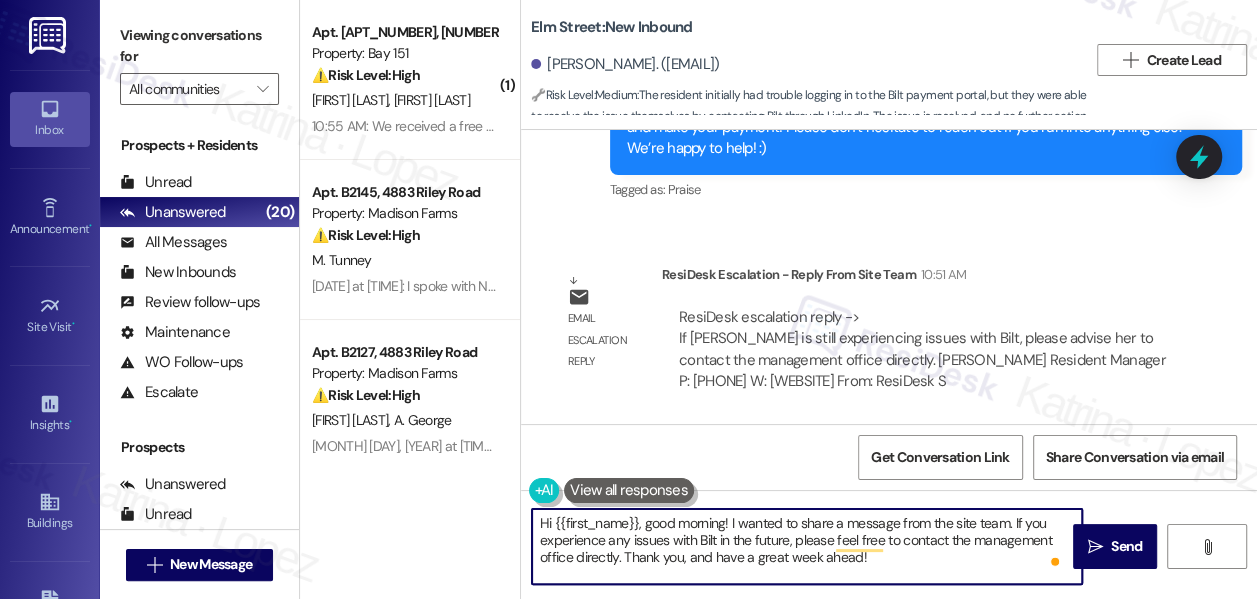 click on "Hi {{first_name}}, good morning! I wanted to share a message from the site team. If you experience any issues with Bilt in the future, please feel free to contact the management office directly. Thank you, and have a great week ahead!" at bounding box center (807, 546) 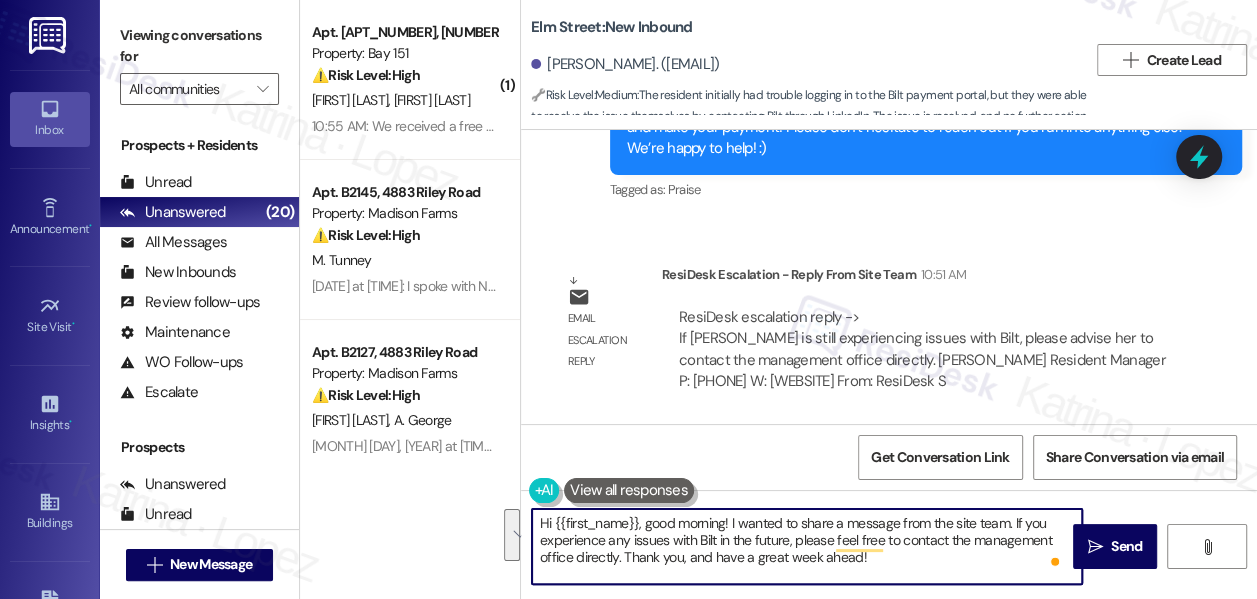 click on "Hi {{first_name}}, good morning! I wanted to share a message from the site team. If you experience any issues with Bilt in the future, please feel free to contact the management office directly. Thank you, and have a great week ahead!" at bounding box center (807, 546) 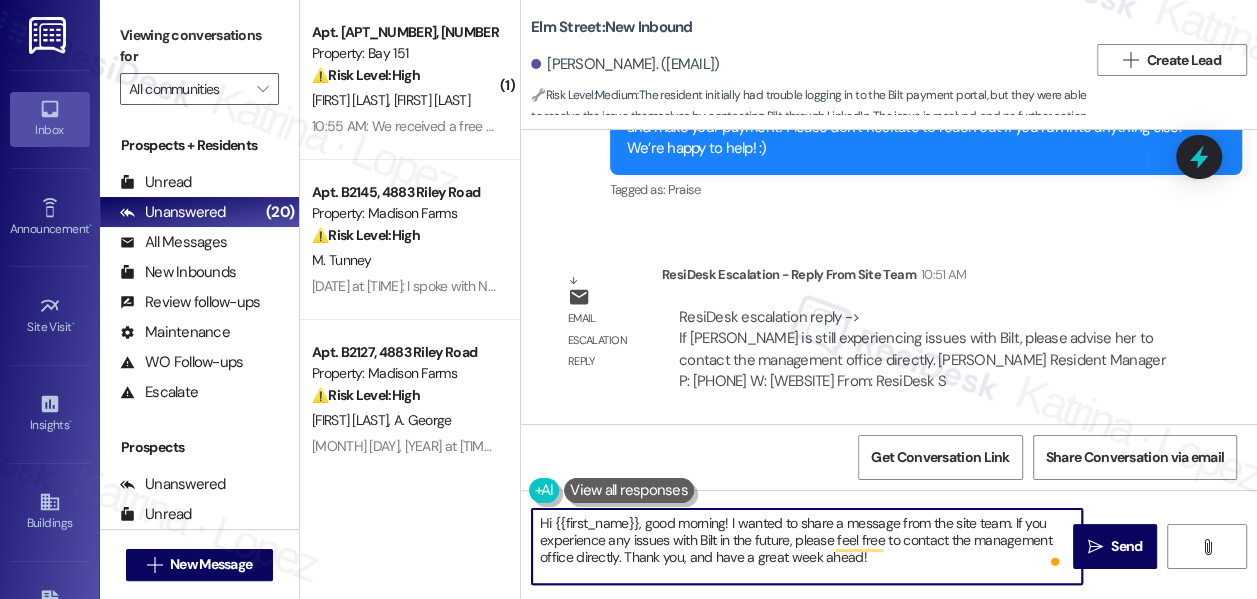 click on "Hi {{first_name}}, good morning! I wanted to share a message from the site team. If you experience any issues with Bilt in the future, please feel free to contact the management office directly. Thank you, and have a great week ahead!" at bounding box center [807, 546] 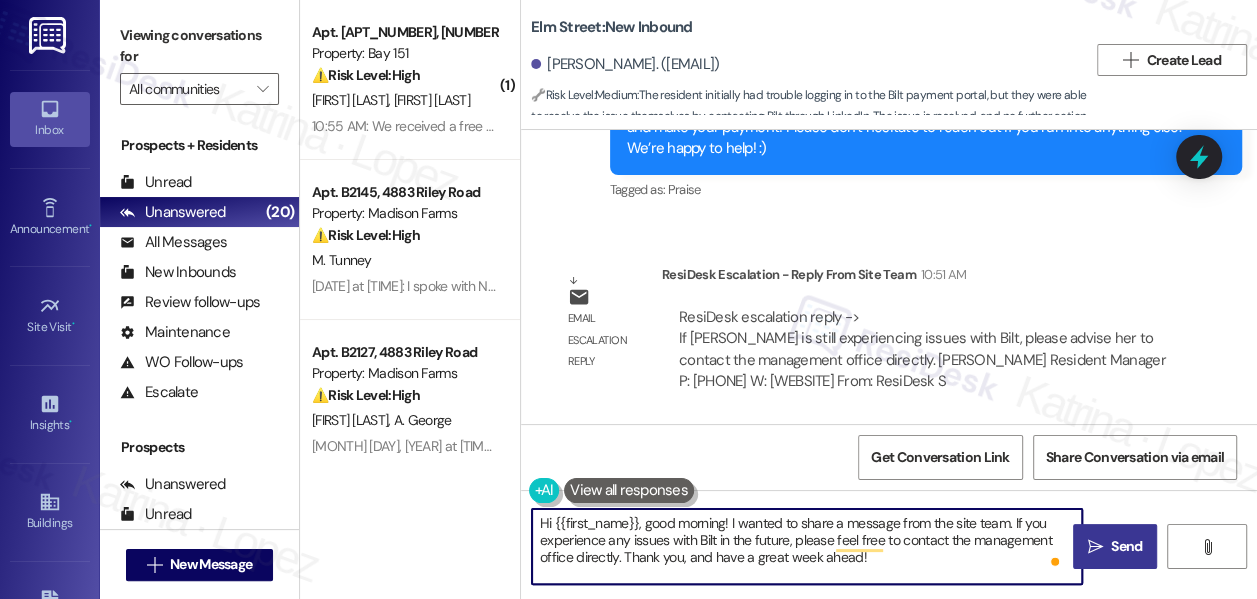 type on "Hi {{first_name}}, good morning! I wanted to share a message from the site team. If you experience any issues with Bilt in the future, please feel free to contact the management office directly. Thank you, and have a great week ahead!" 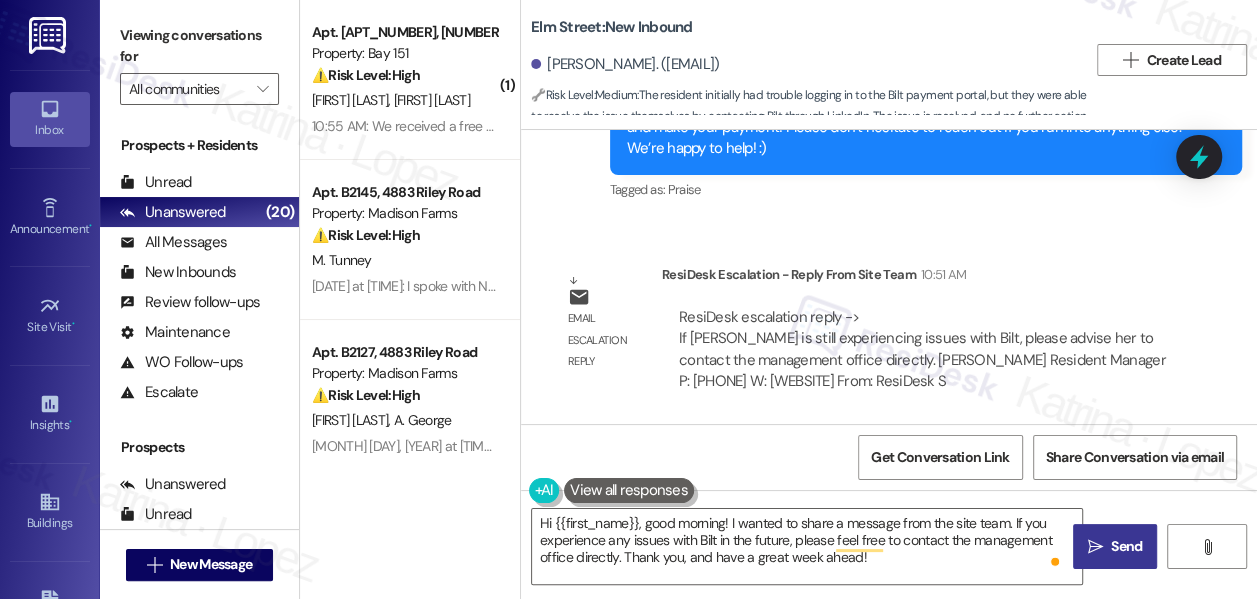 click on "Send" at bounding box center (1126, 546) 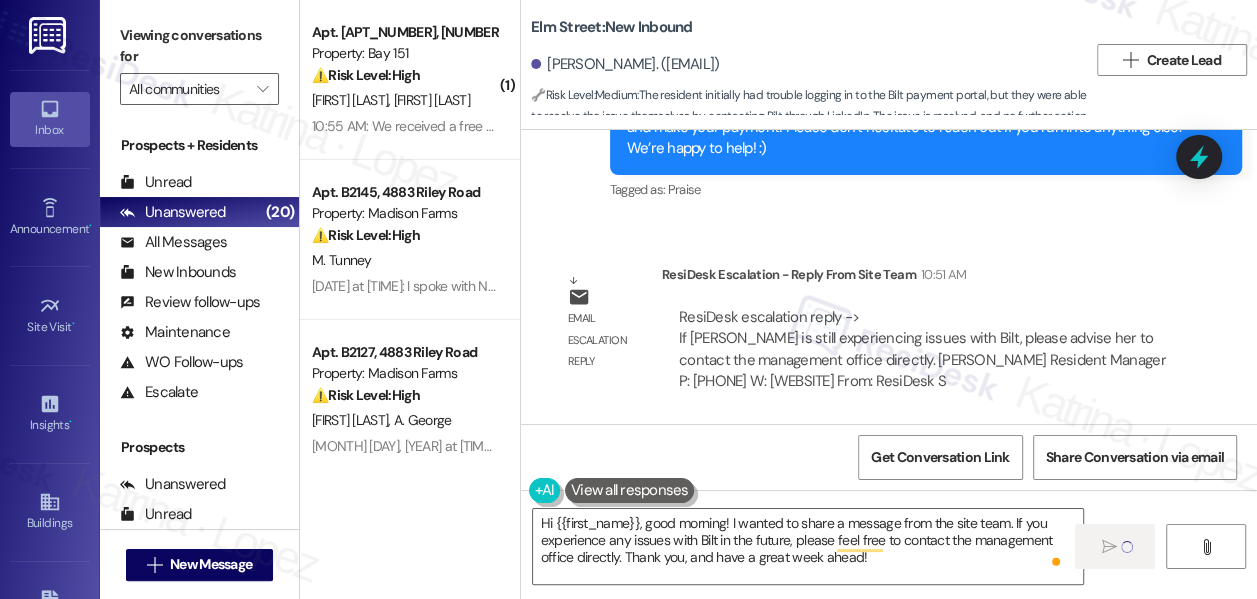 type 